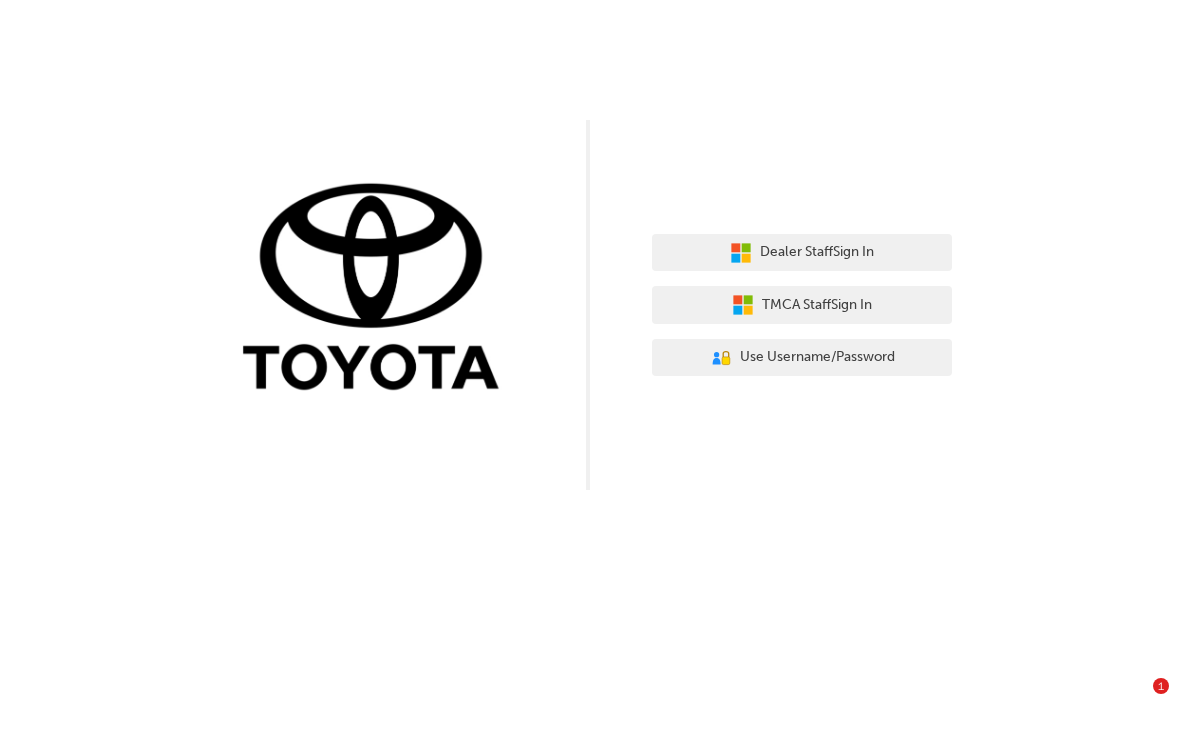 scroll, scrollTop: 0, scrollLeft: 0, axis: both 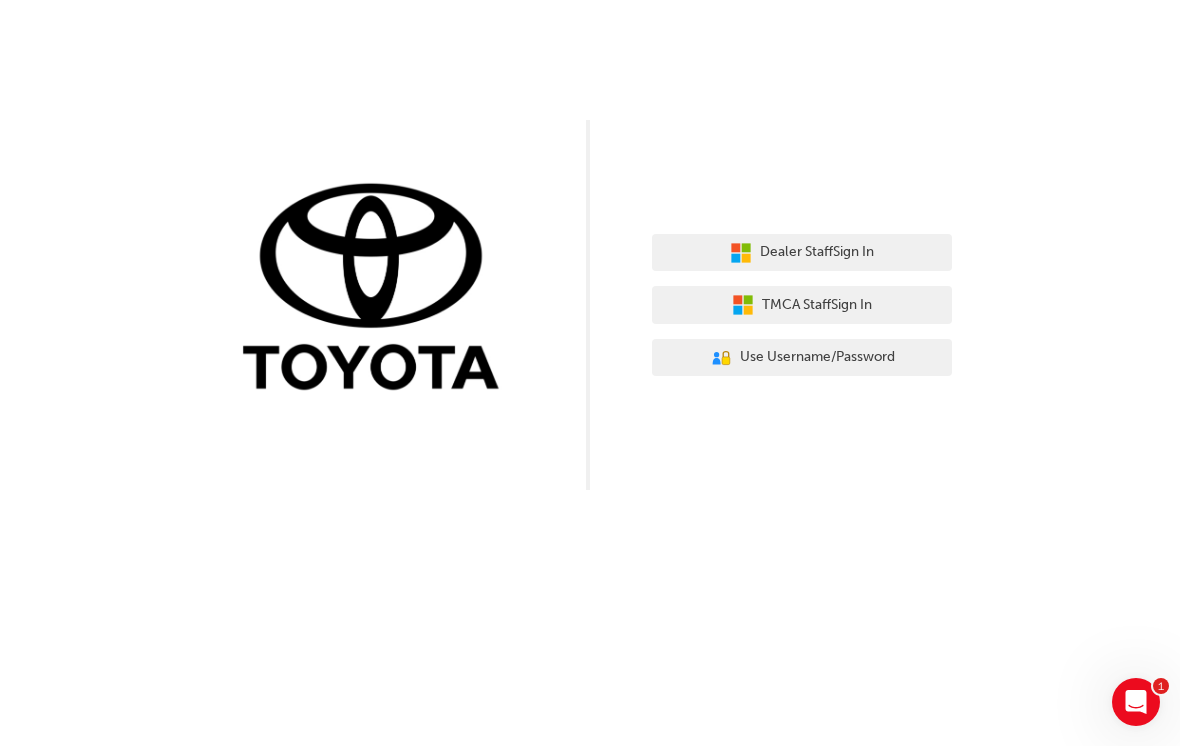 click on "Dealer Staff  Sign In" at bounding box center [802, 253] 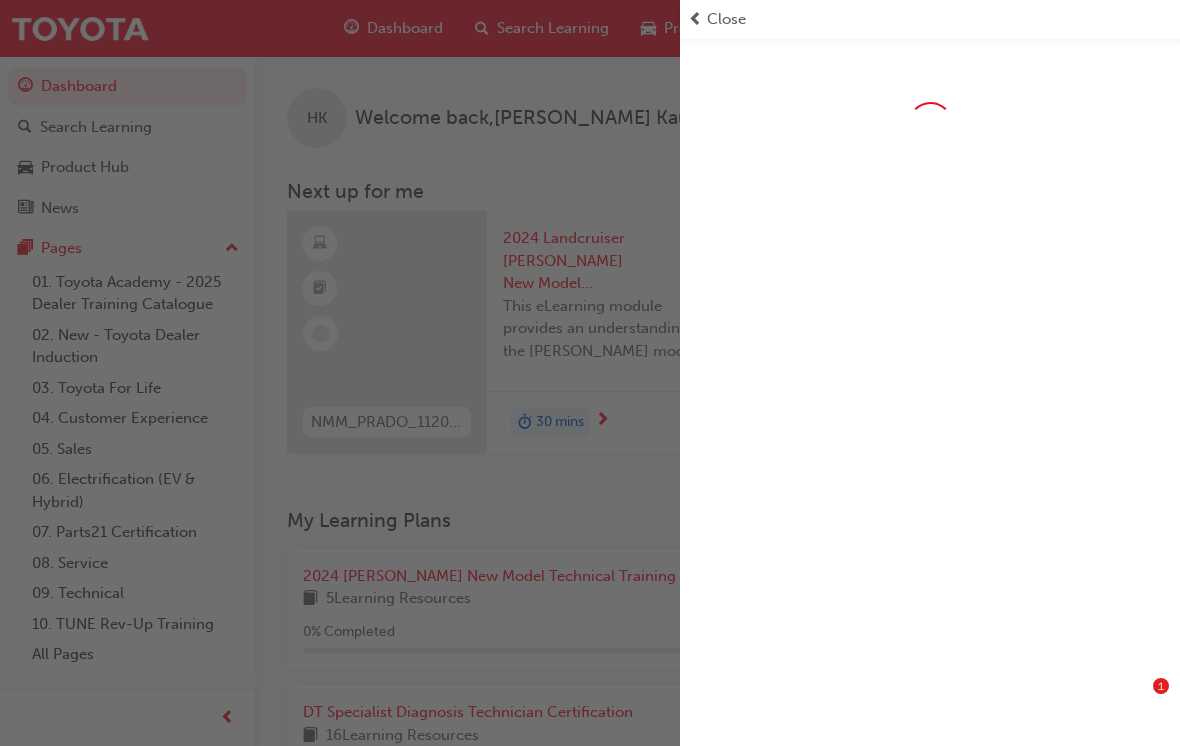 scroll, scrollTop: 795, scrollLeft: 0, axis: vertical 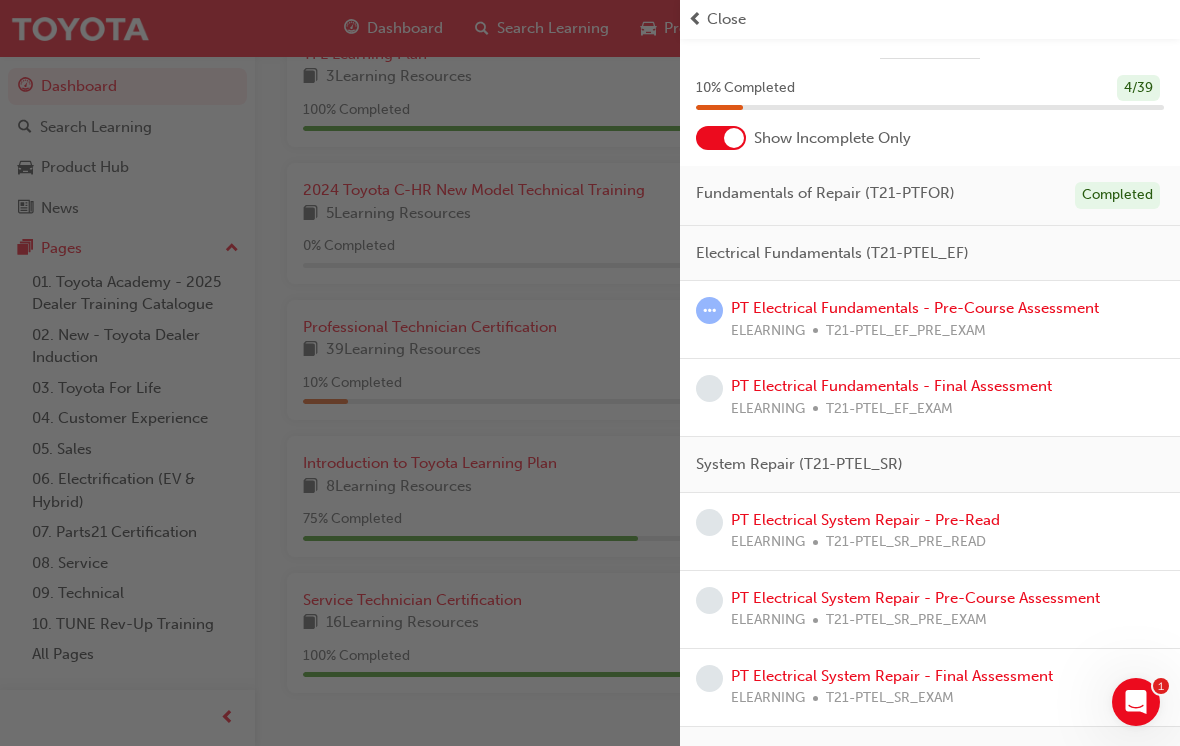 click on "PT Electrical Fundamentals - Pre-Course Assessment" at bounding box center (915, 308) 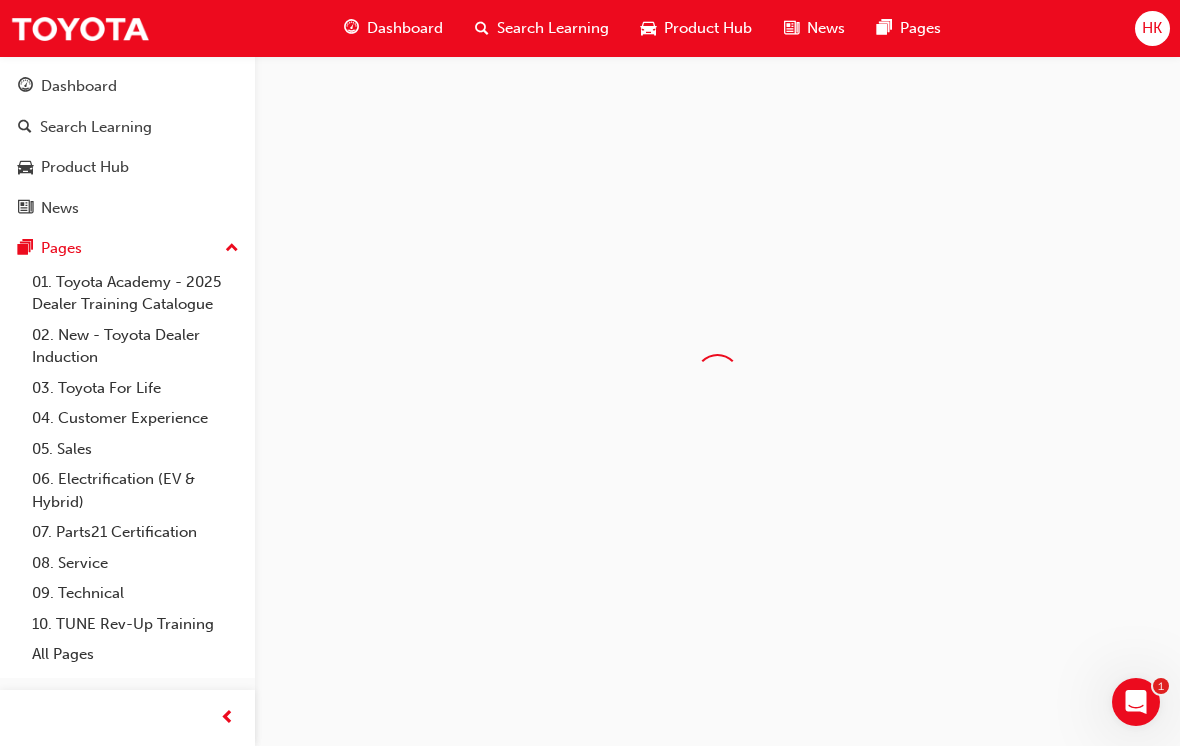 scroll, scrollTop: 0, scrollLeft: 0, axis: both 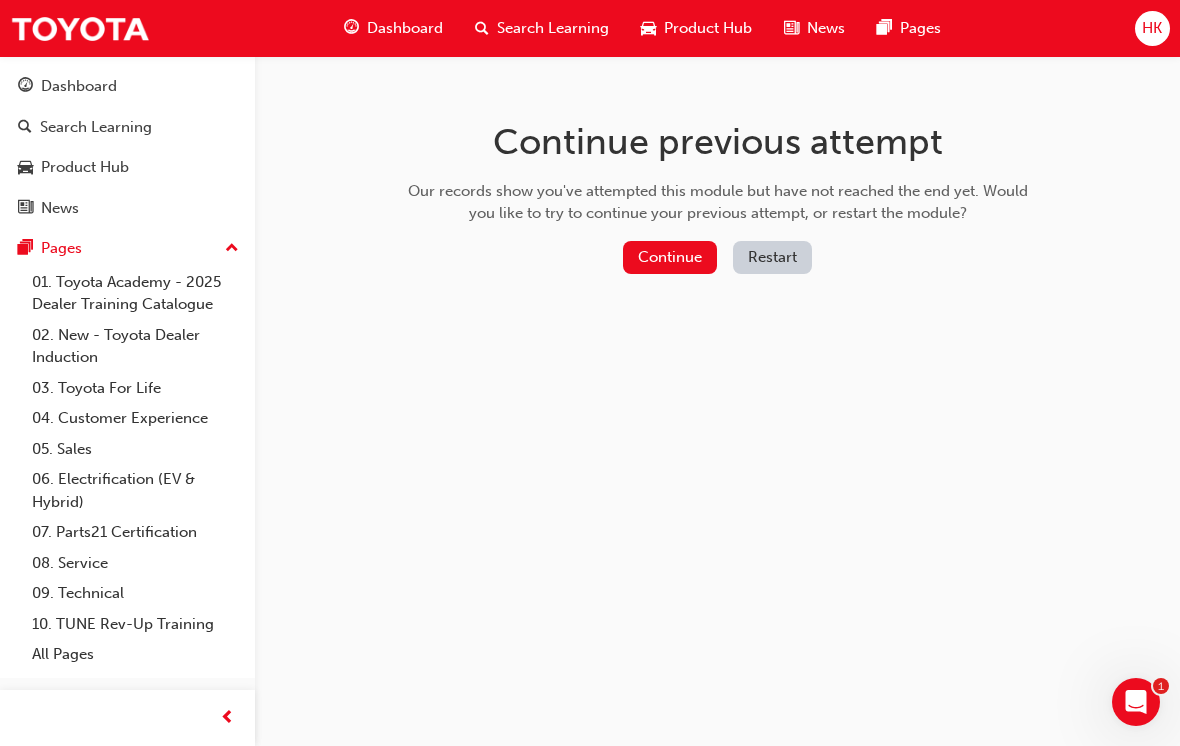 click on "Restart" at bounding box center [772, 257] 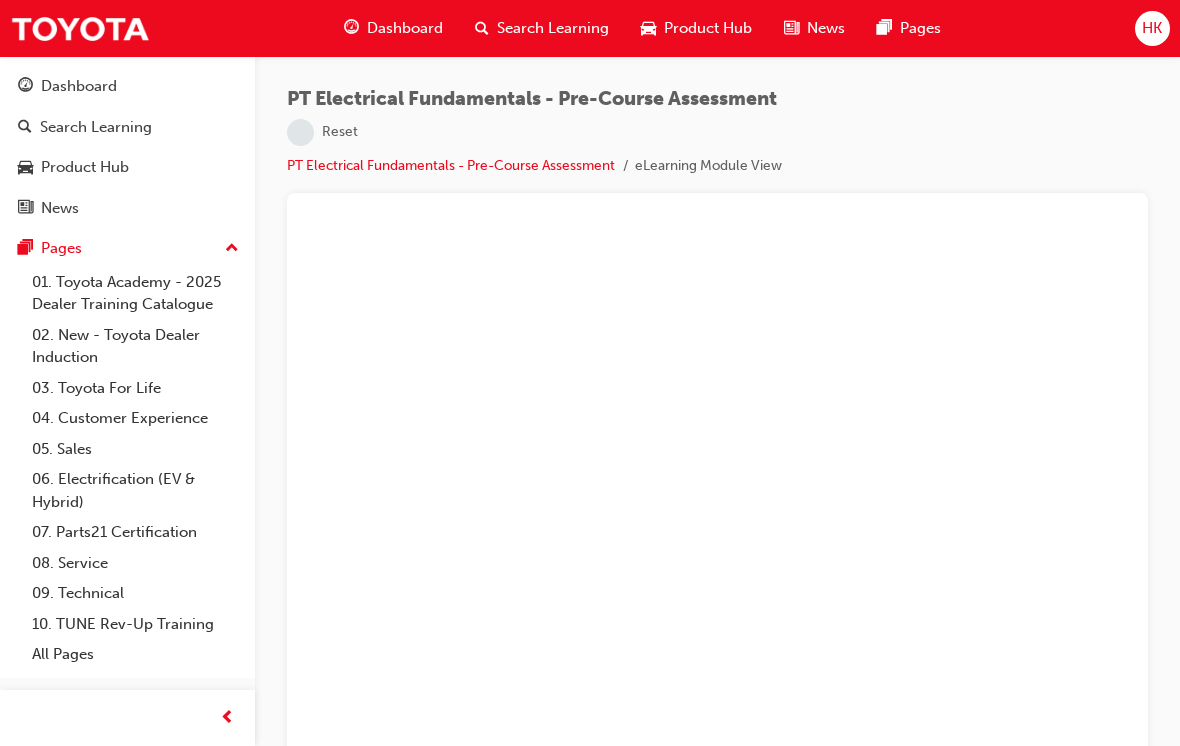 scroll, scrollTop: 26, scrollLeft: 0, axis: vertical 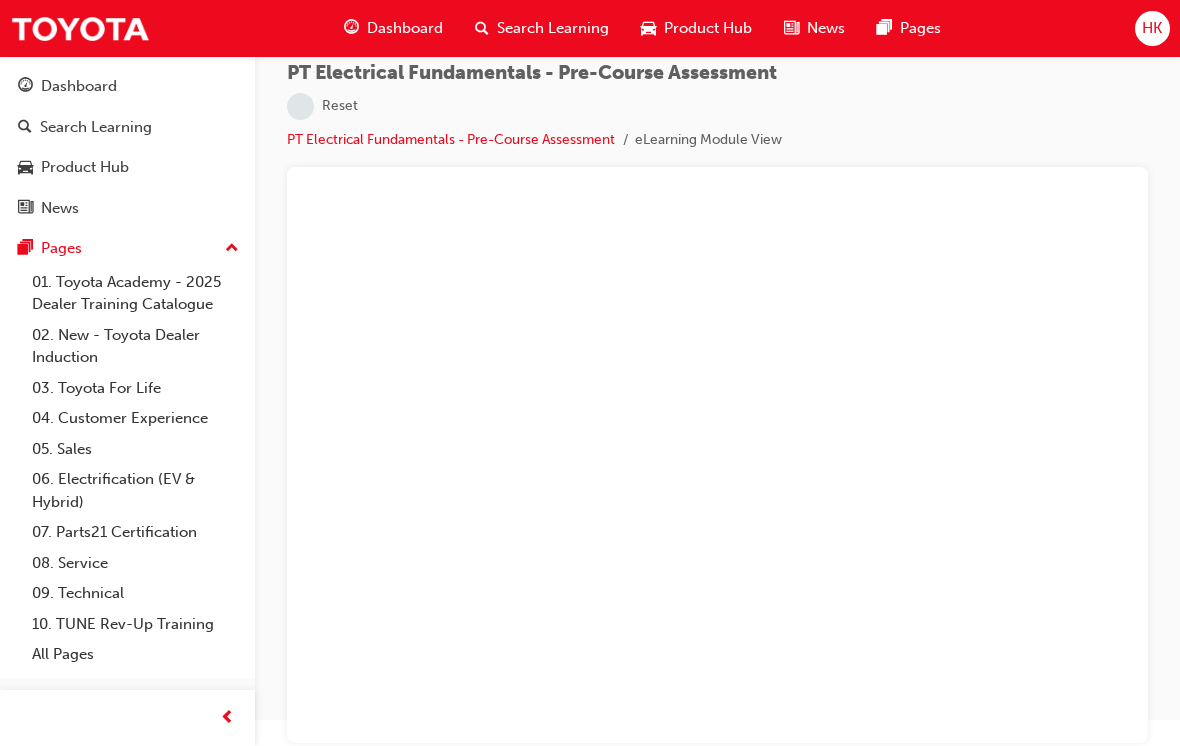 click on "PT Electrical Fundamentals - Pre-Course Assessment" at bounding box center [451, 139] 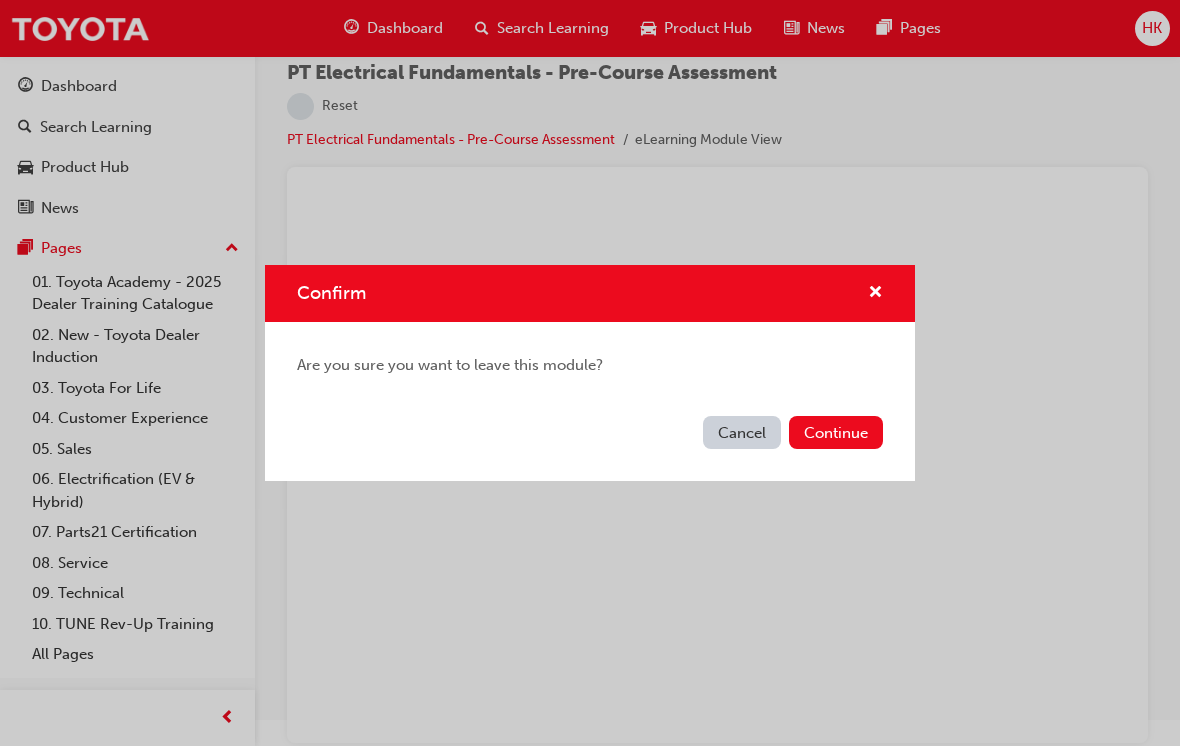 click on "Continue" at bounding box center [836, 432] 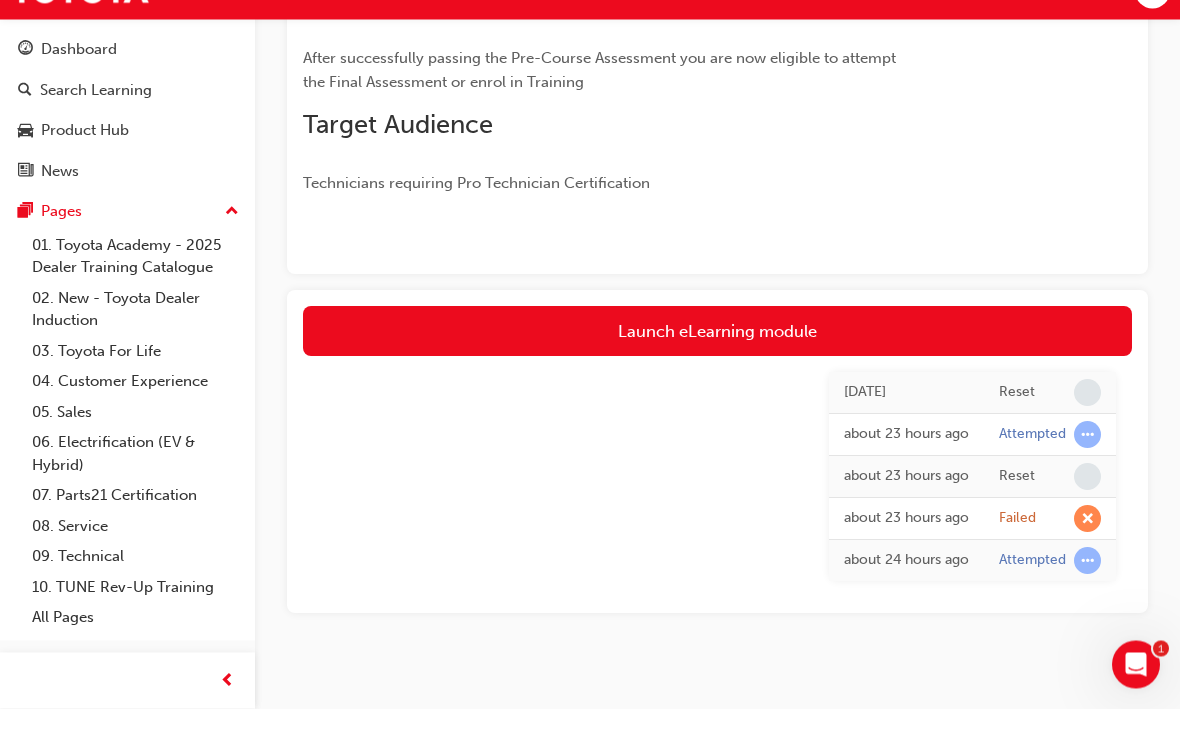 scroll, scrollTop: 433, scrollLeft: 0, axis: vertical 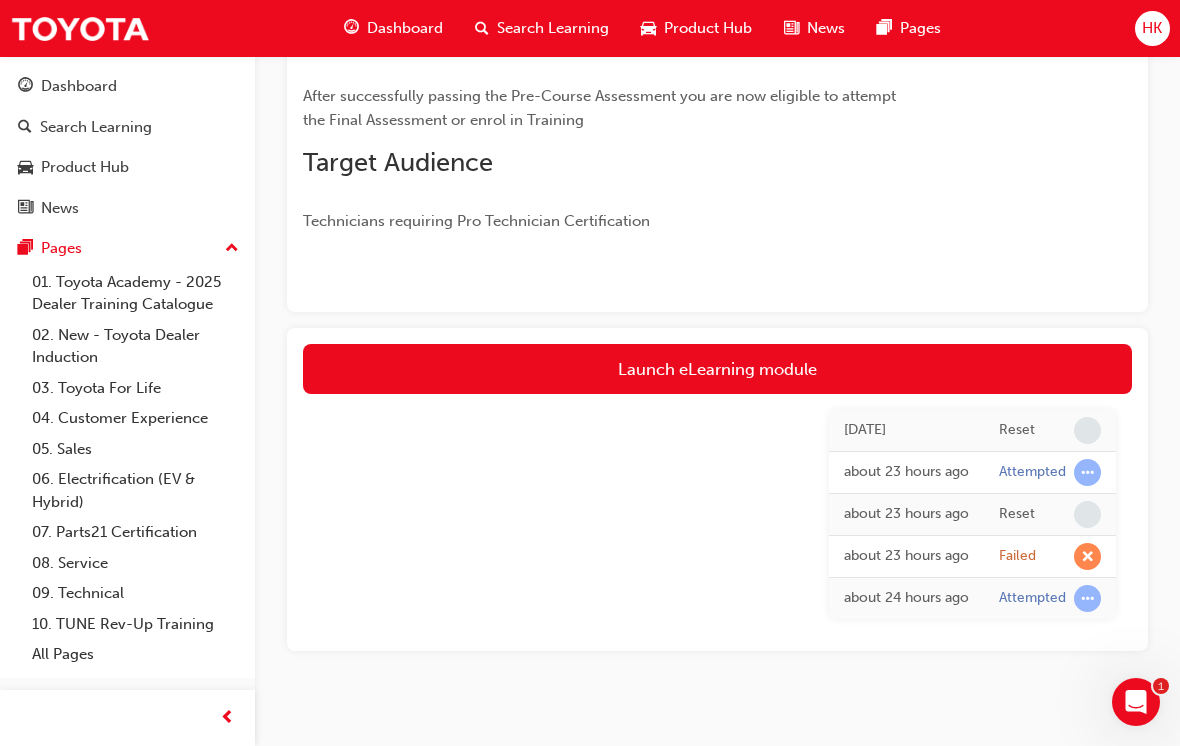 click on "Launch eLearning module" at bounding box center [717, 369] 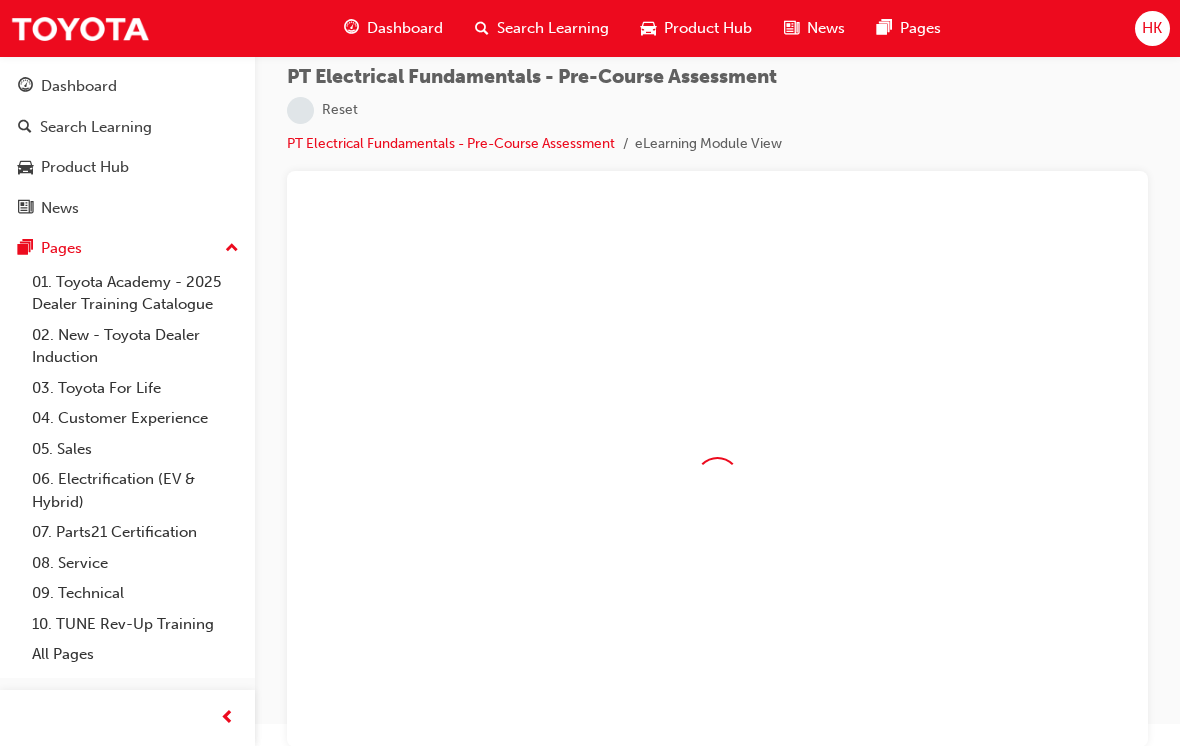 scroll, scrollTop: 26, scrollLeft: 0, axis: vertical 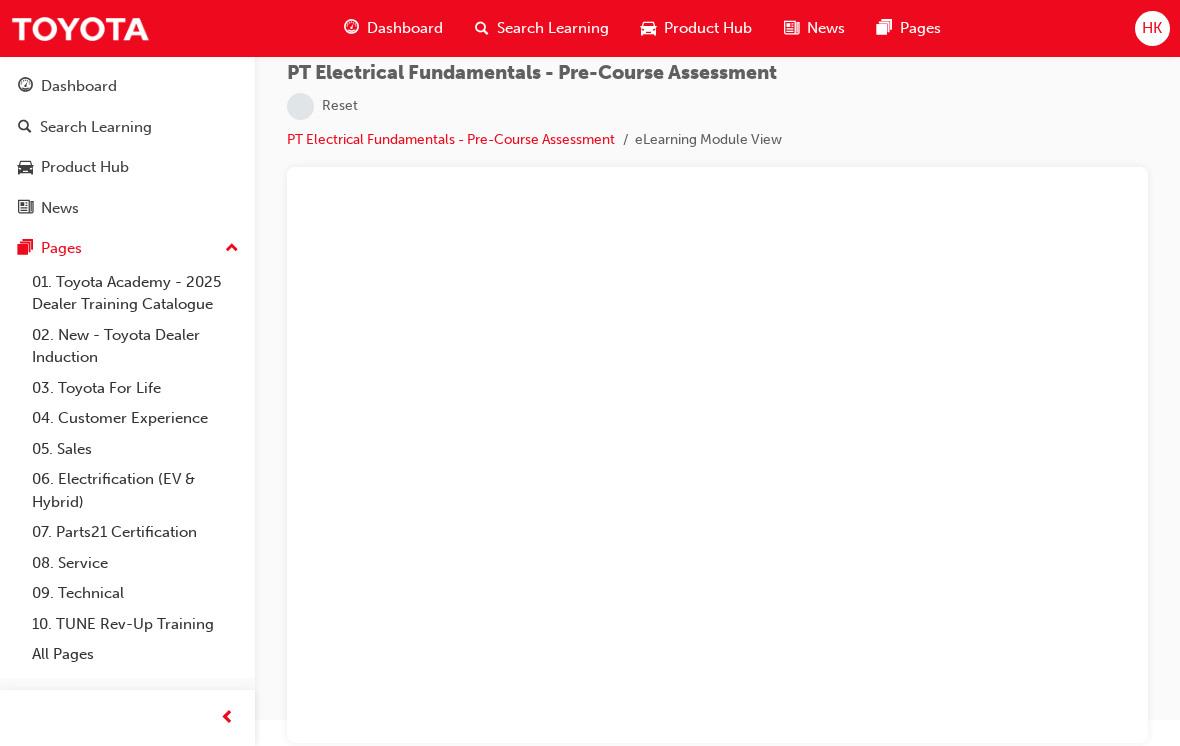 click on "PT Electrical Fundamentals - Pre-Course Assessment" at bounding box center (451, 139) 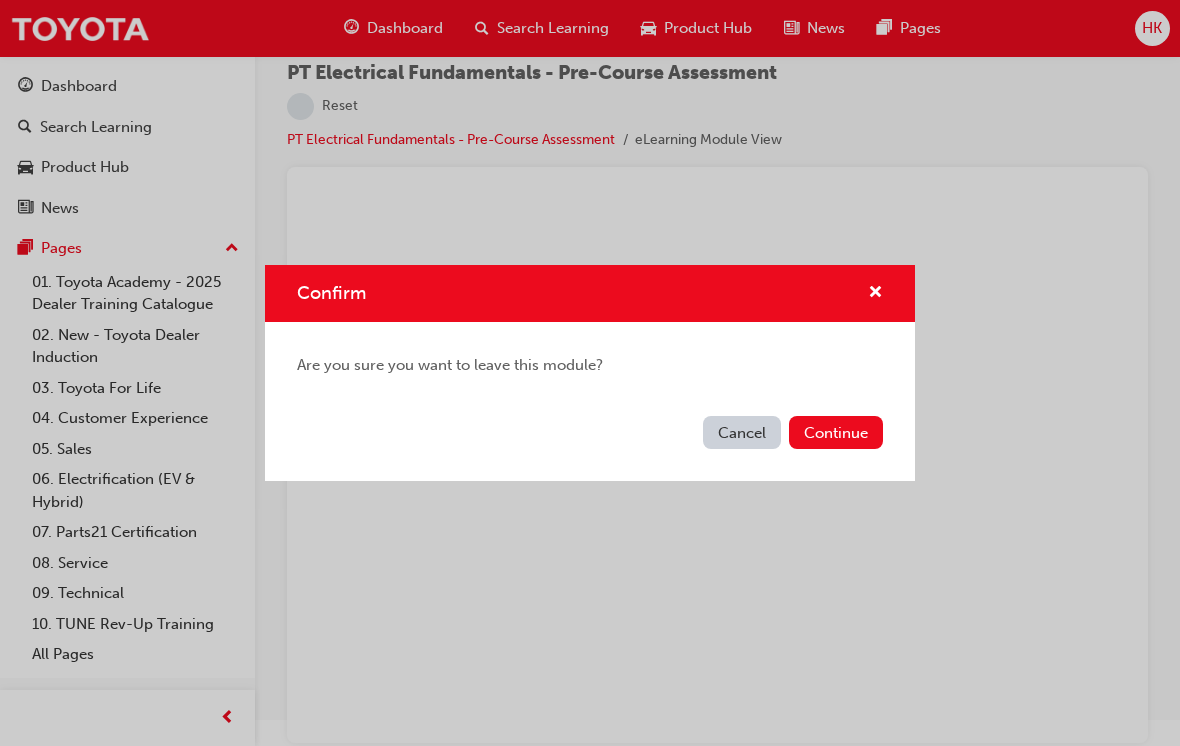 click on "Continue" at bounding box center (836, 432) 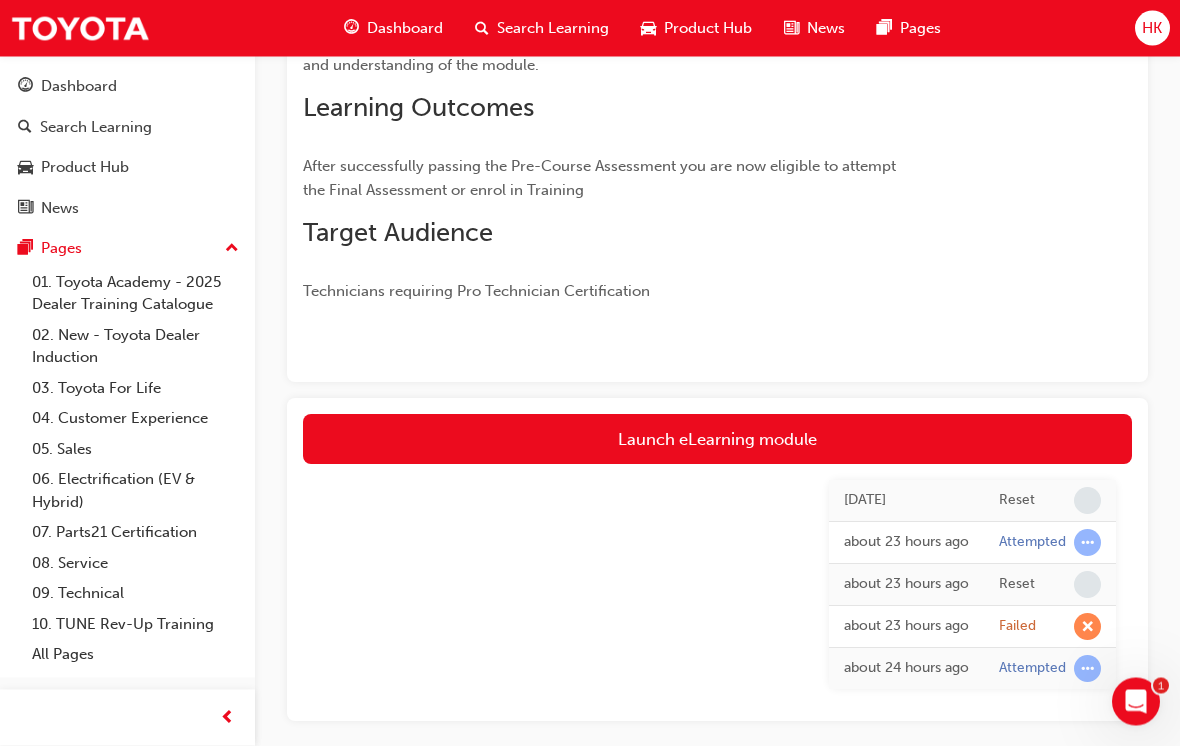 scroll, scrollTop: 433, scrollLeft: 0, axis: vertical 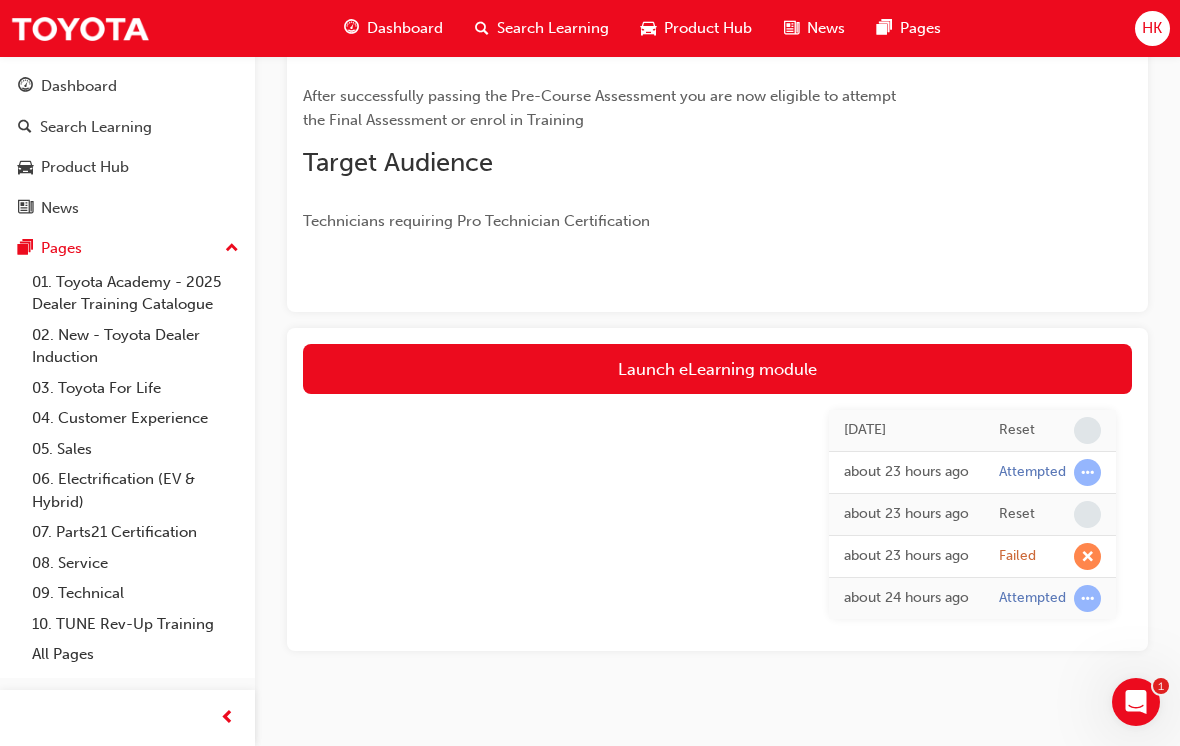 click on "Launch eLearning module" at bounding box center (717, 369) 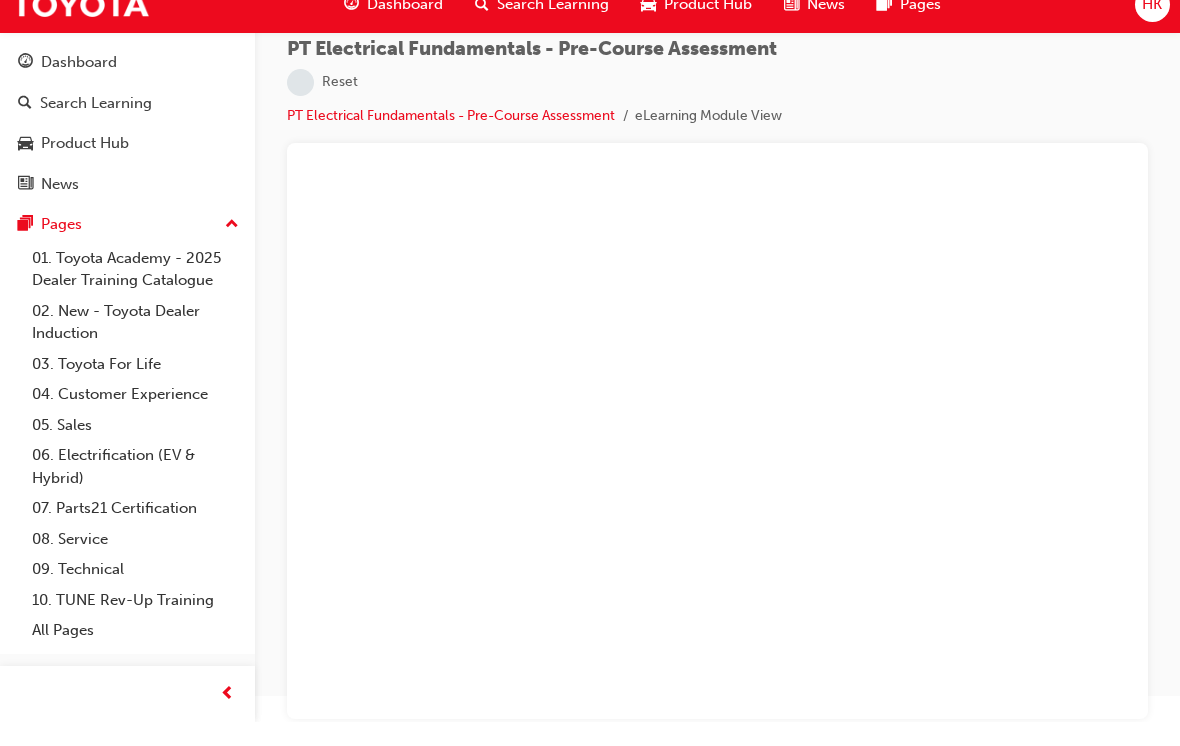 scroll, scrollTop: 0, scrollLeft: 0, axis: both 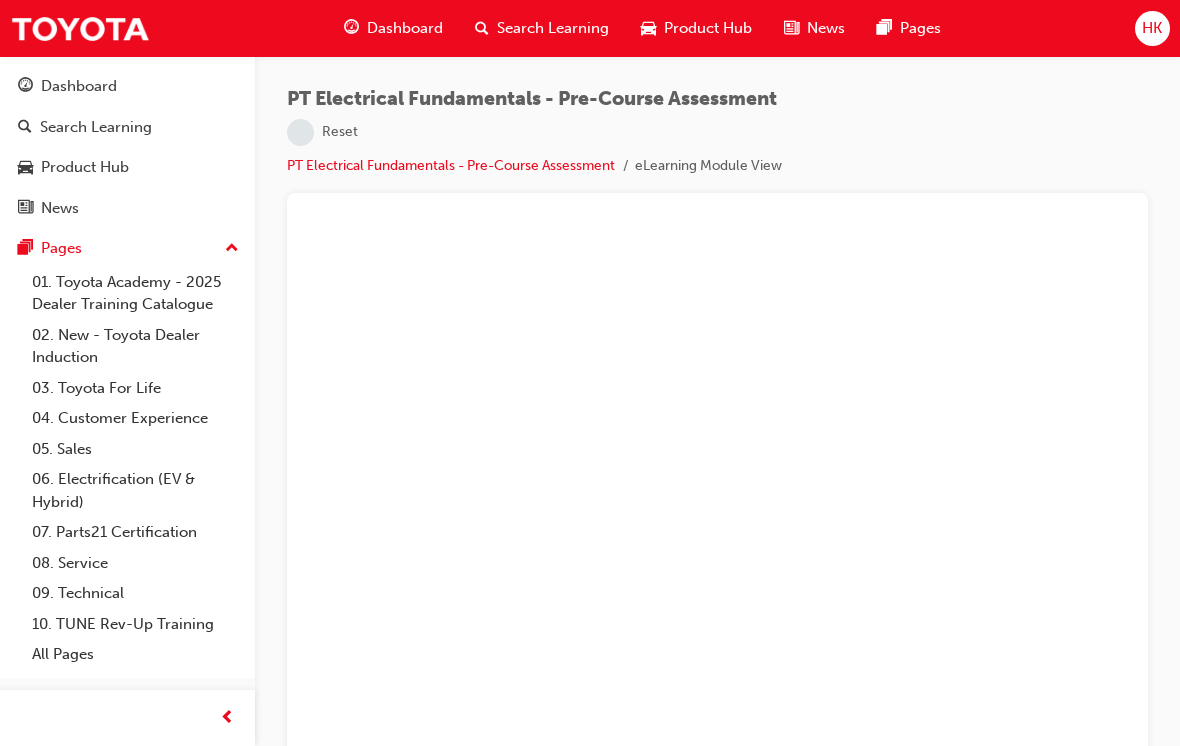 click on "PT Electrical Fundamentals - Pre-Course Assessment" at bounding box center [451, 165] 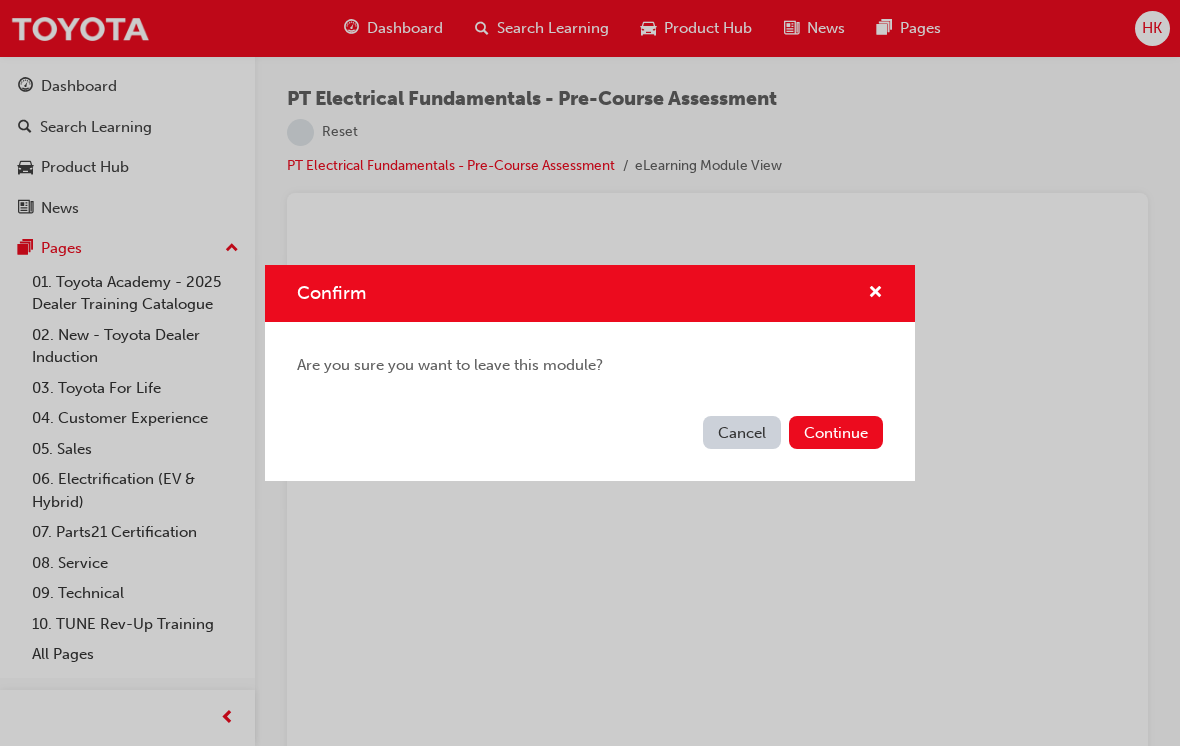 click on "Confirm Are you sure you want to leave this module? Cancel Continue" at bounding box center [590, 373] 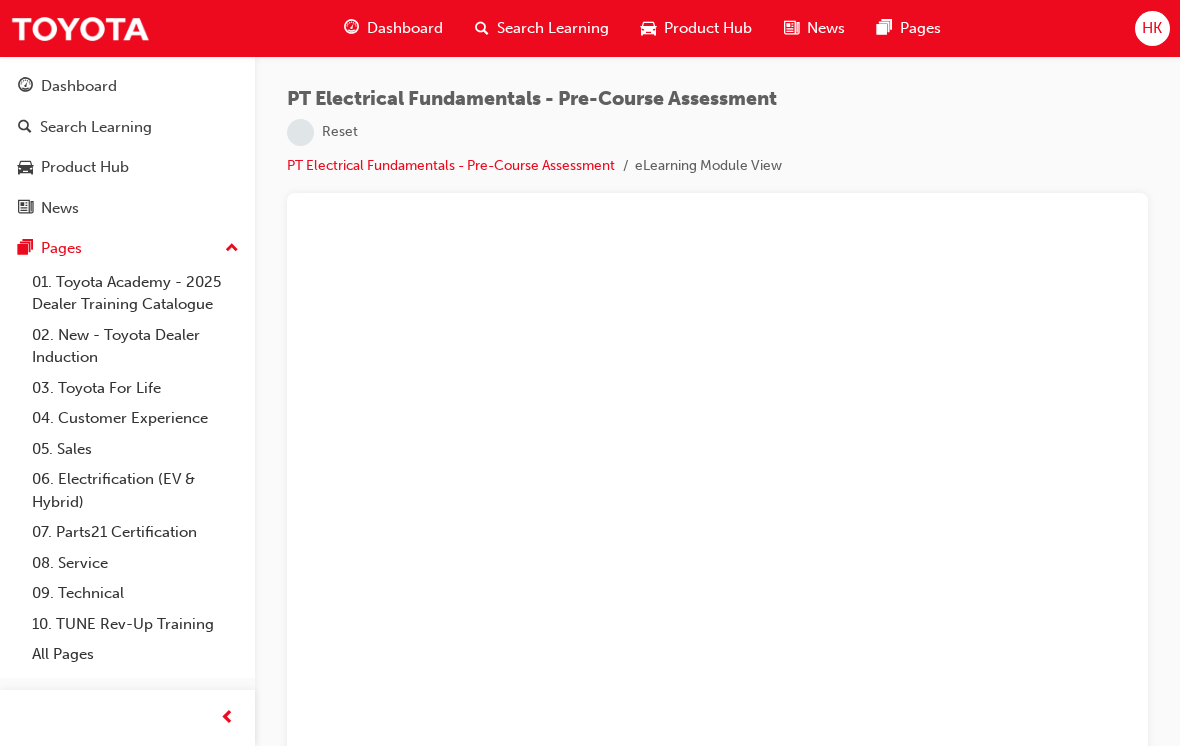 click at bounding box center [300, 132] 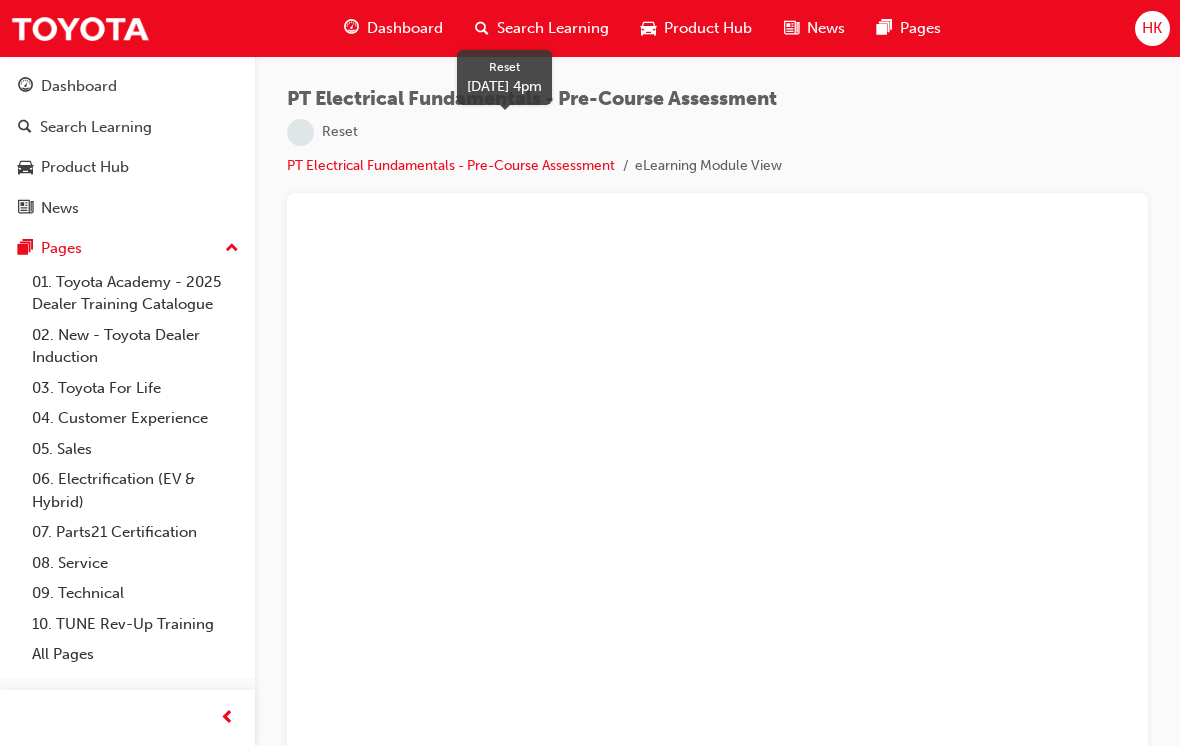 click on "Reset" at bounding box center (340, 132) 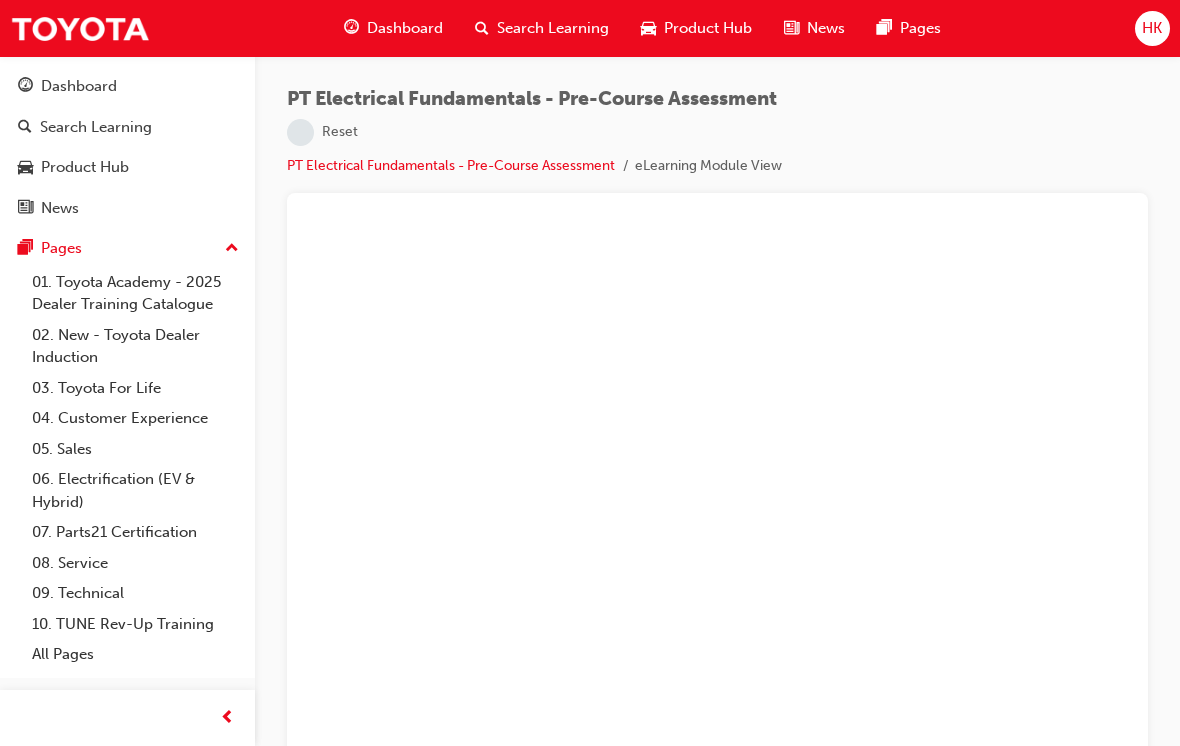 click on "PT Electrical Fundamentals - Pre-Course Assessment | Reset PT Electrical Fundamentals - Pre-Course Assessment eLearning Module View" at bounding box center [717, 376] 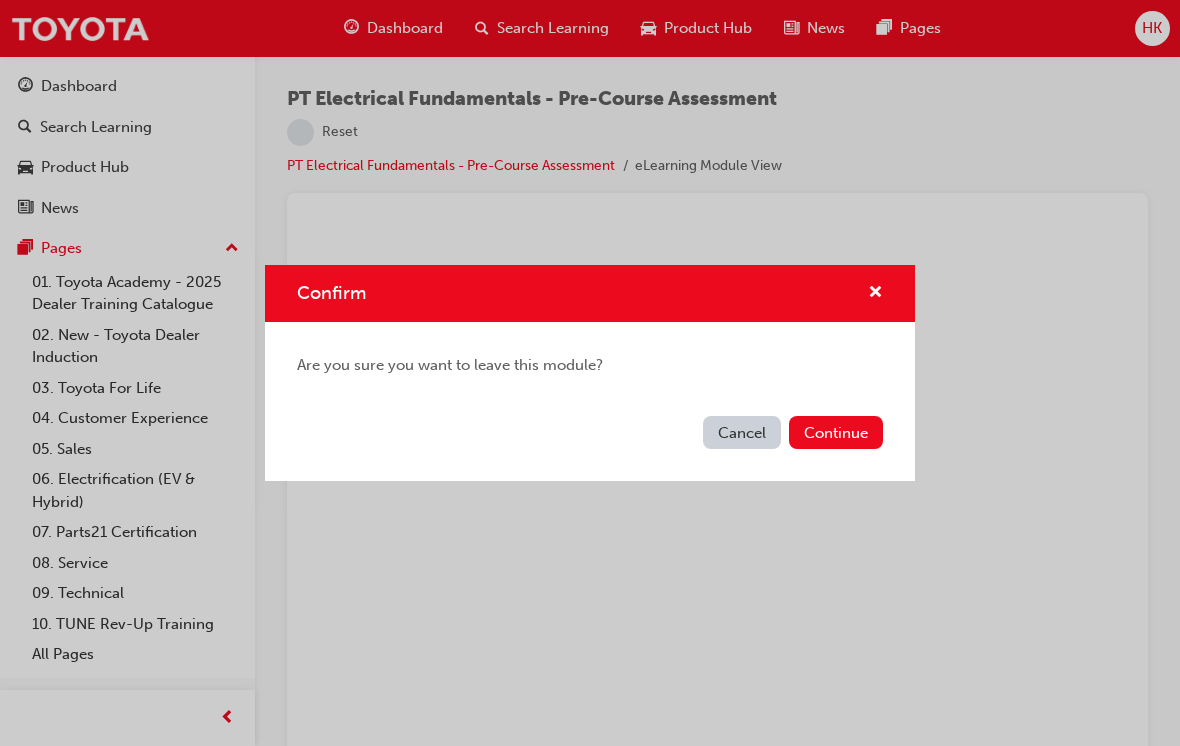 click on "Cancel" at bounding box center [742, 432] 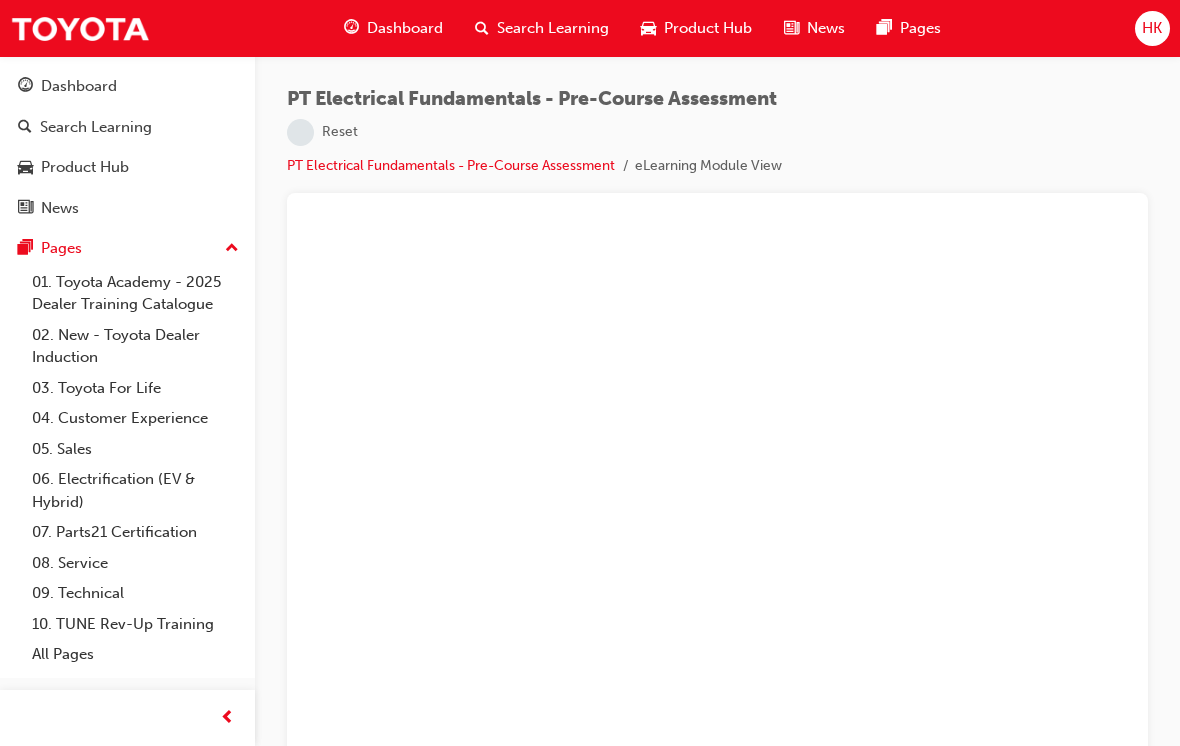 click on "PT Electrical Fundamentals - Pre-Course Assessment" at bounding box center [451, 165] 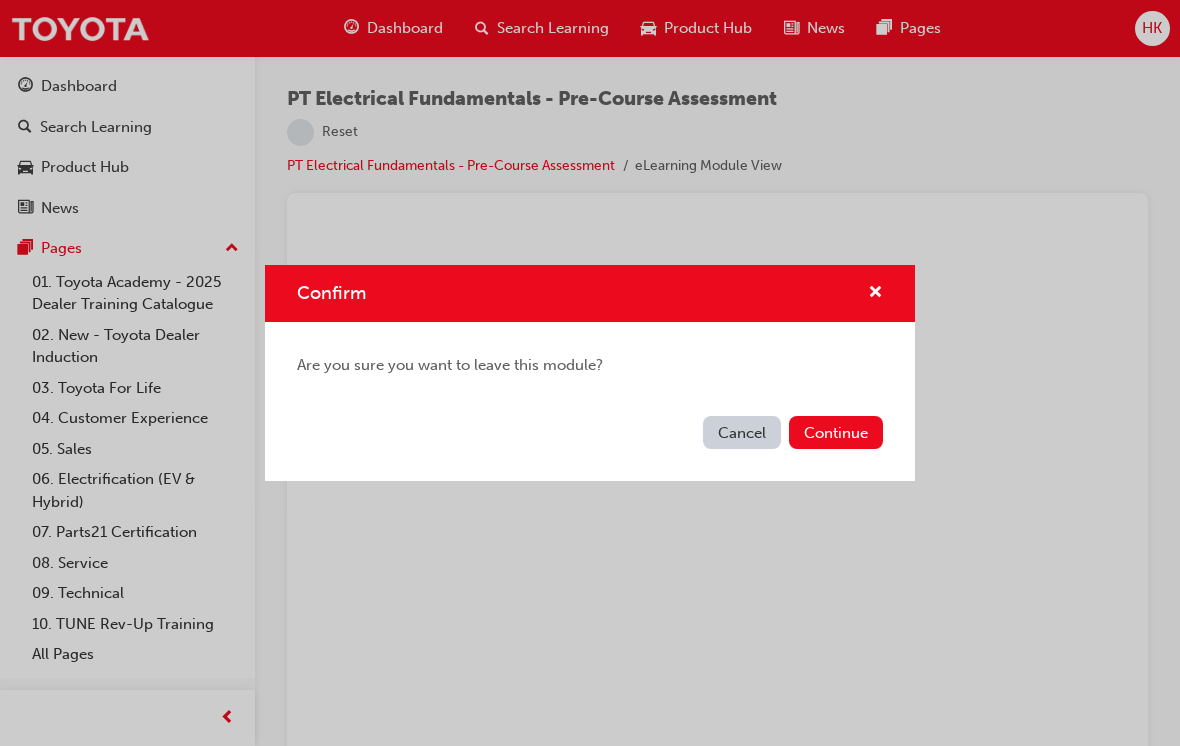 click on "Continue" at bounding box center [836, 432] 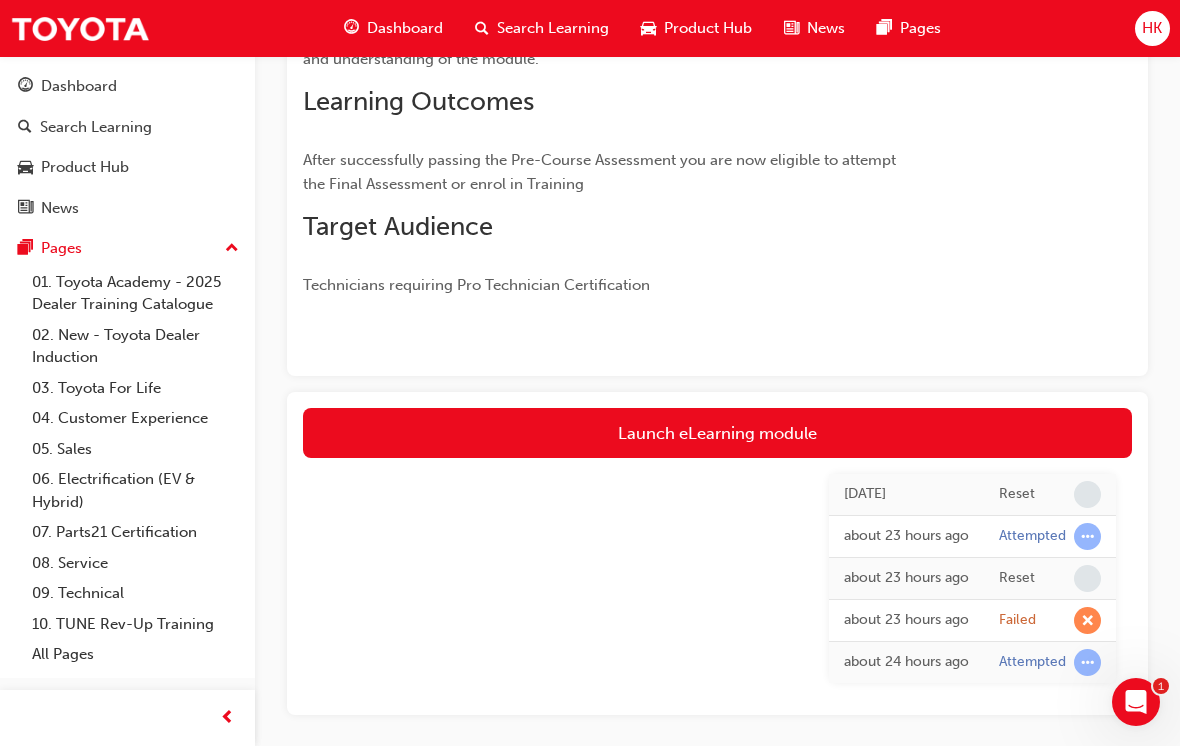 scroll, scrollTop: 340, scrollLeft: 0, axis: vertical 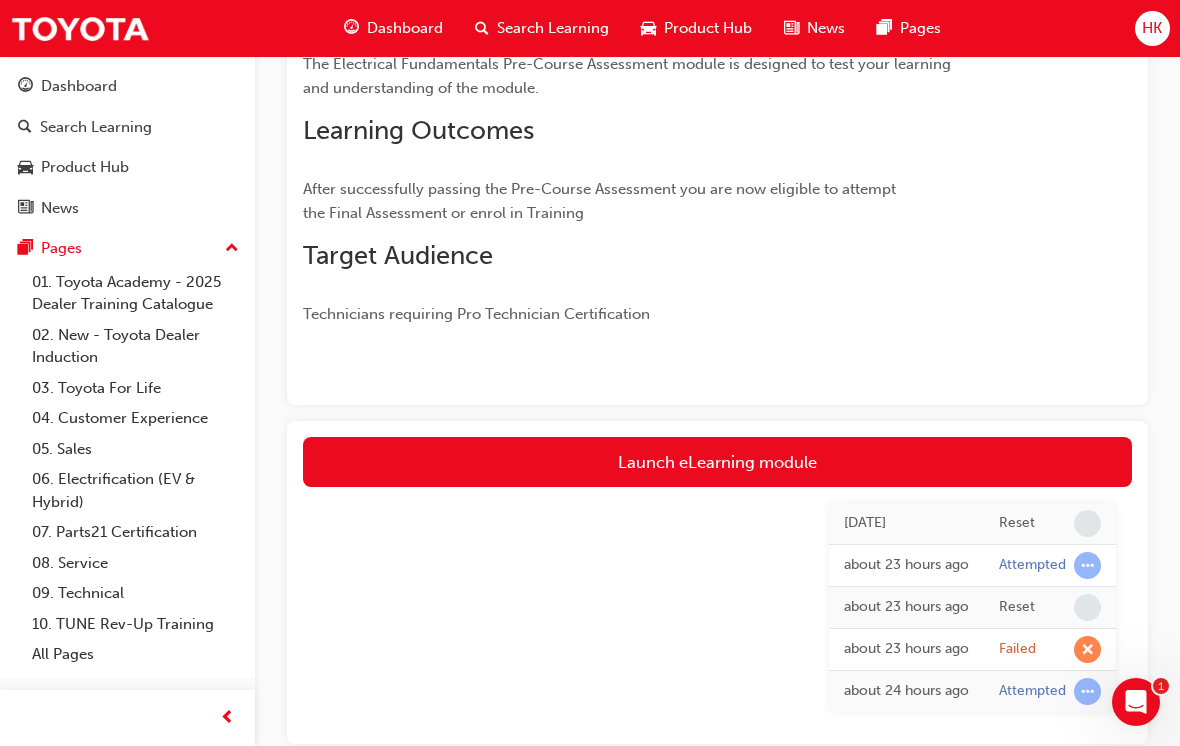 click on "Launch eLearning module" at bounding box center (717, 462) 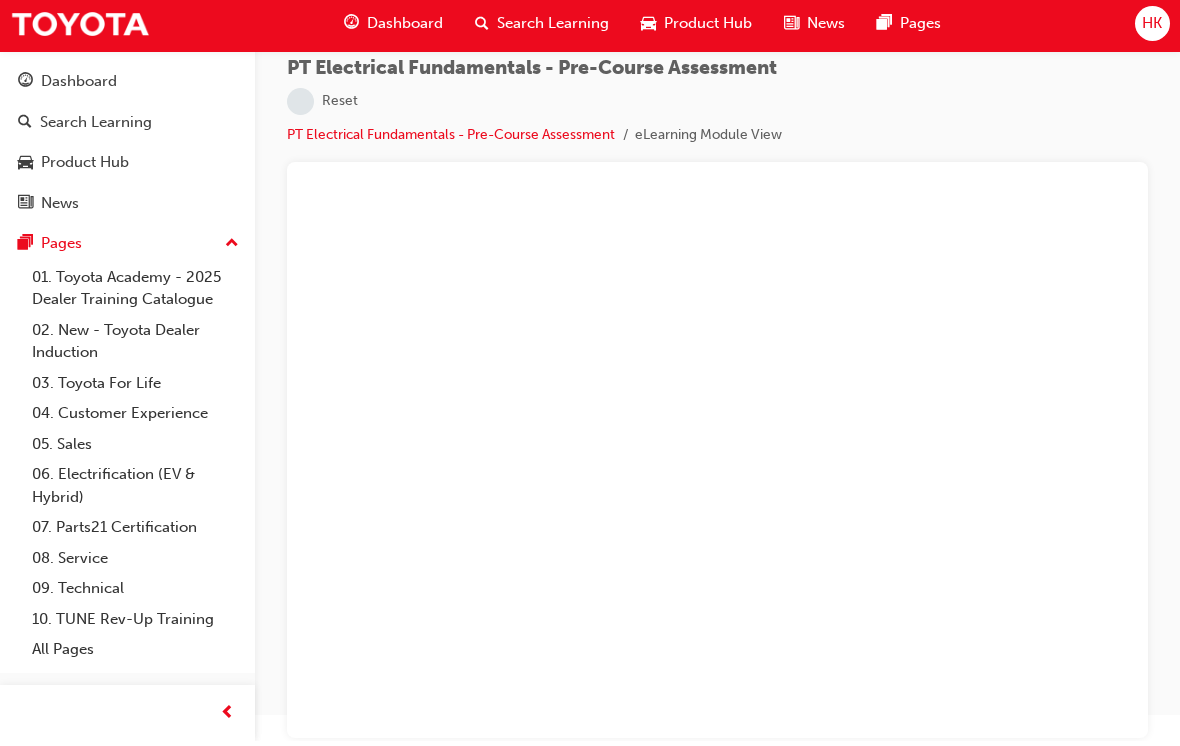 scroll, scrollTop: 0, scrollLeft: 0, axis: both 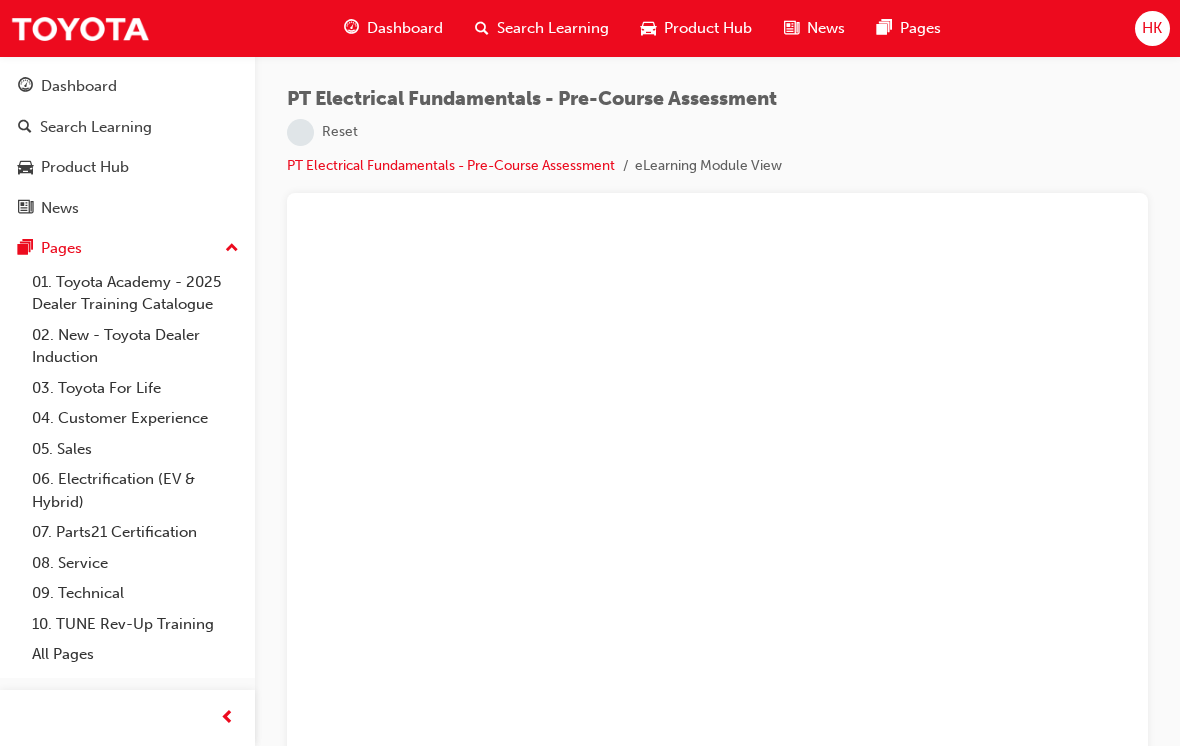click on "PT Electrical Fundamentals - Pre-Course Assessment" at bounding box center (451, 165) 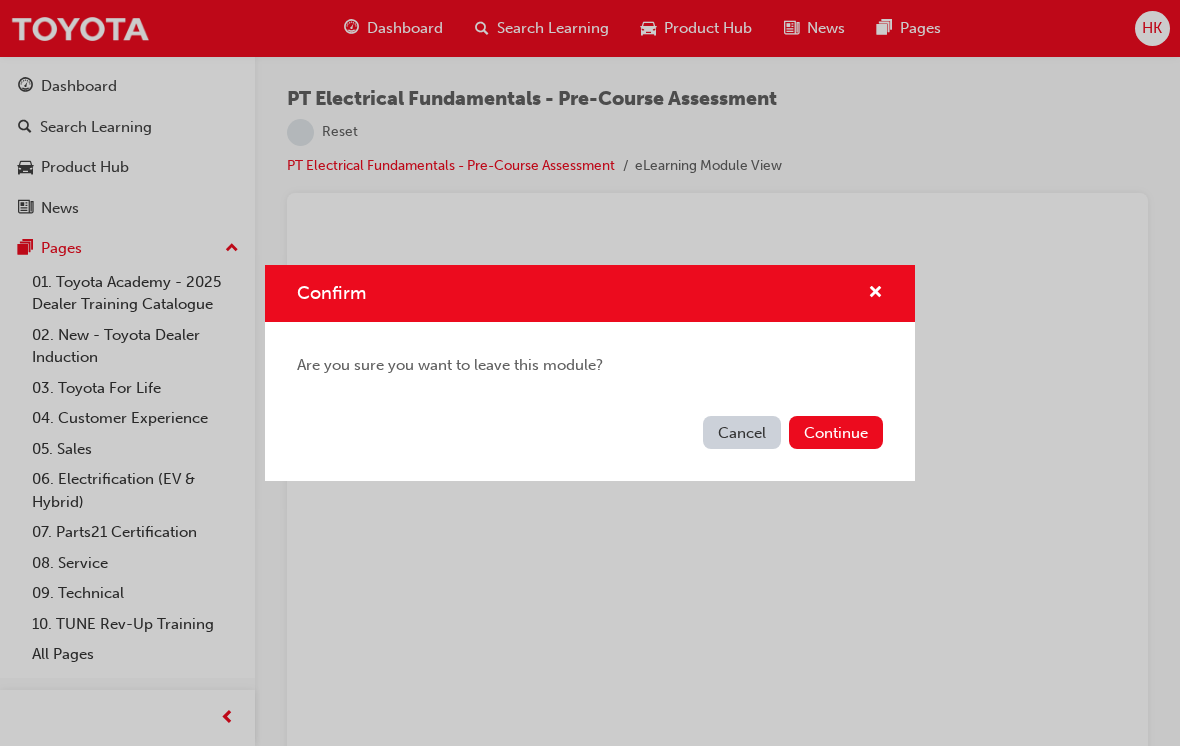 click on "Cancel" at bounding box center [742, 432] 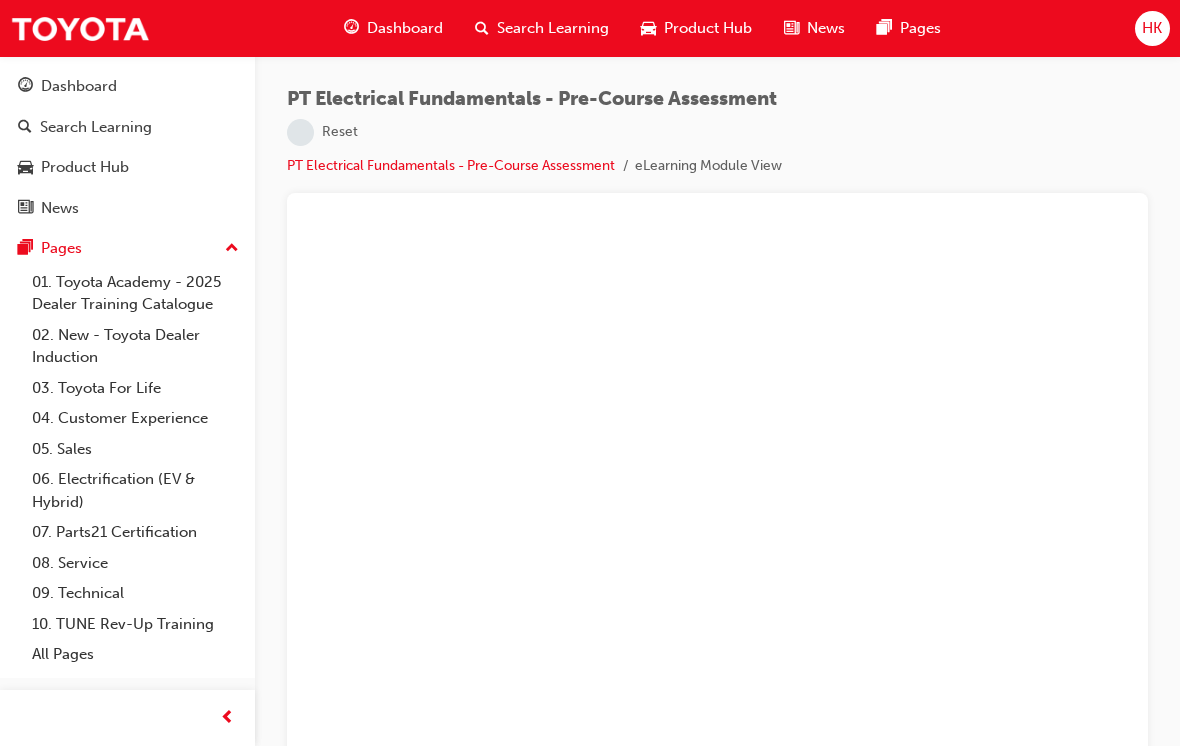 click on "PT Electrical Fundamentals - Pre-Course Assessment" at bounding box center (451, 165) 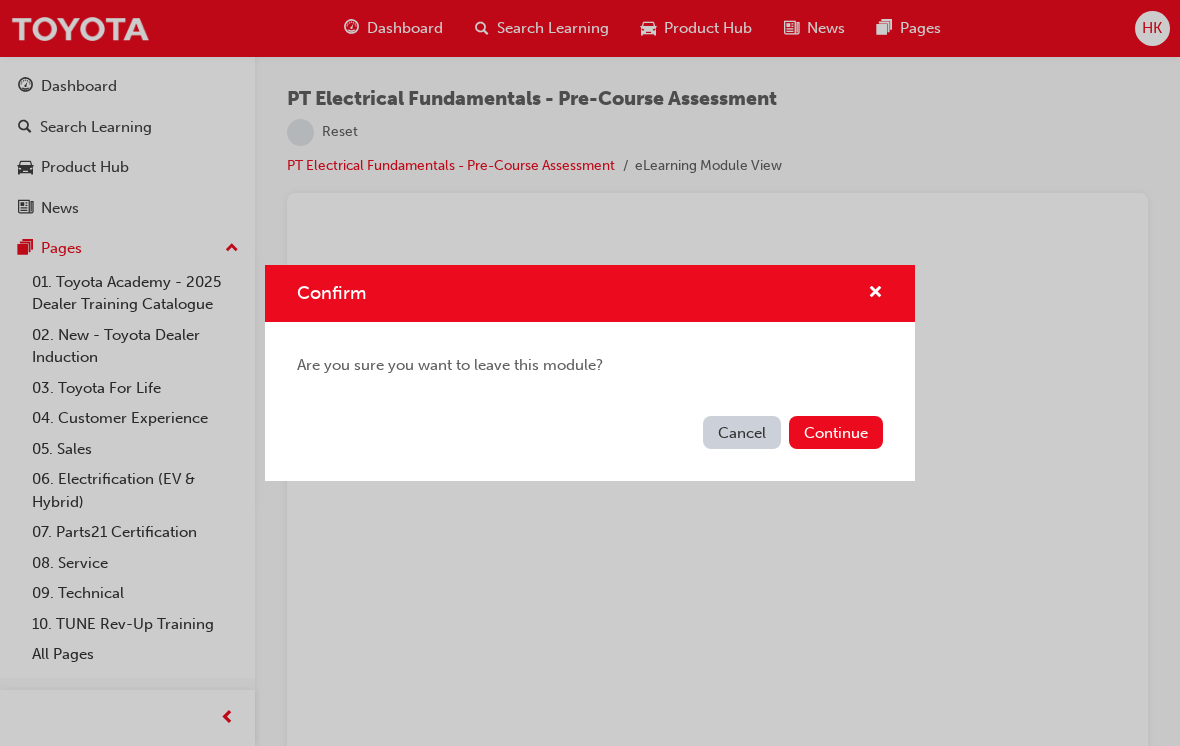 click on "Continue" at bounding box center [836, 432] 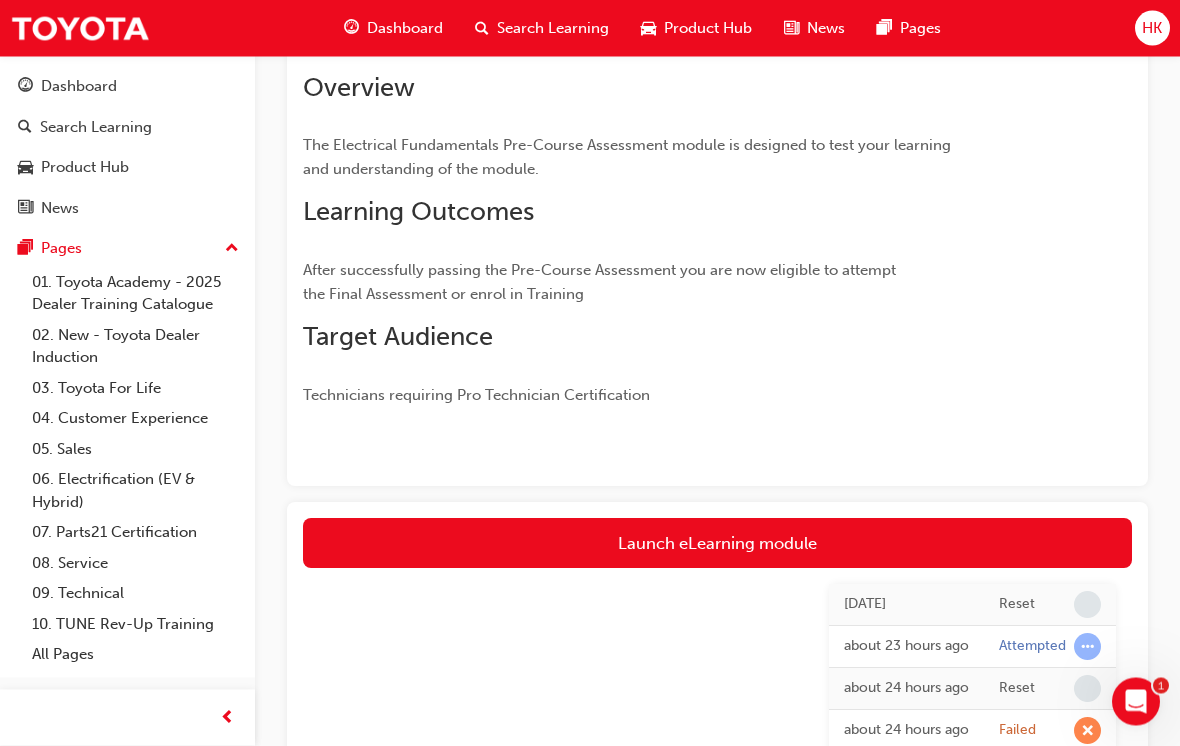 scroll, scrollTop: 433, scrollLeft: 0, axis: vertical 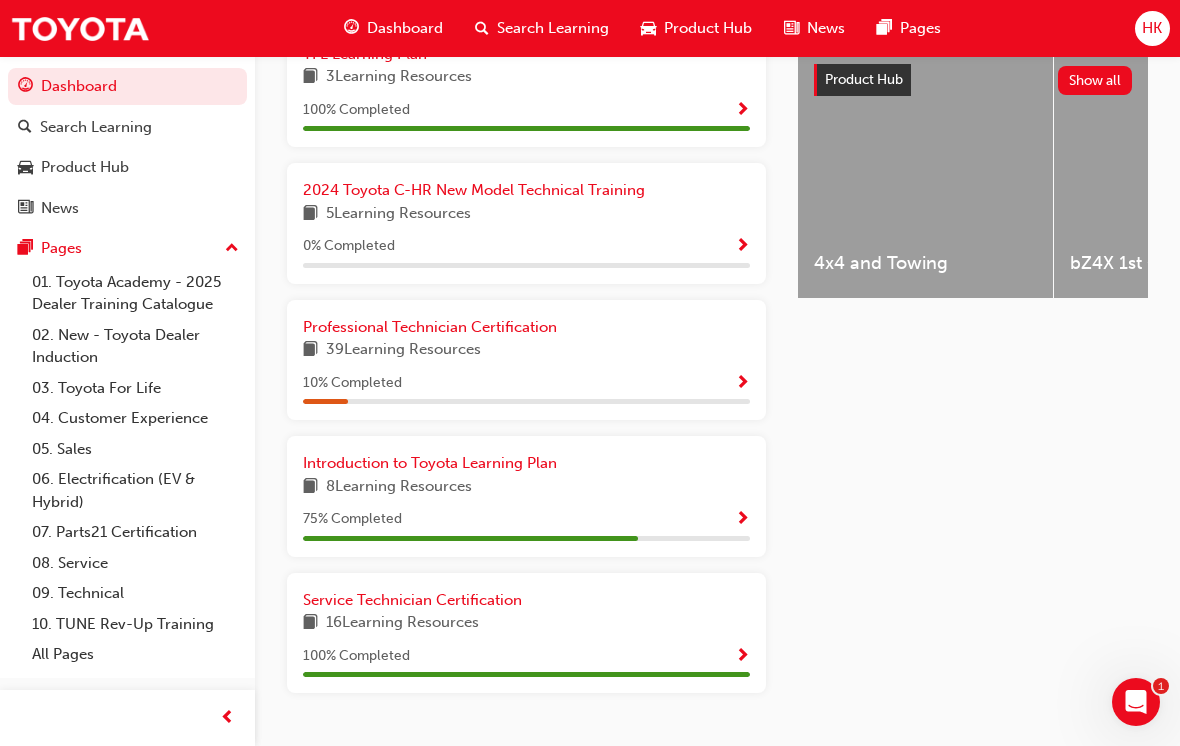 click on "Professional Technician Certification" at bounding box center [430, 327] 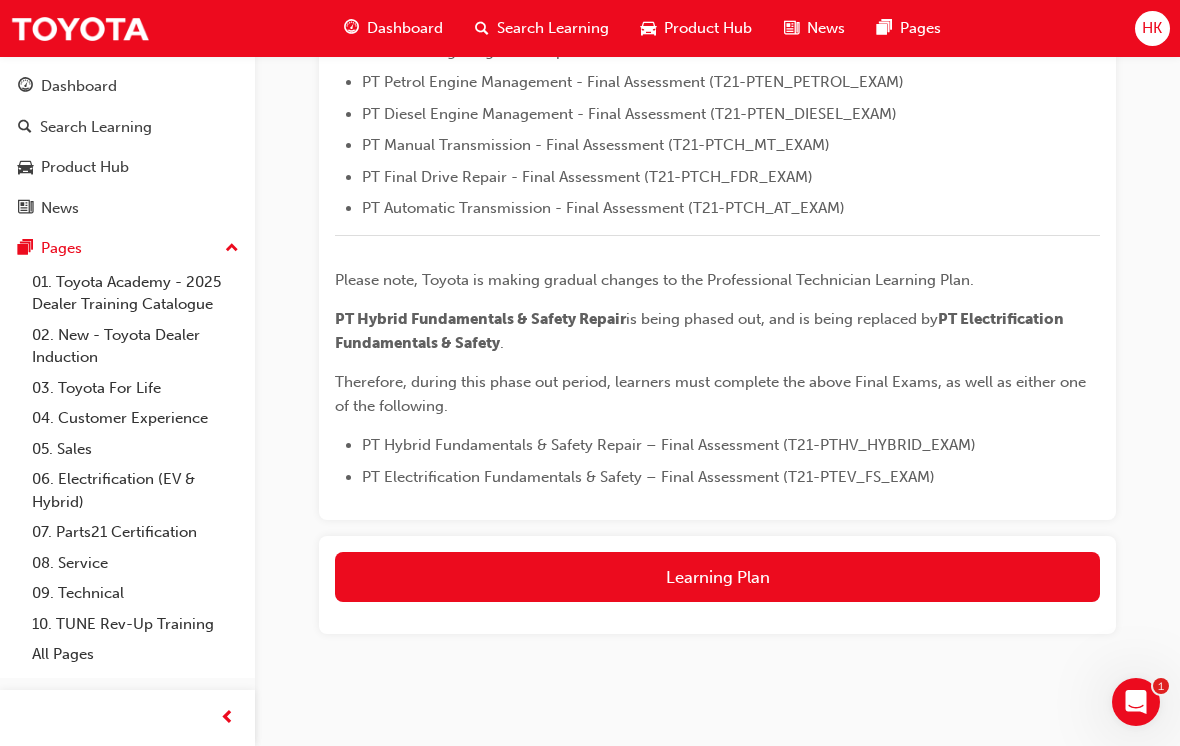 scroll, scrollTop: 804, scrollLeft: 0, axis: vertical 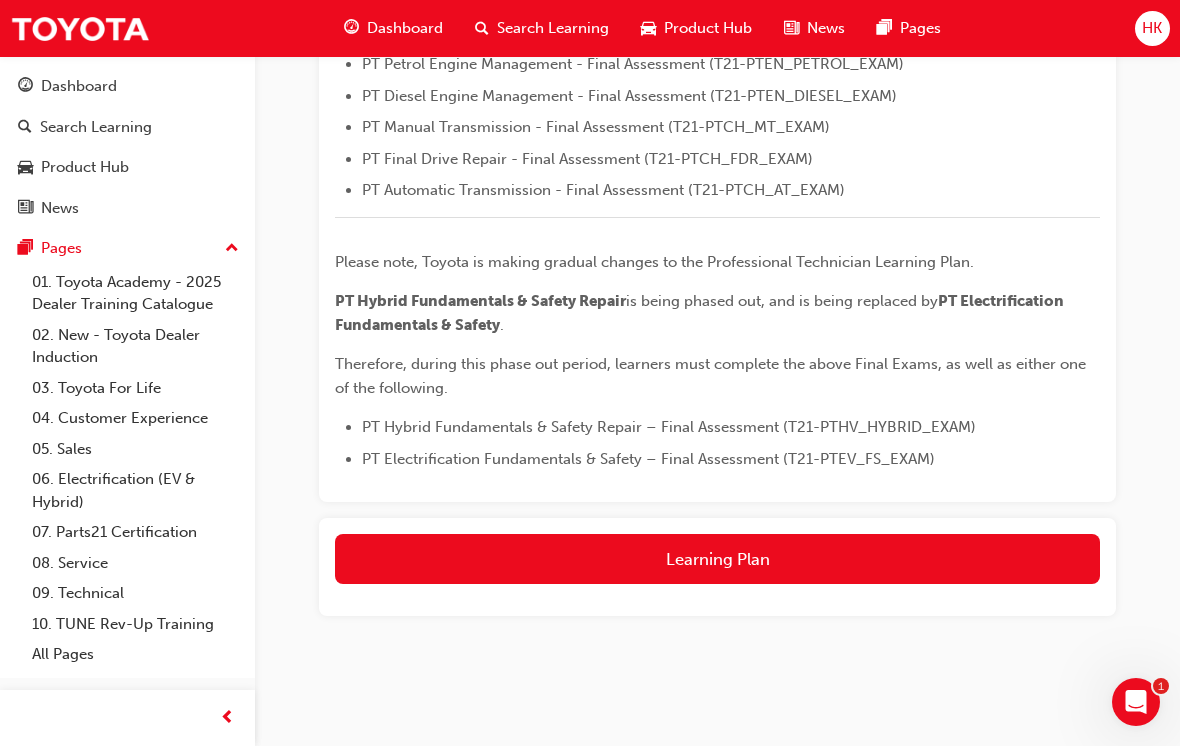 click on "Learning Plan" at bounding box center [717, 559] 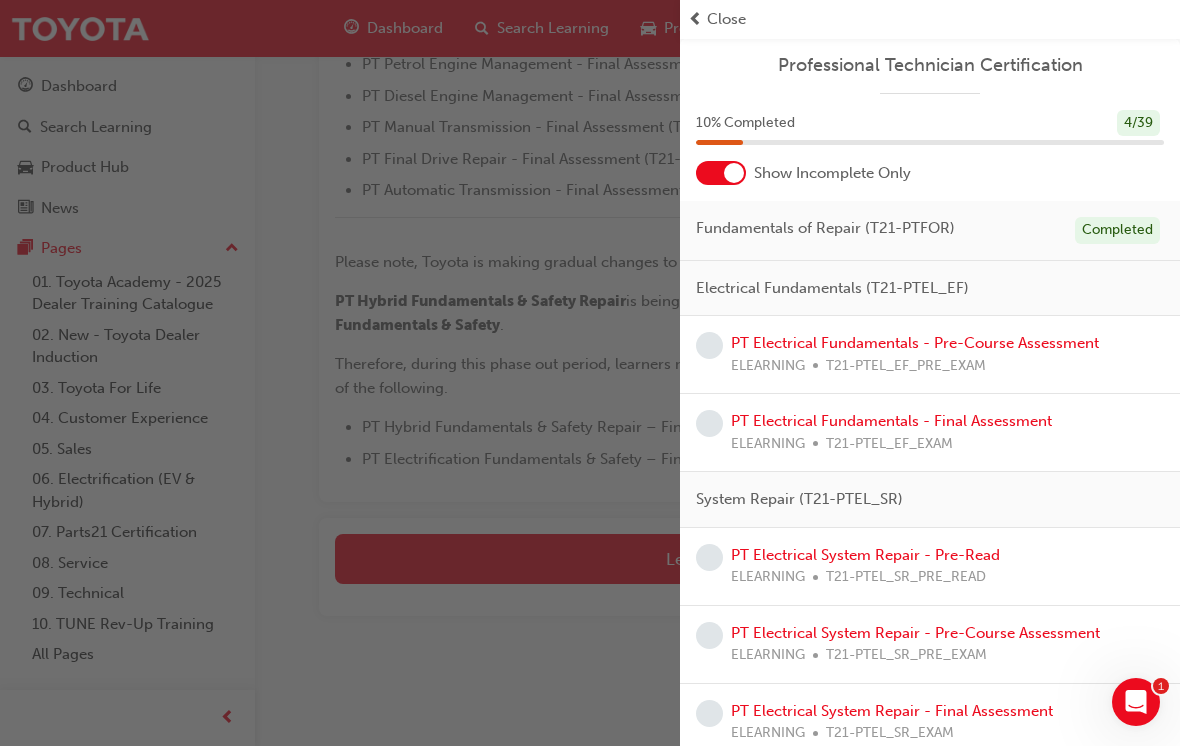 click on "PT Electrical Fundamentals - Pre-Course Assessment" at bounding box center (915, 343) 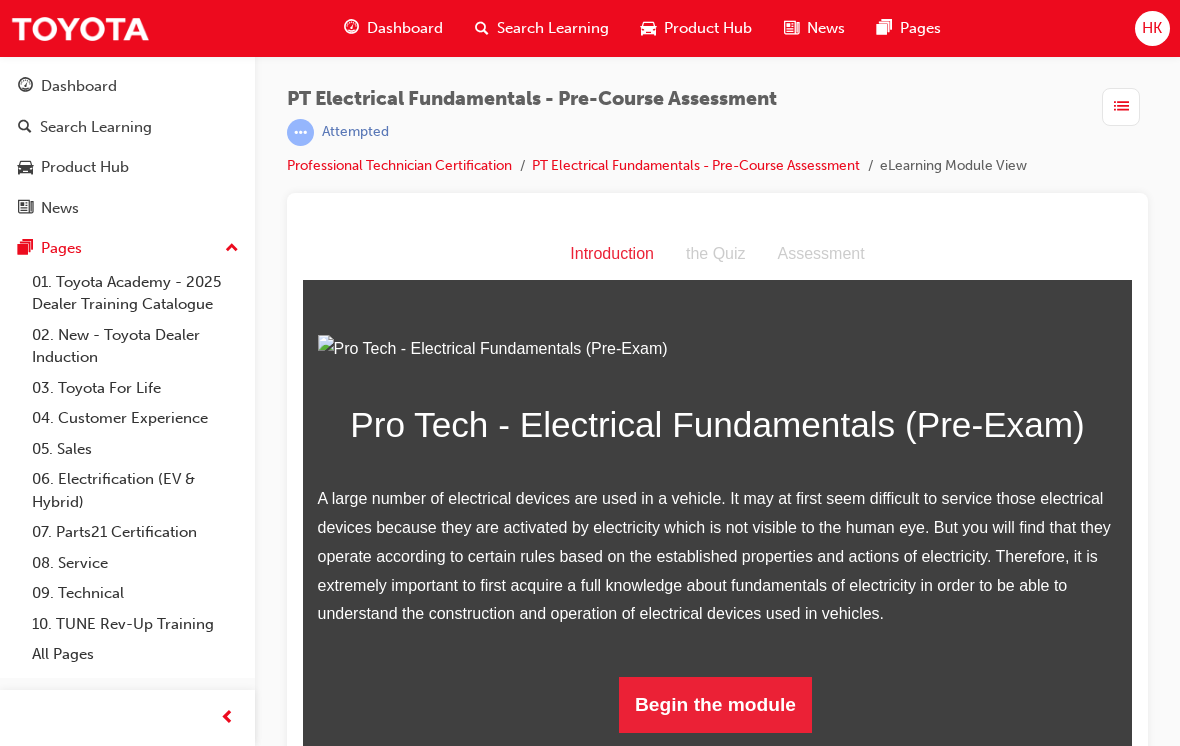 scroll, scrollTop: 26, scrollLeft: 0, axis: vertical 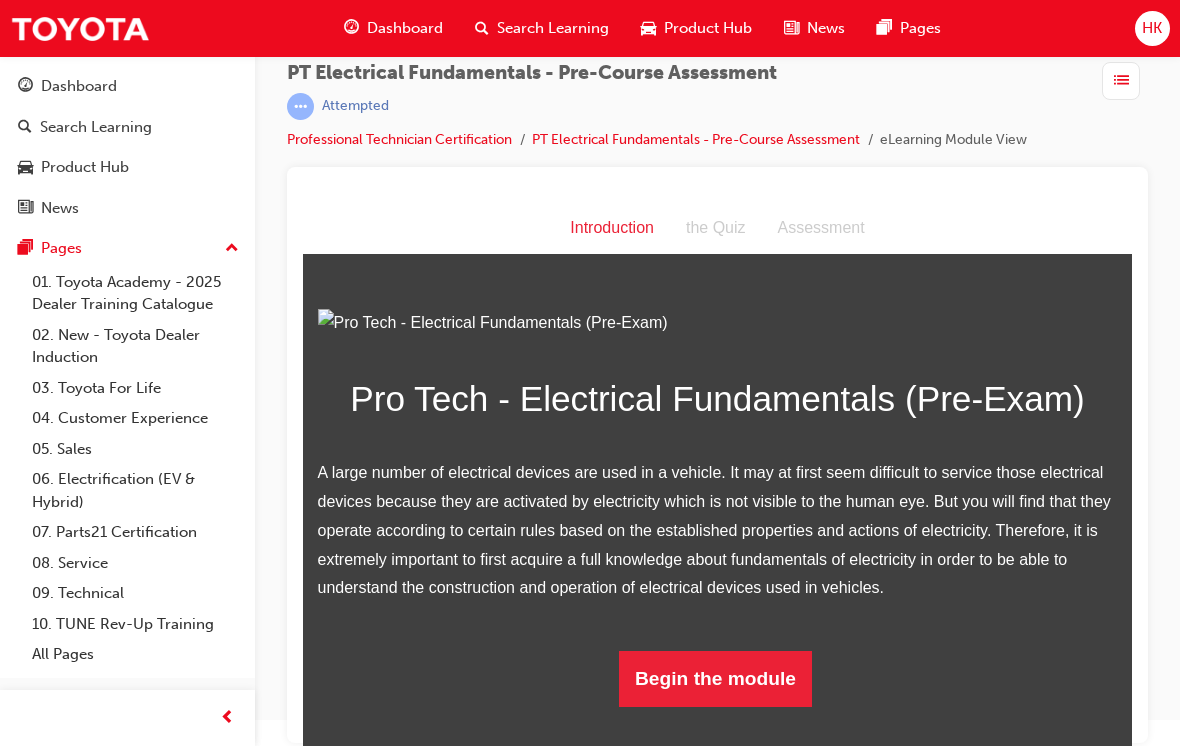 click on "Begin the module" at bounding box center [715, 679] 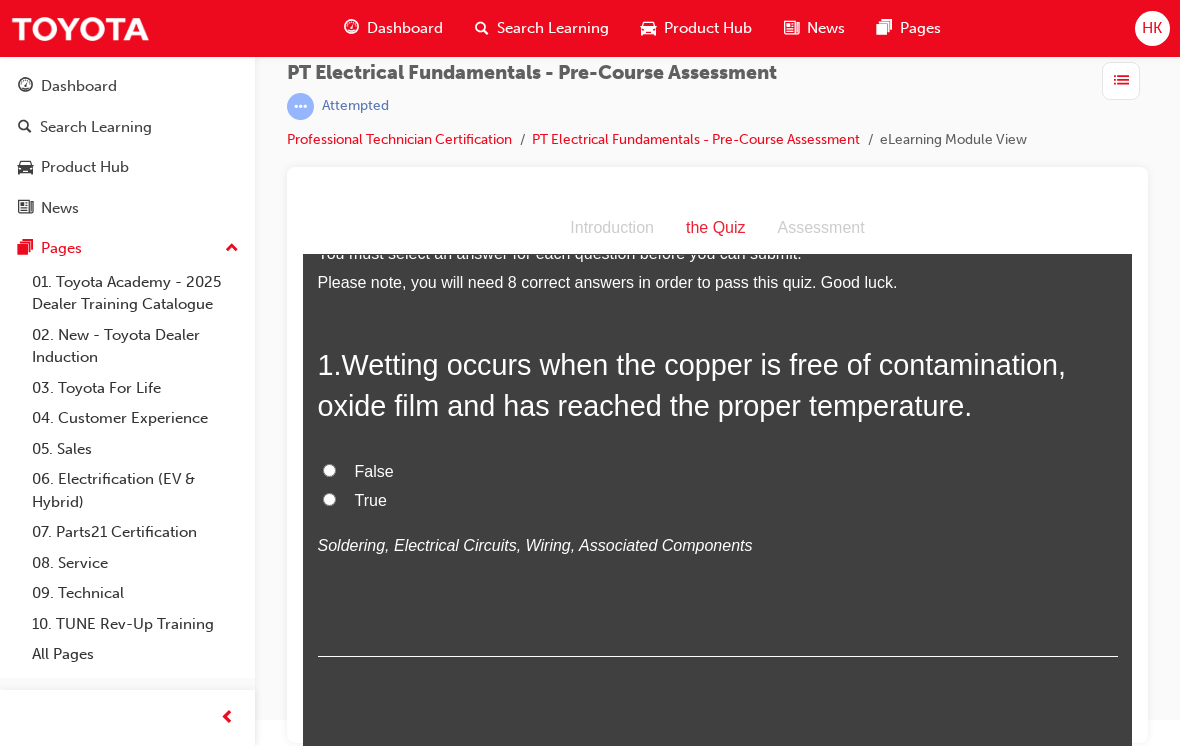 scroll, scrollTop: 38, scrollLeft: 0, axis: vertical 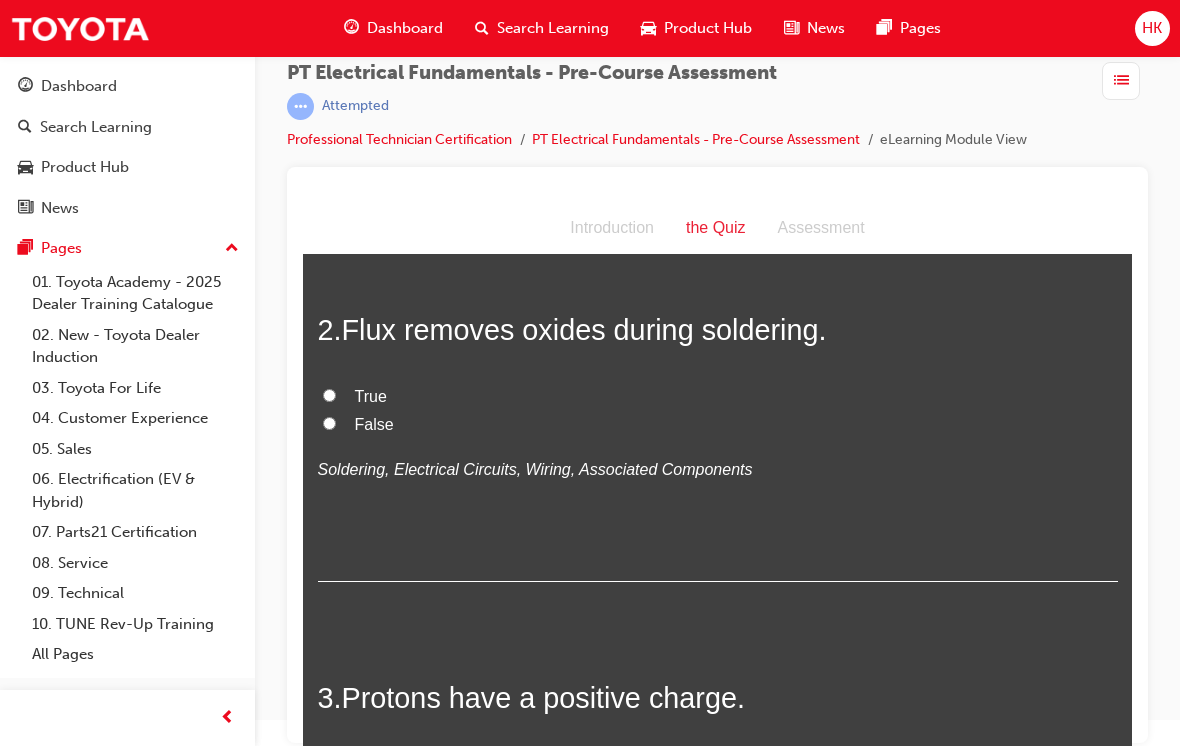 click on "All Pages" at bounding box center [135, 654] 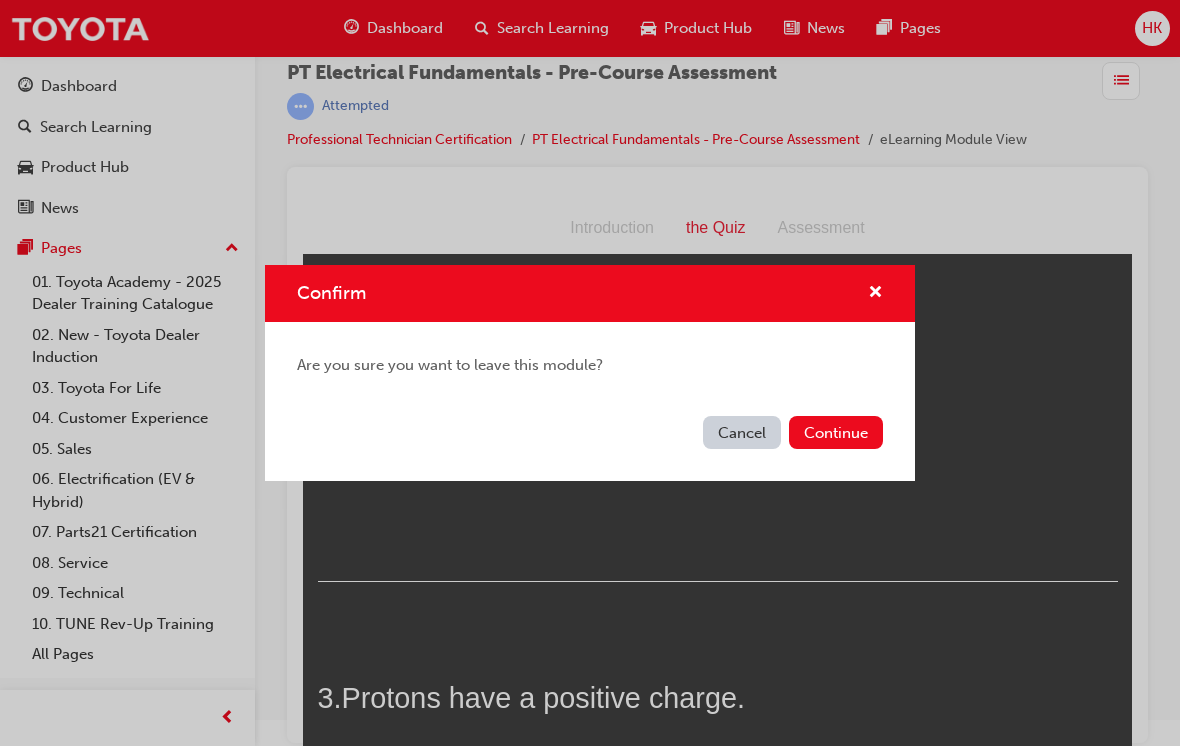 click at bounding box center [875, 294] 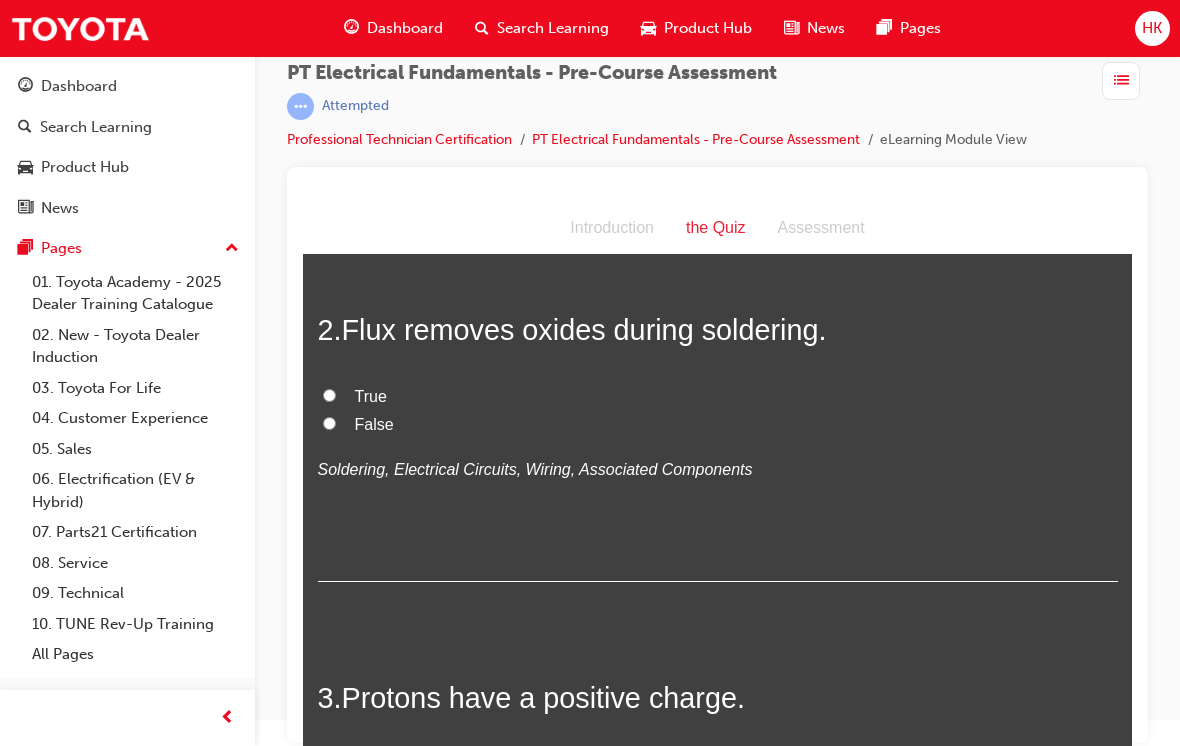 click on "True" at bounding box center (371, 396) 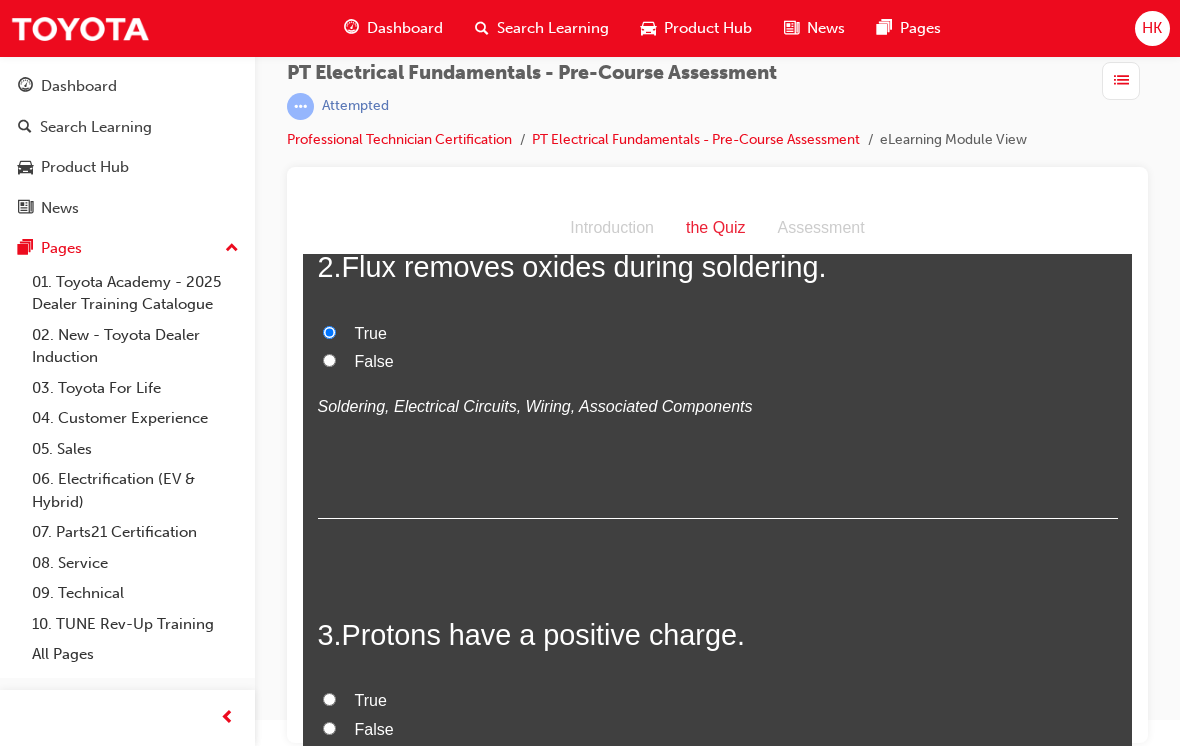 scroll, scrollTop: 725, scrollLeft: 0, axis: vertical 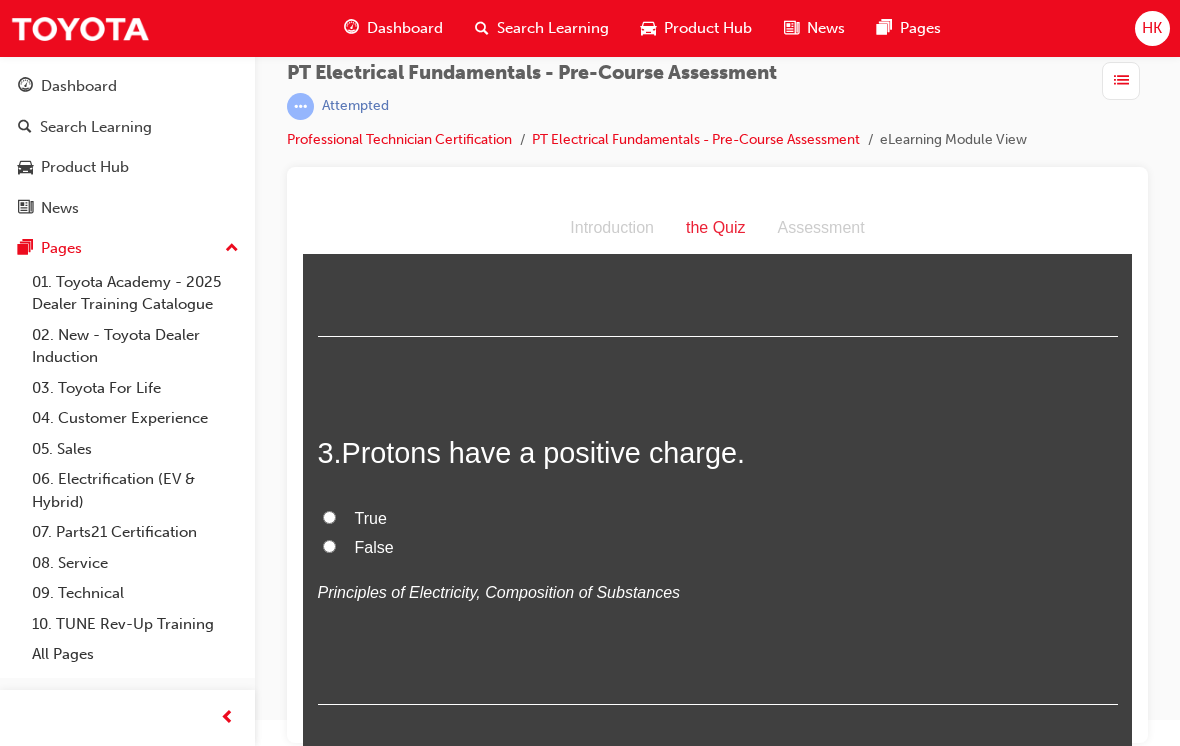 click on "True" at bounding box center (371, 518) 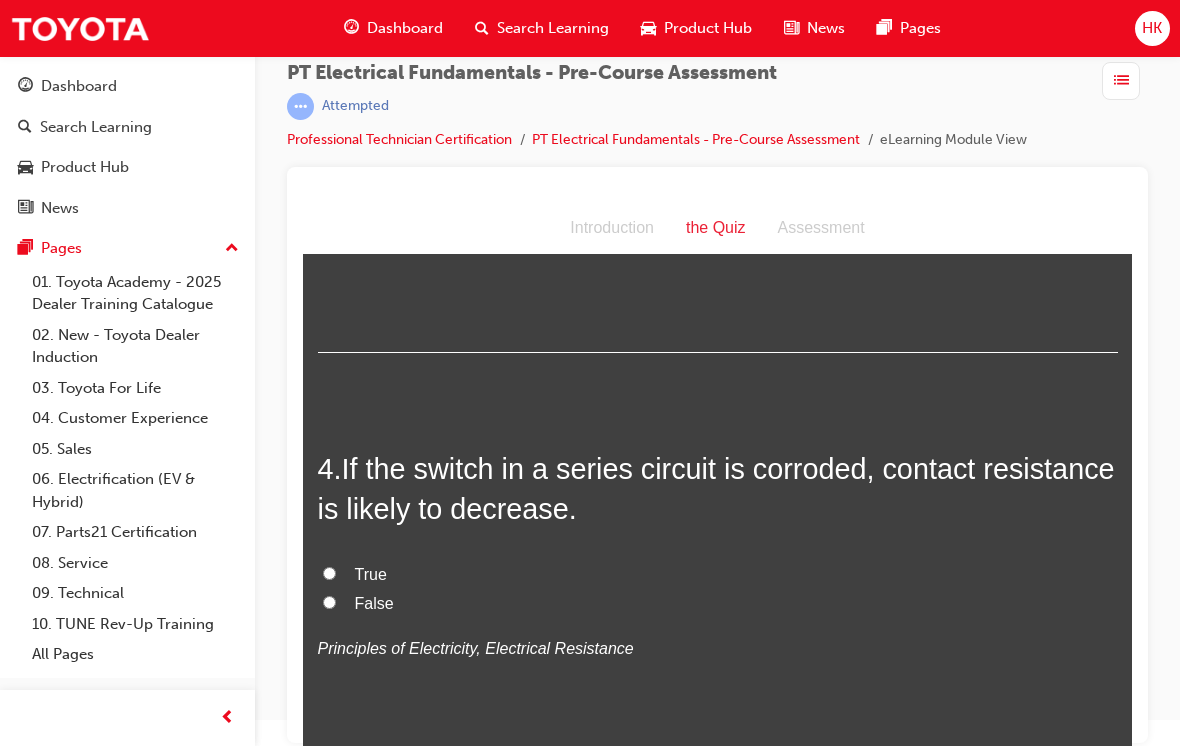 scroll, scrollTop: 1079, scrollLeft: 0, axis: vertical 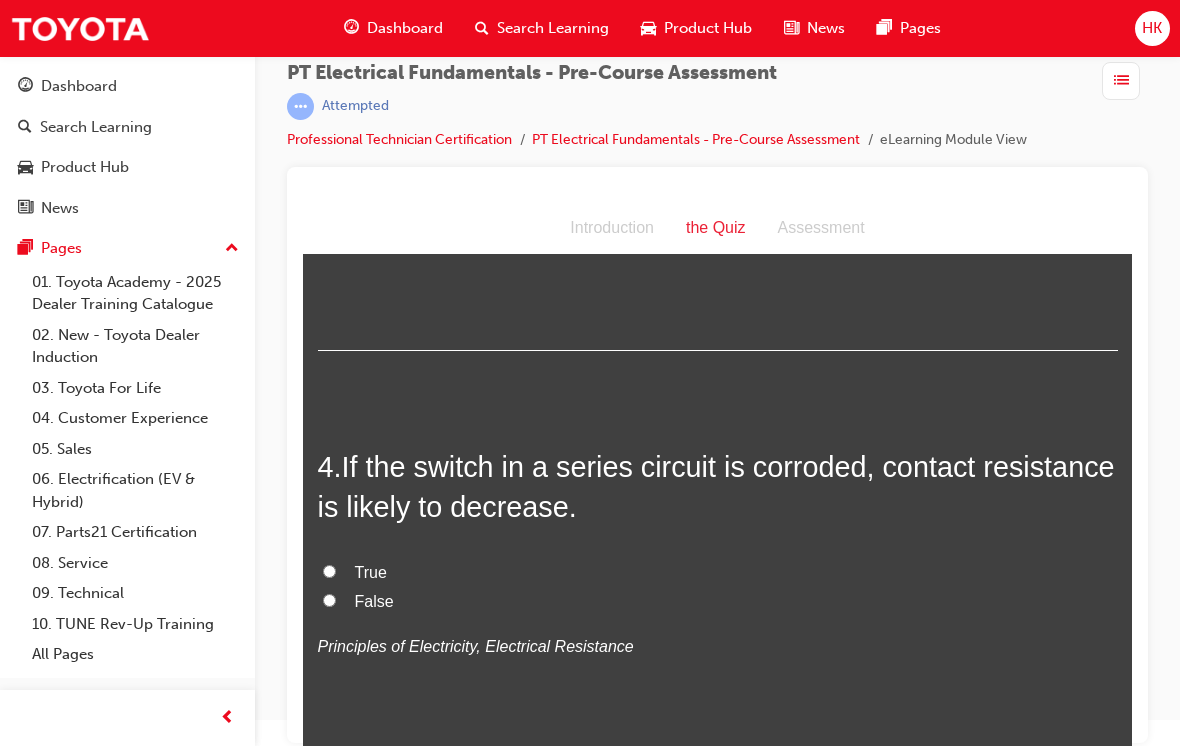 click on "False" at bounding box center [374, 601] 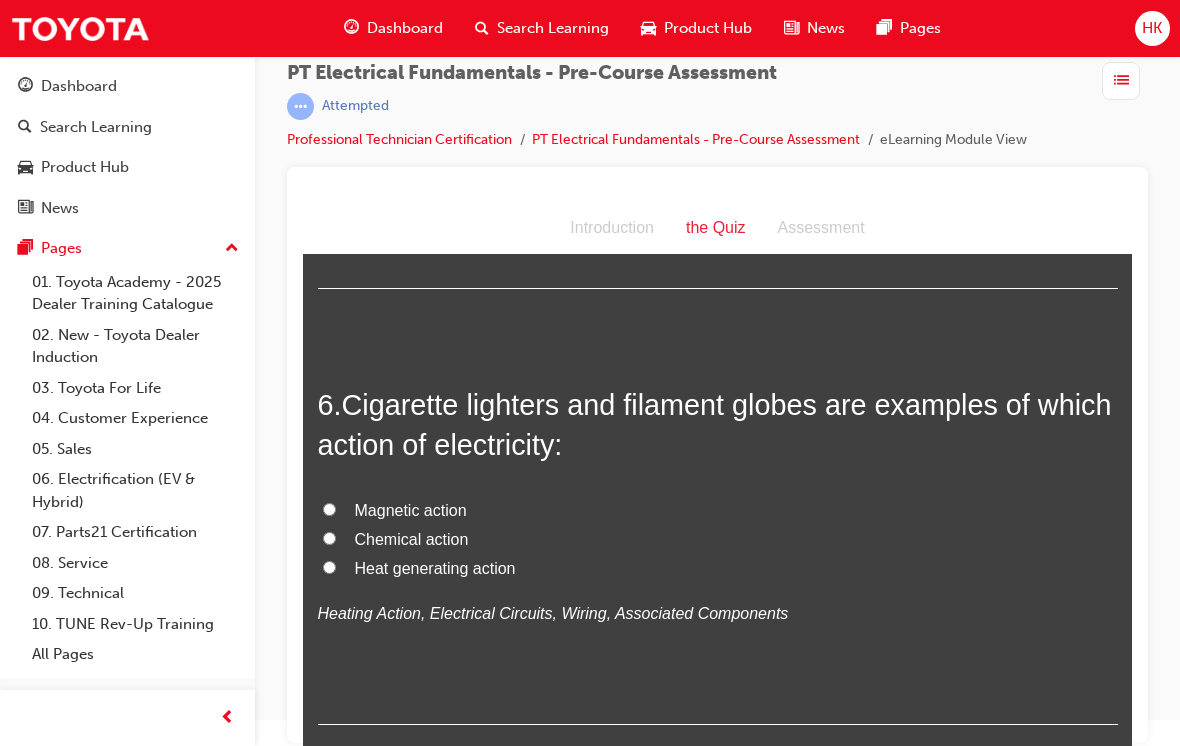 scroll, scrollTop: 1919, scrollLeft: 0, axis: vertical 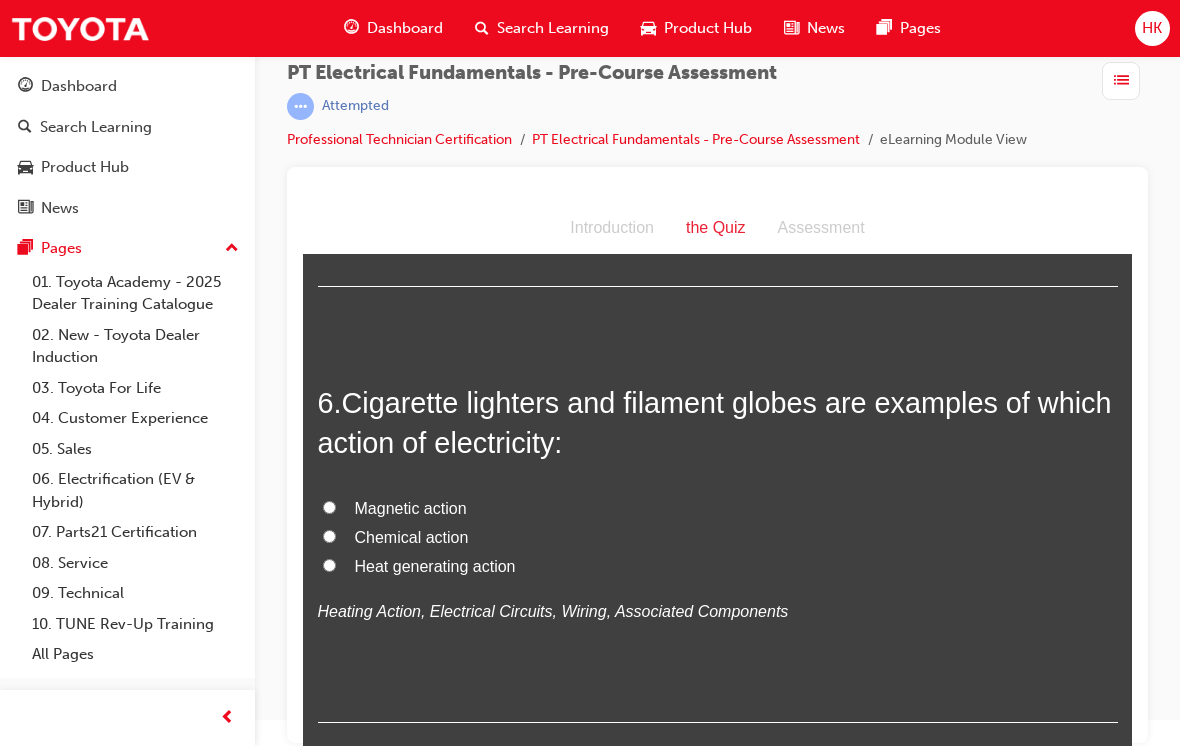 click on "Chemical action" at bounding box center (412, 537) 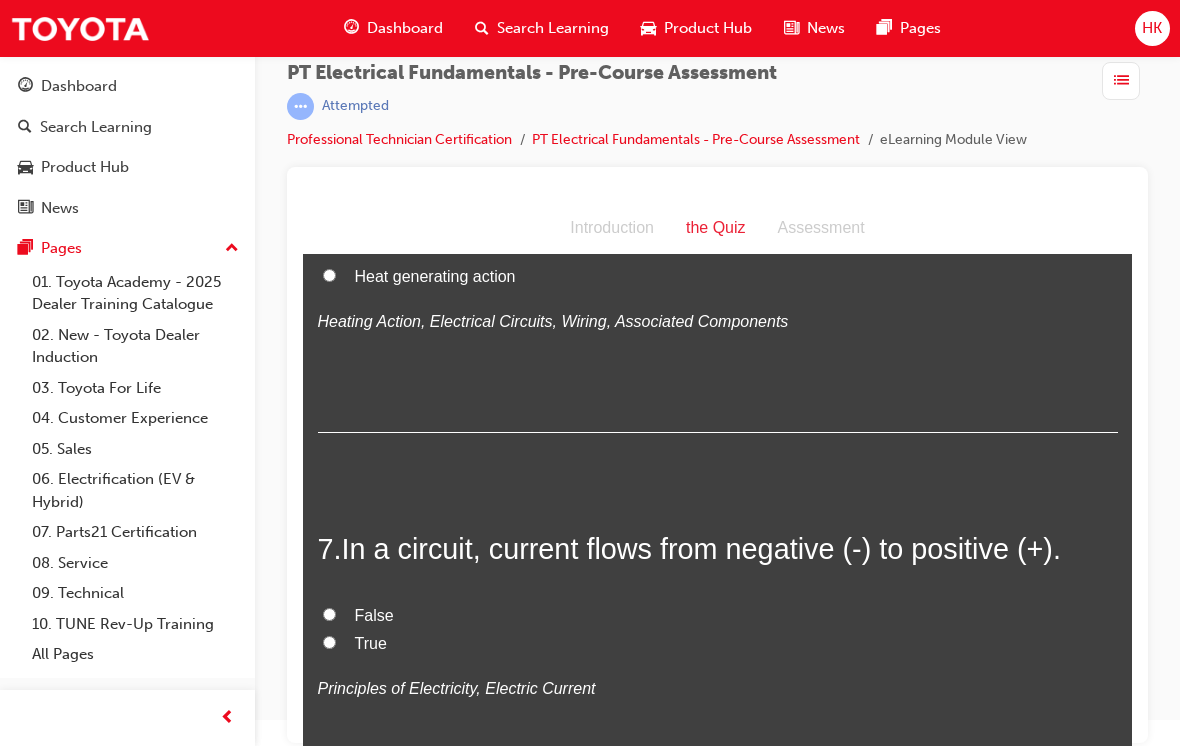 scroll, scrollTop: 2364, scrollLeft: 0, axis: vertical 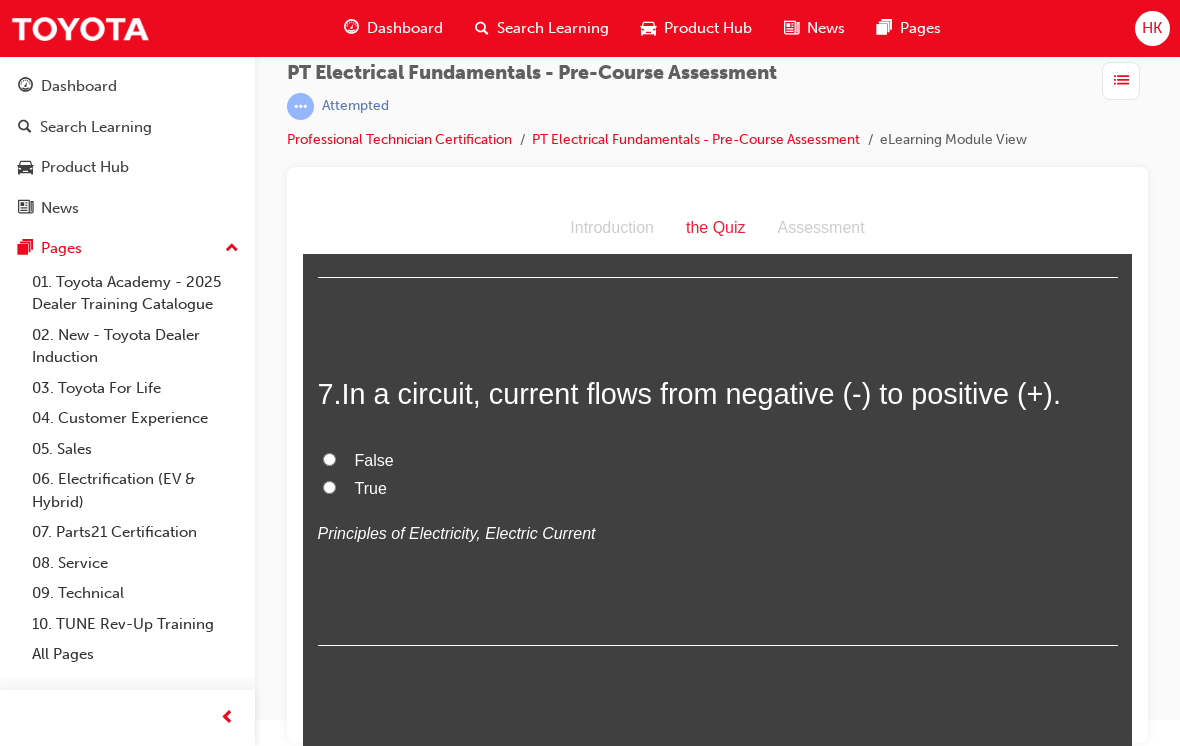 click on "True" at bounding box center [371, 488] 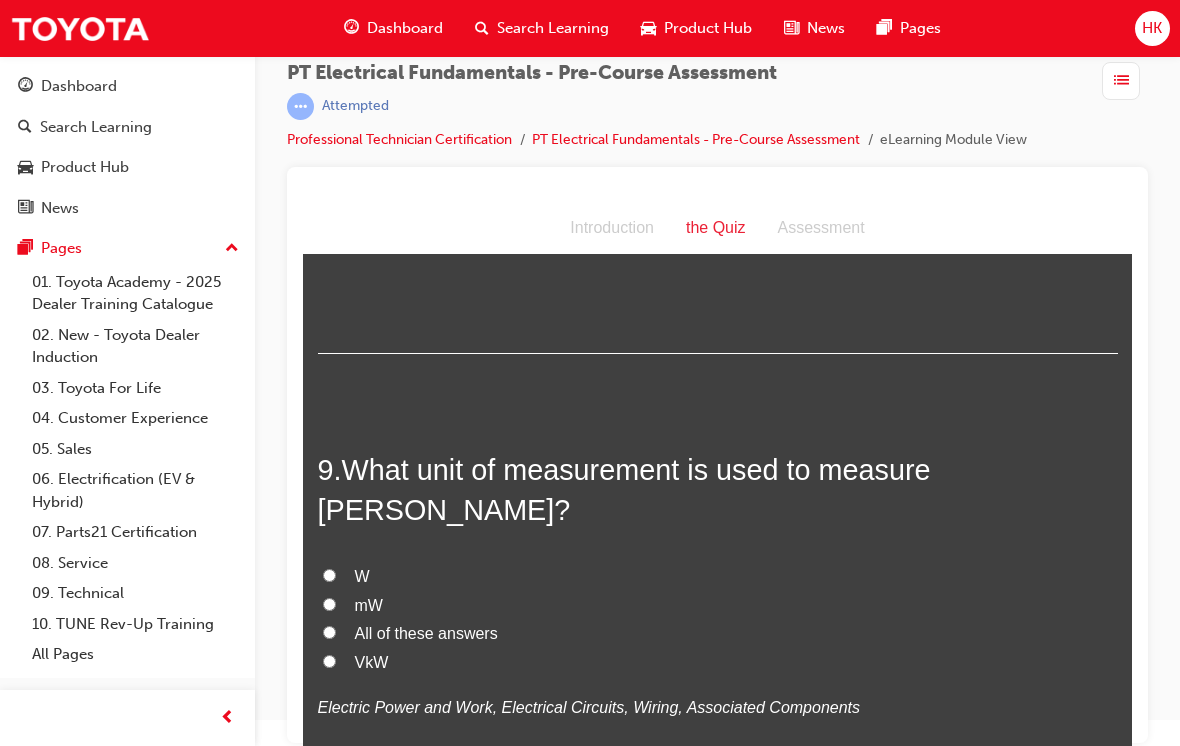 scroll, scrollTop: 3141, scrollLeft: 0, axis: vertical 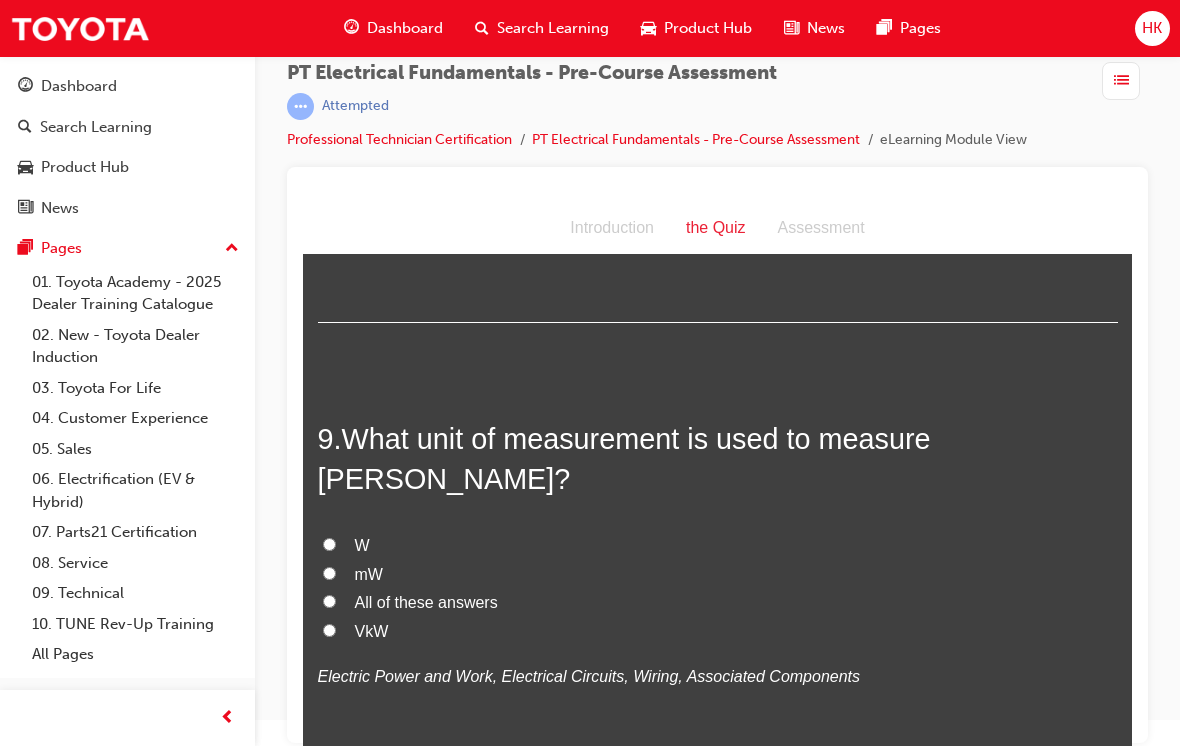 click on "W" at bounding box center (362, 545) 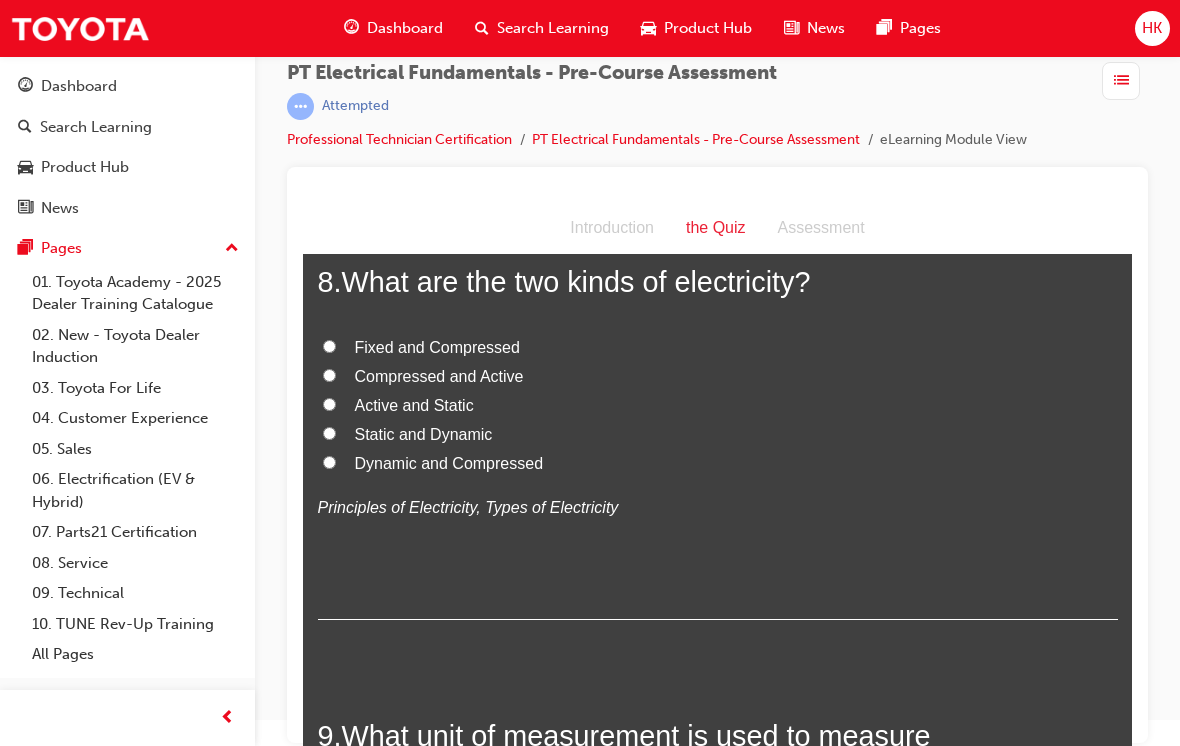 scroll, scrollTop: 2811, scrollLeft: 0, axis: vertical 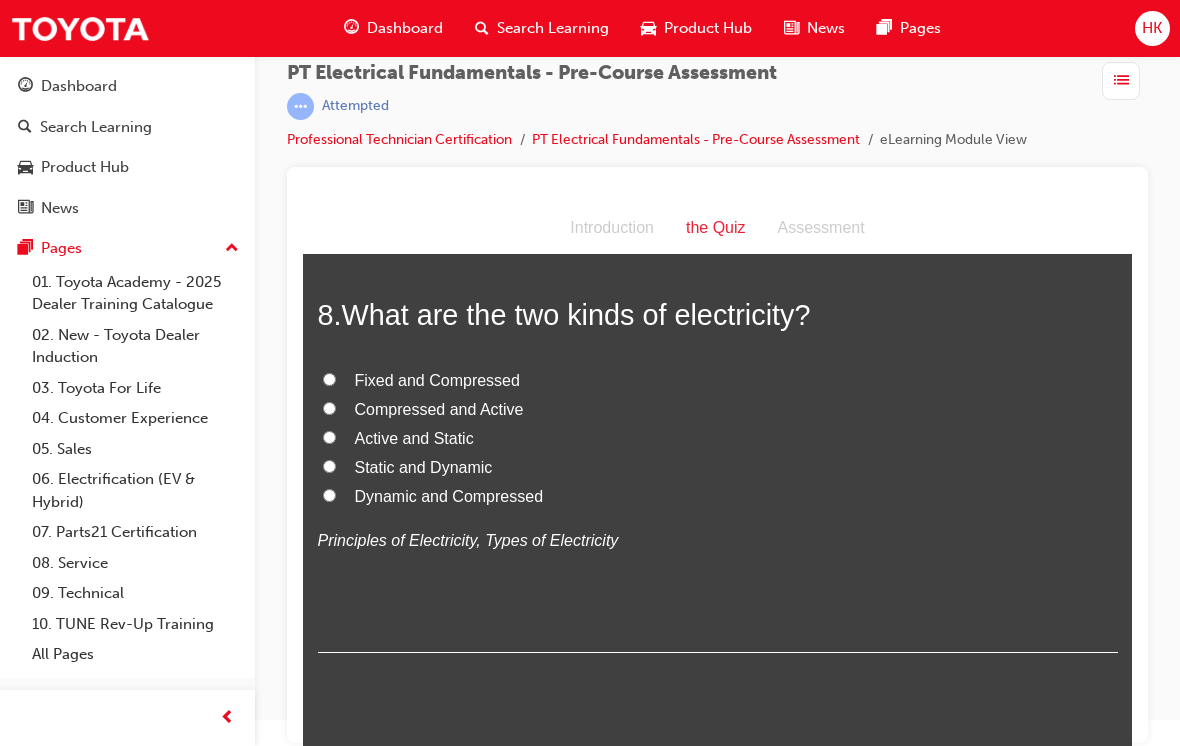 click on "Static and Dynamic" at bounding box center [424, 467] 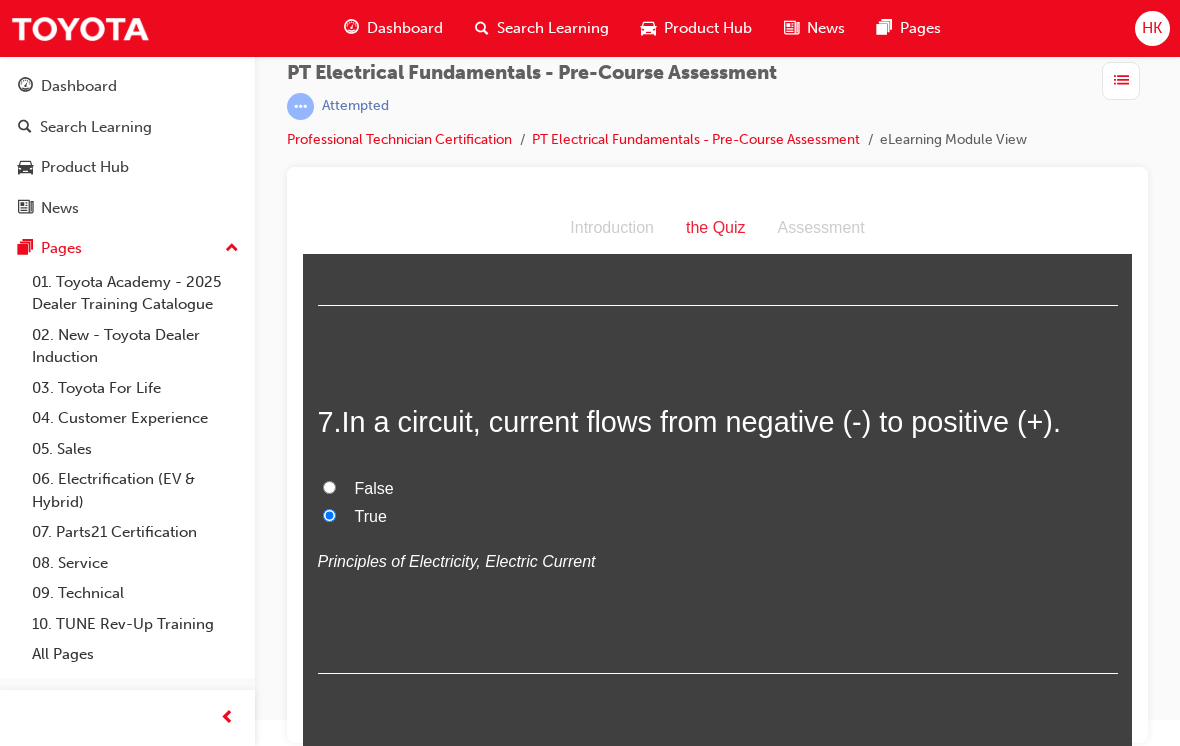 scroll, scrollTop: 2305, scrollLeft: 0, axis: vertical 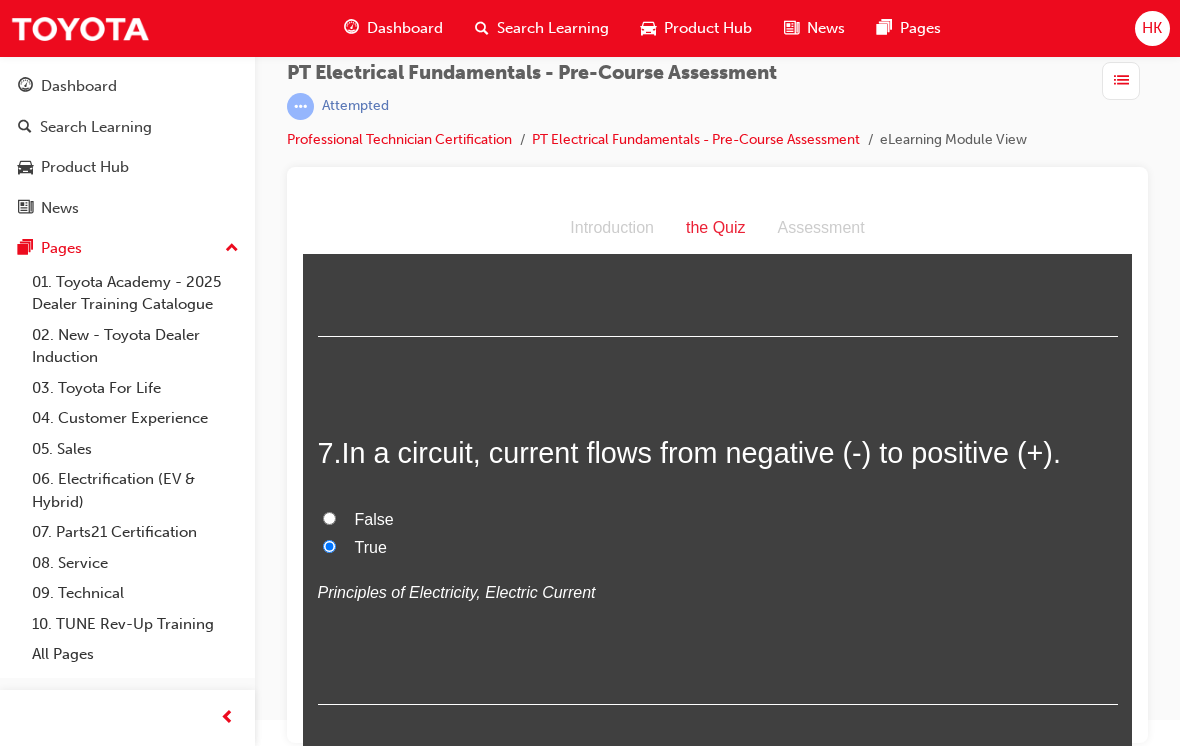 click on "In a circuit, current flows from negative (-) to positive (+)." at bounding box center [701, 453] 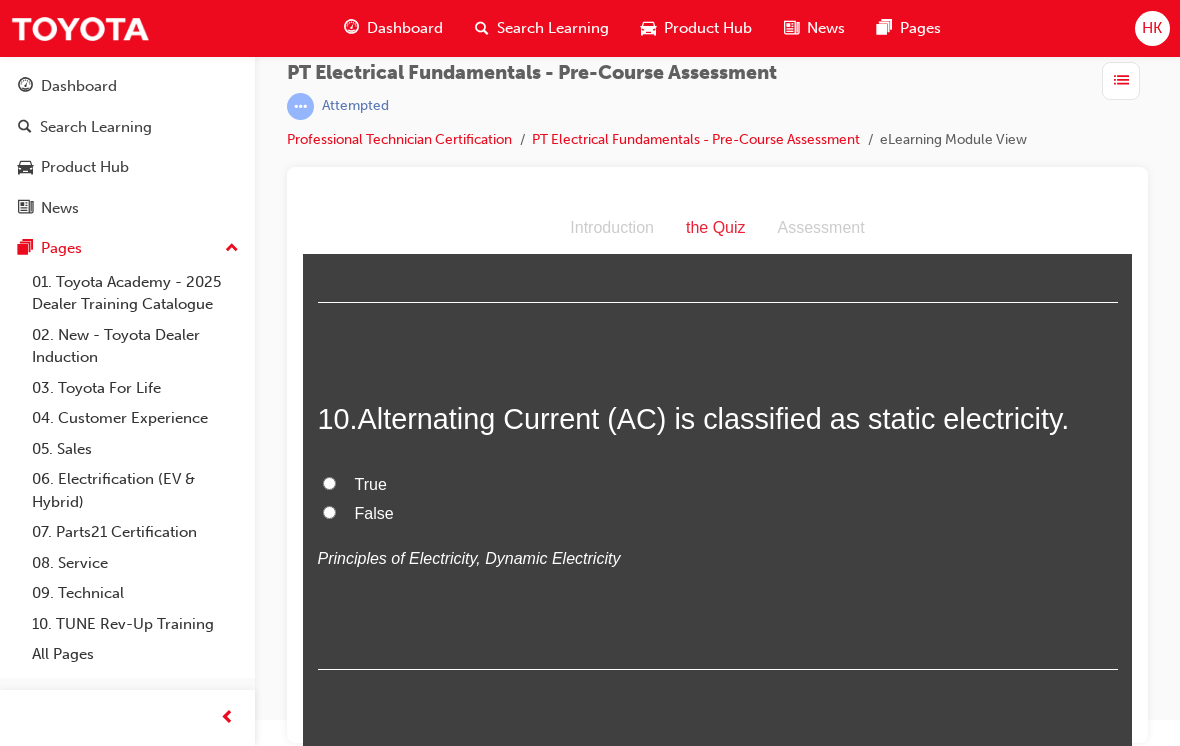 scroll, scrollTop: 3626, scrollLeft: 0, axis: vertical 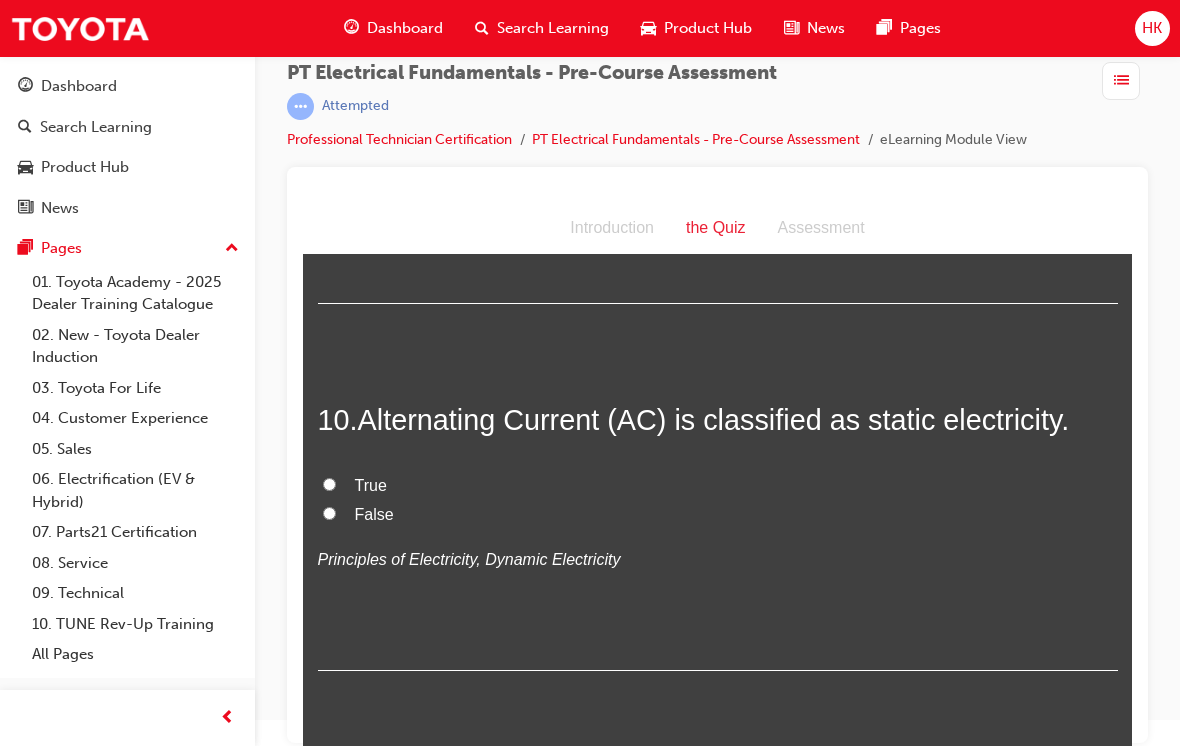 click on "False" at bounding box center (374, 514) 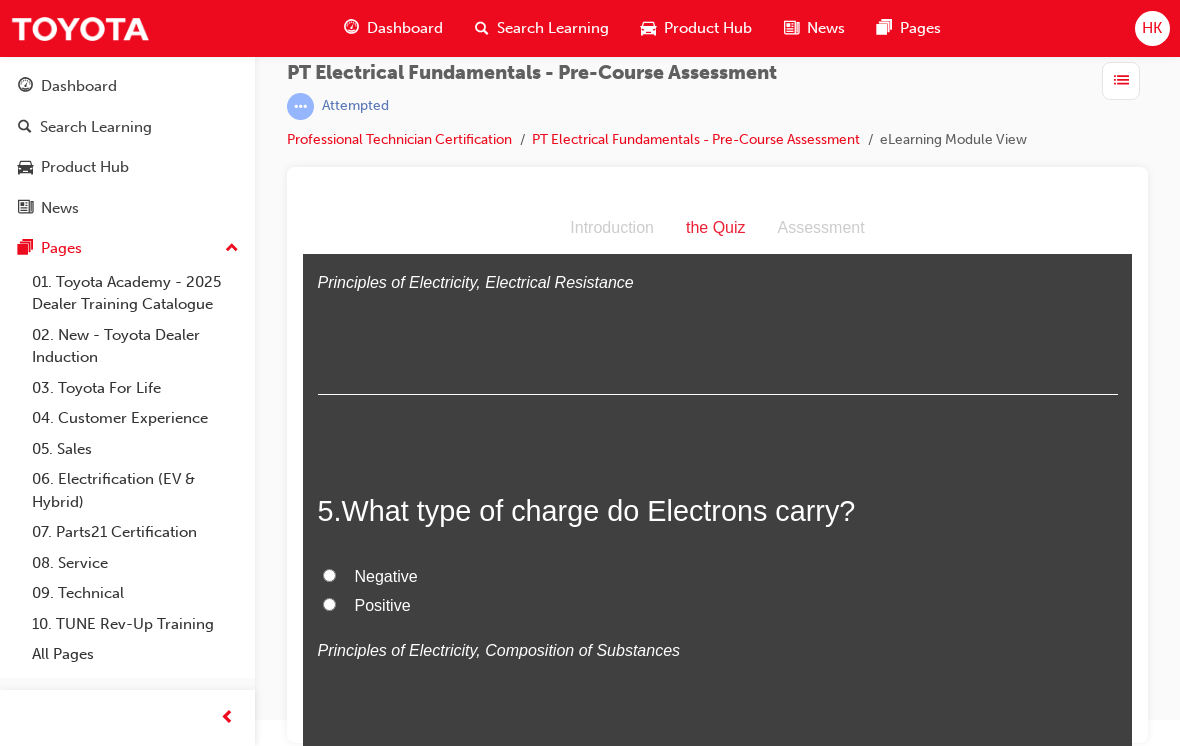 scroll, scrollTop: 1436, scrollLeft: 0, axis: vertical 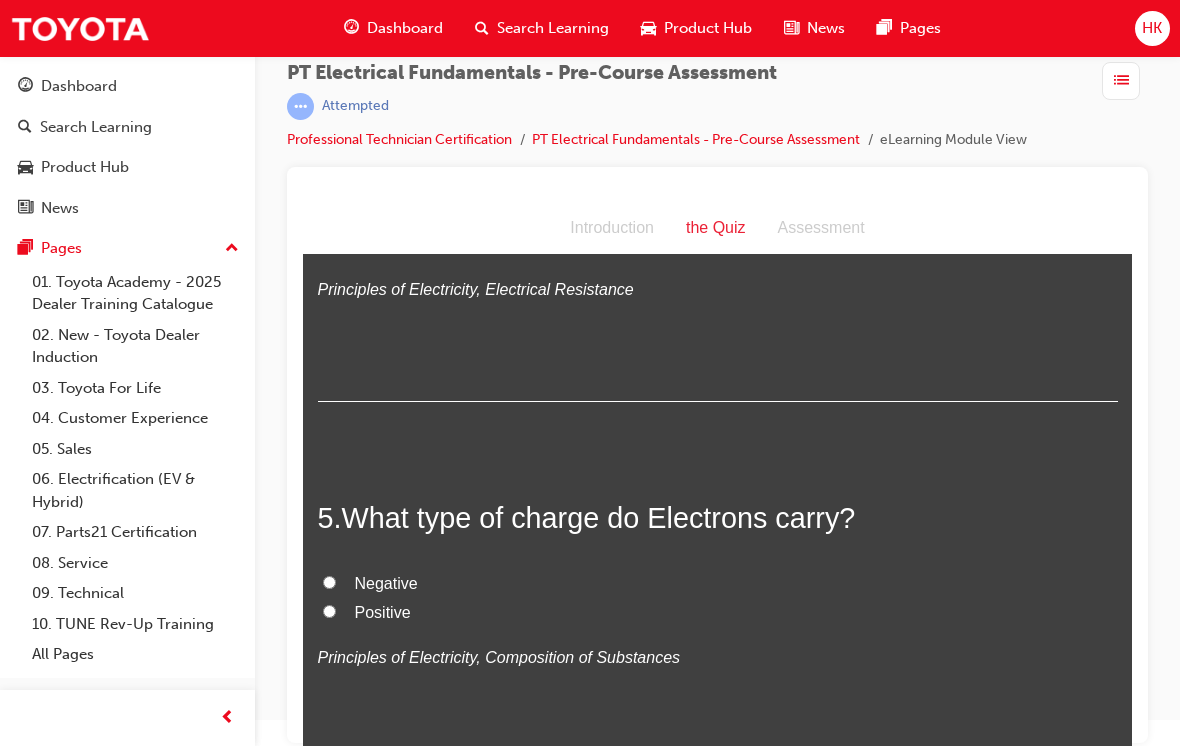 click on "5 .  What type of charge do Electrons carry?" at bounding box center (718, 518) 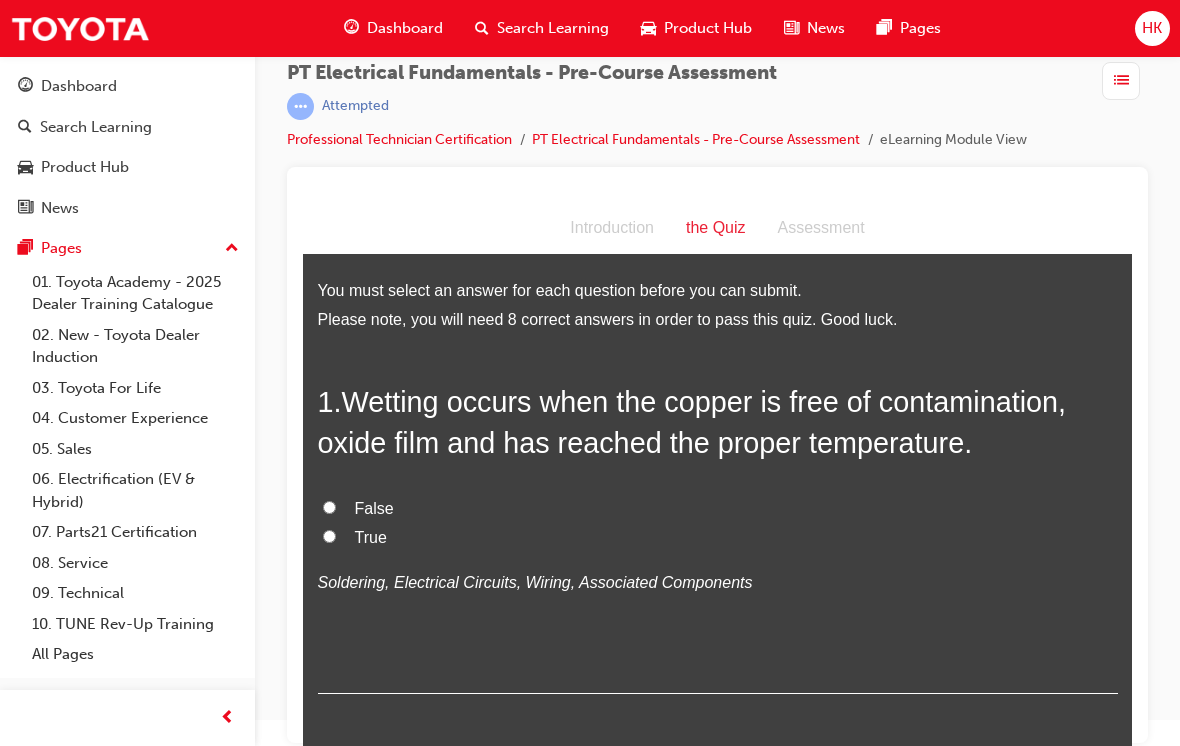 scroll, scrollTop: 0, scrollLeft: 0, axis: both 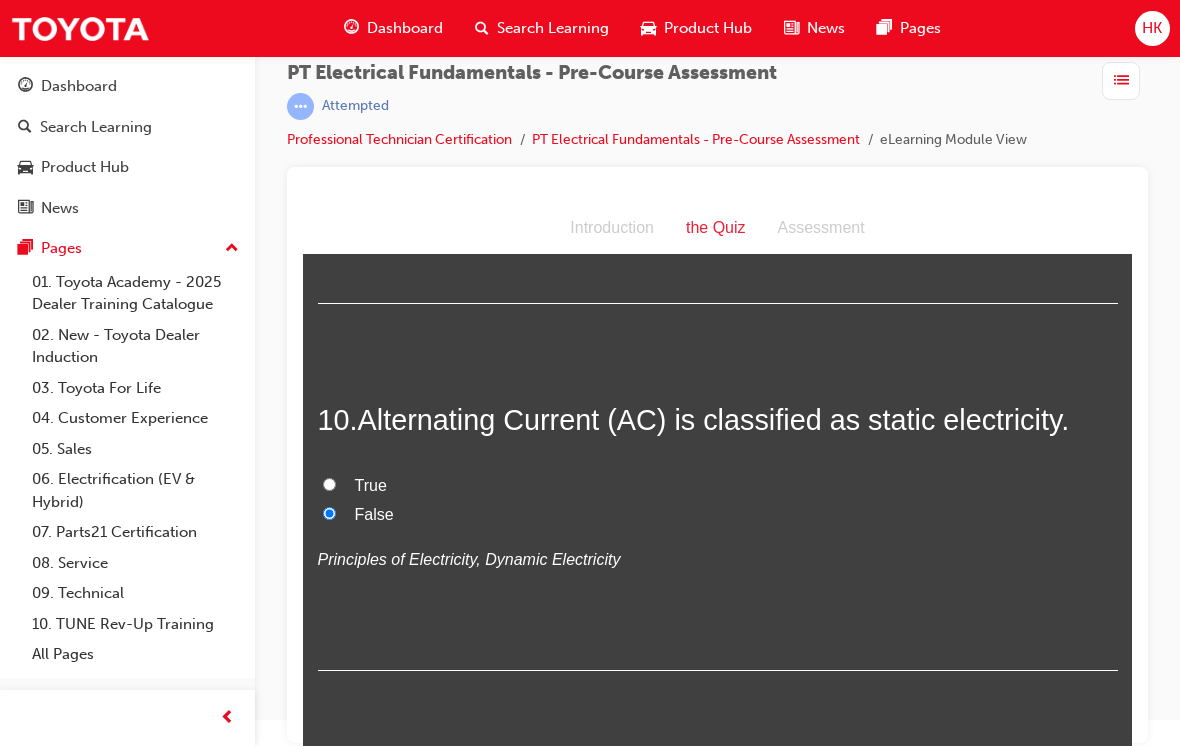 click on "Submit Answers" at bounding box center [716, 795] 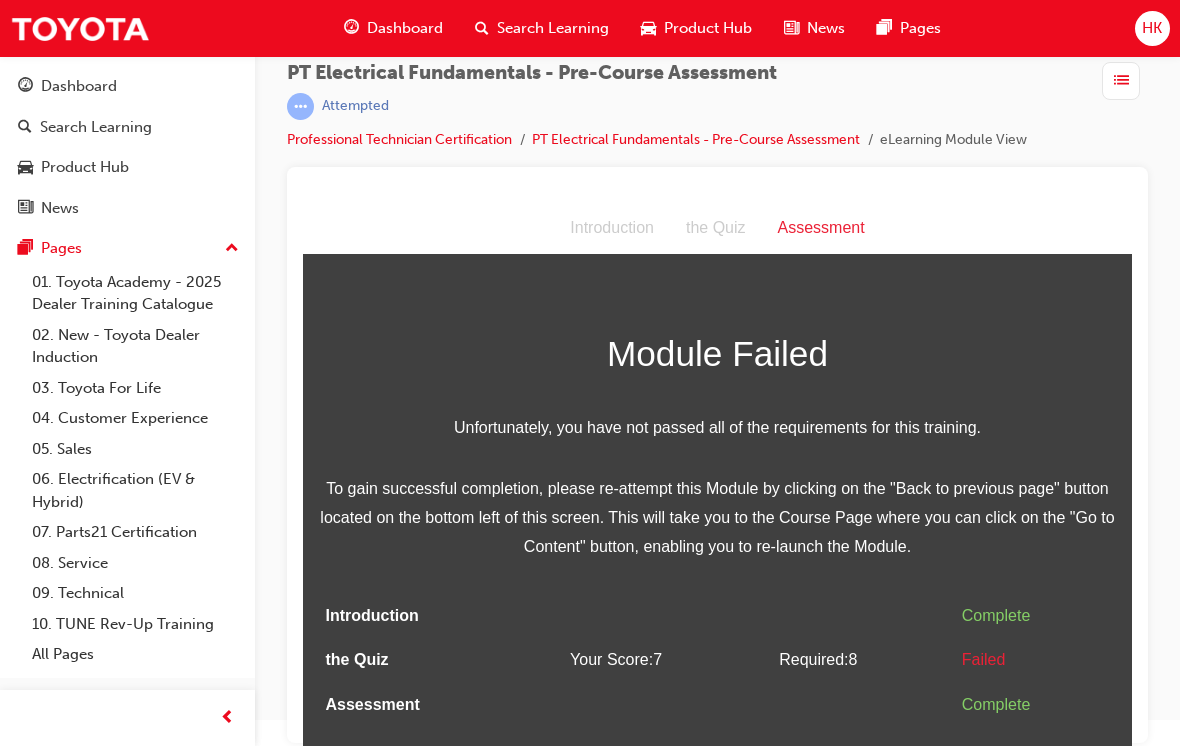 scroll, scrollTop: 0, scrollLeft: 0, axis: both 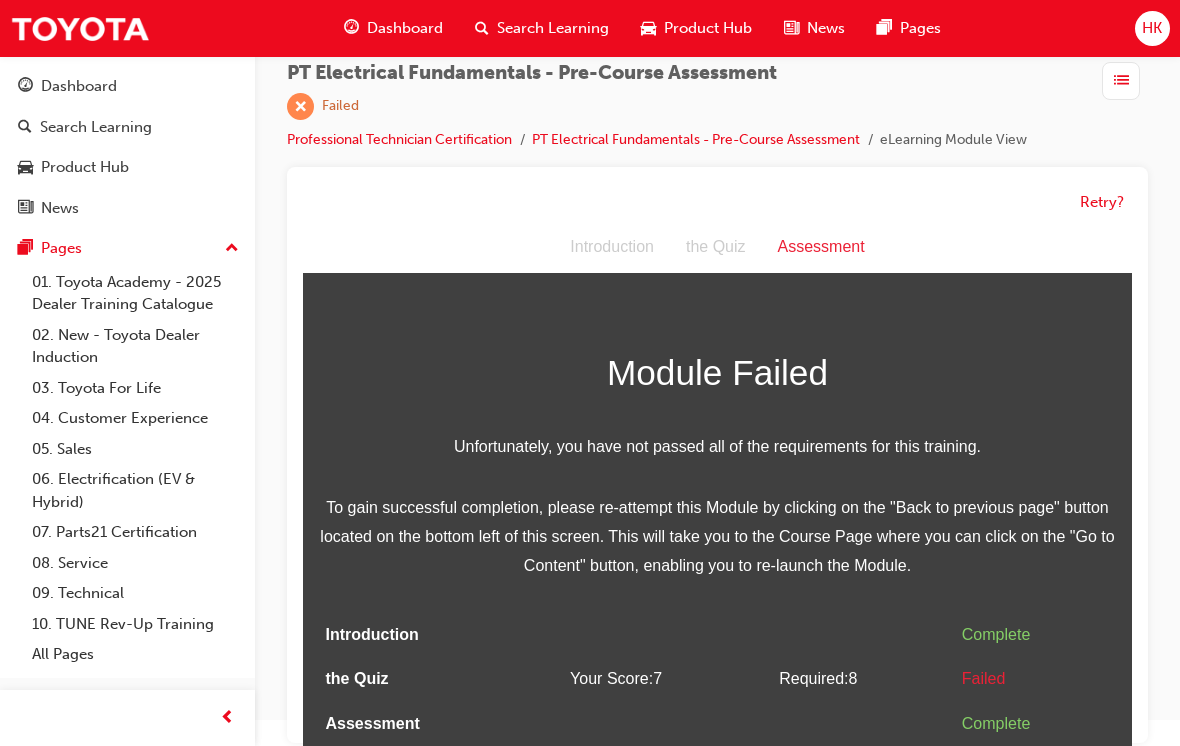 click on "01. Toyota Academy - 2025 Dealer Training Catalogue 02. New - Toyota Dealer Induction  03. Toyota For Life 04. Customer Experience 05. Sales 06. Electrification (EV & Hybrid) 07. Parts21 Certification 08. Service 09. Technical  10. TUNE Rev-Up Training All Pages" at bounding box center (127, 468) 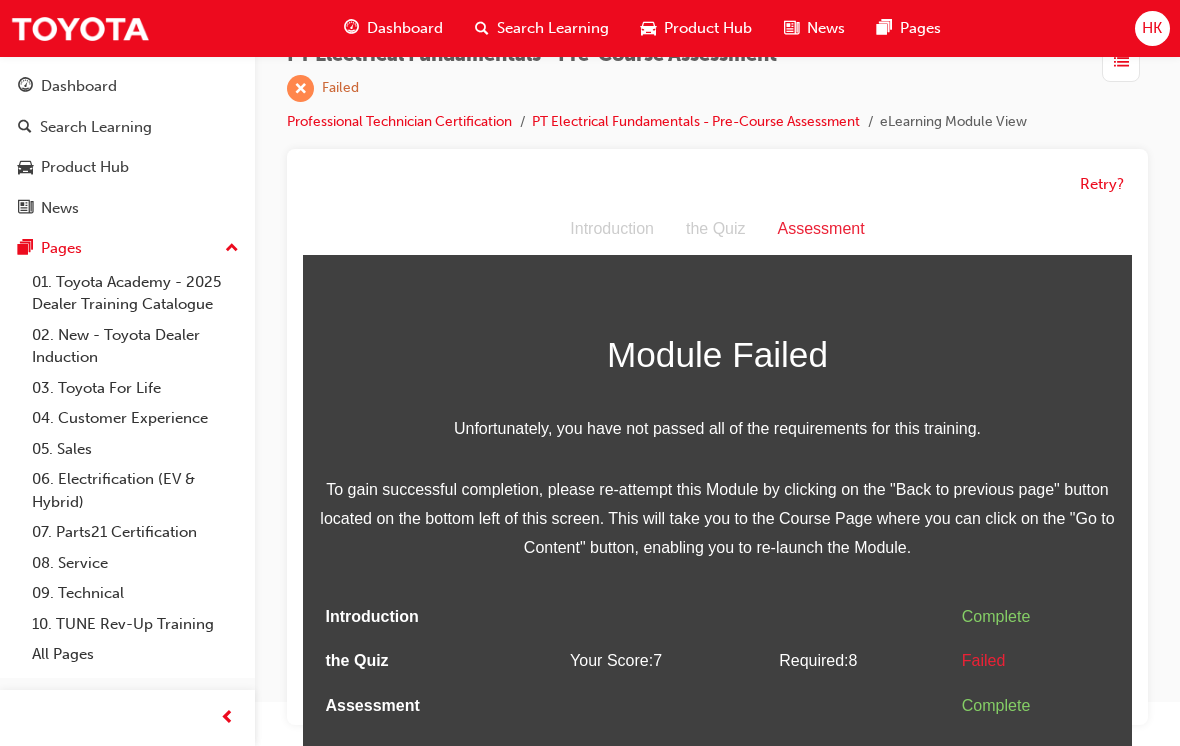 click on "Retry?" at bounding box center [1102, 184] 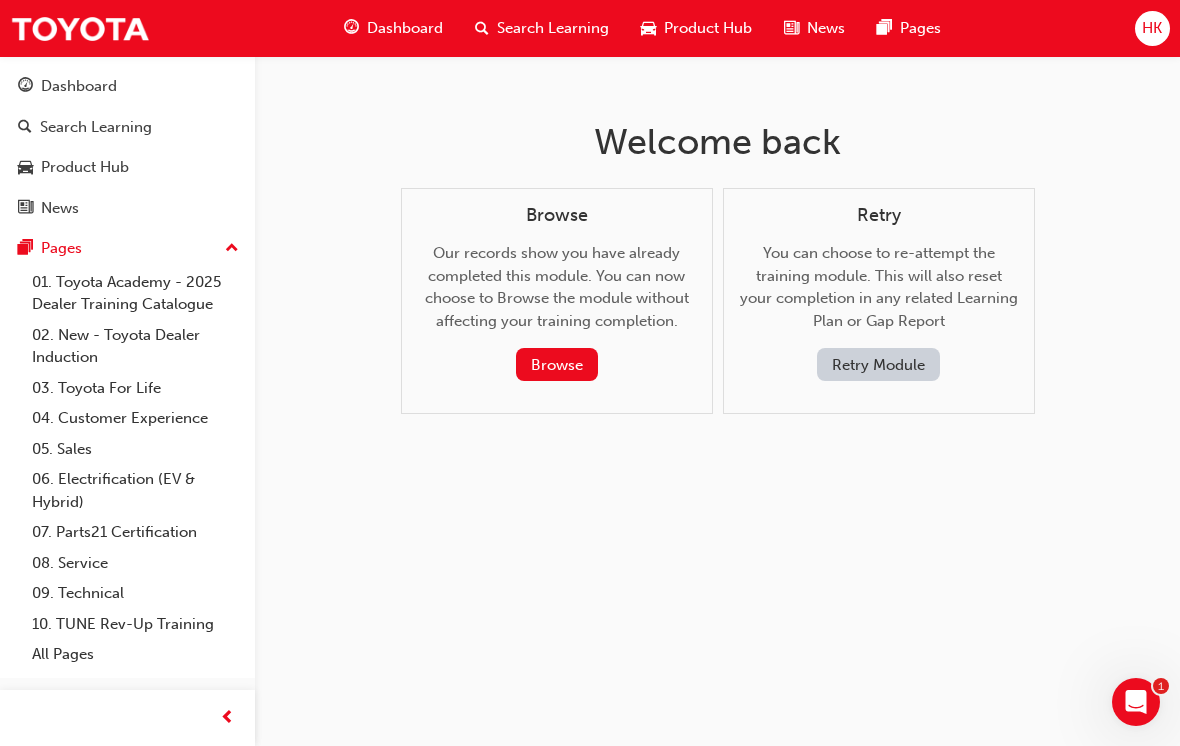 click on "Retry Module" at bounding box center (878, 364) 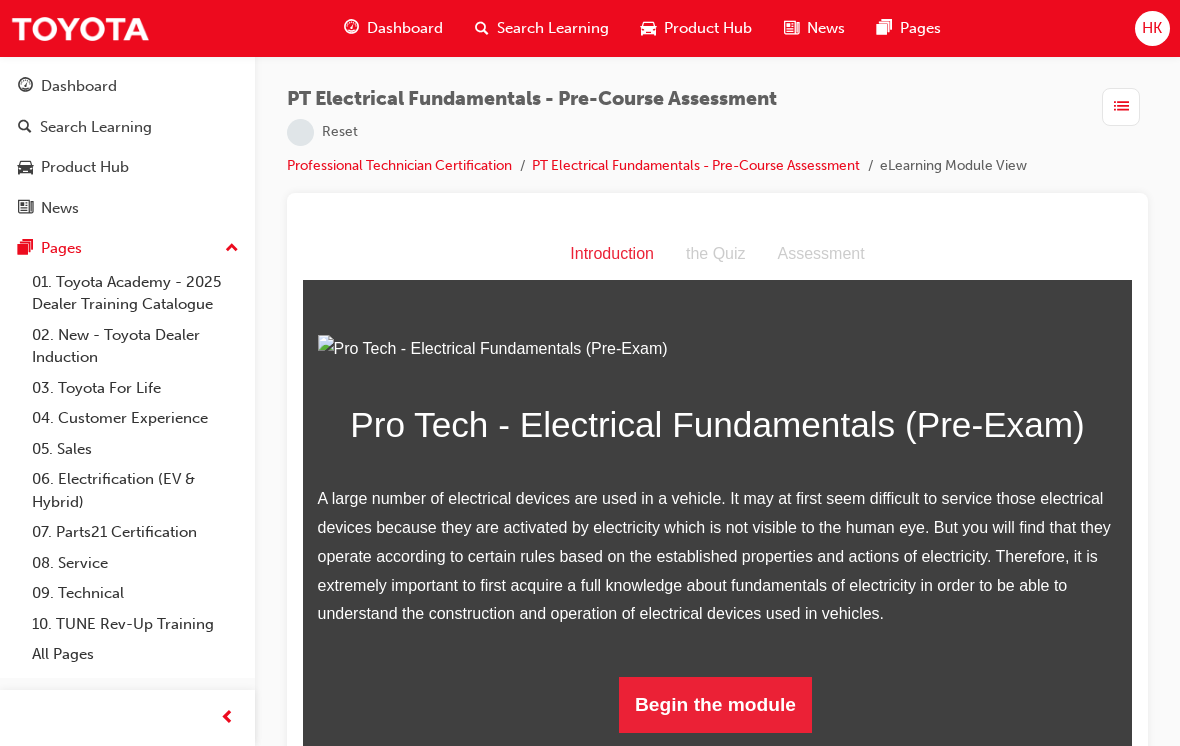 scroll, scrollTop: 26, scrollLeft: 0, axis: vertical 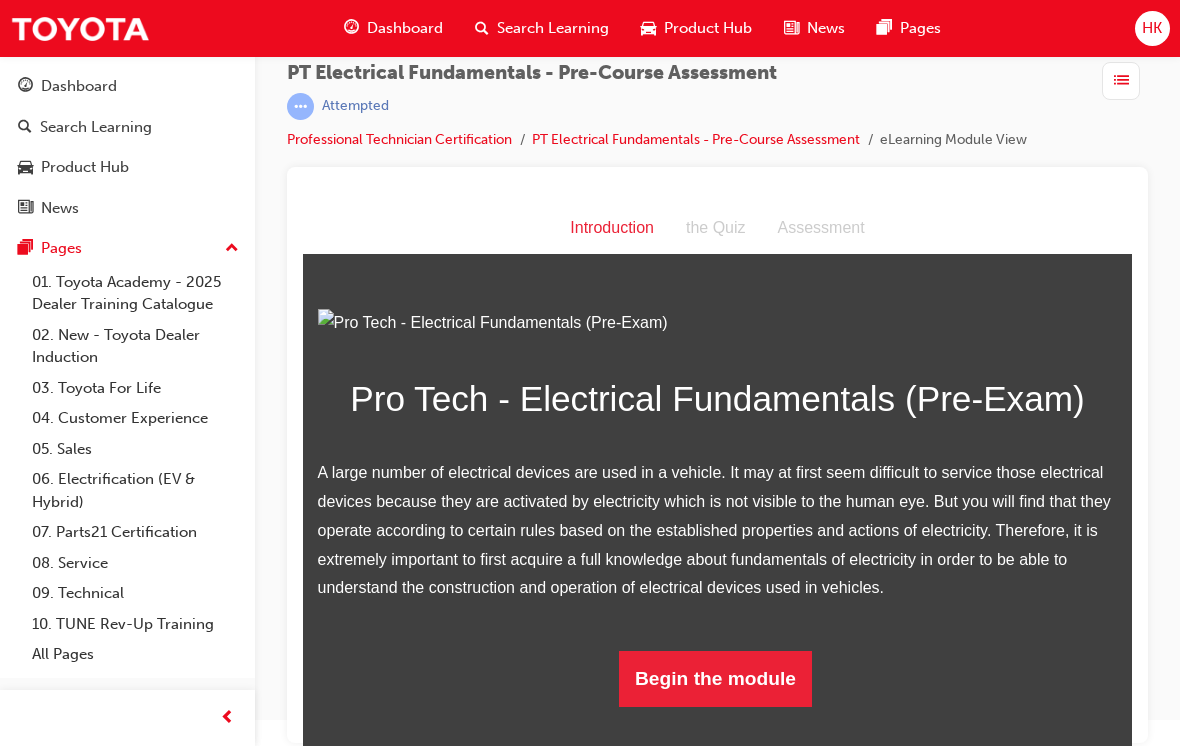 click on "Begin the module" at bounding box center (715, 679) 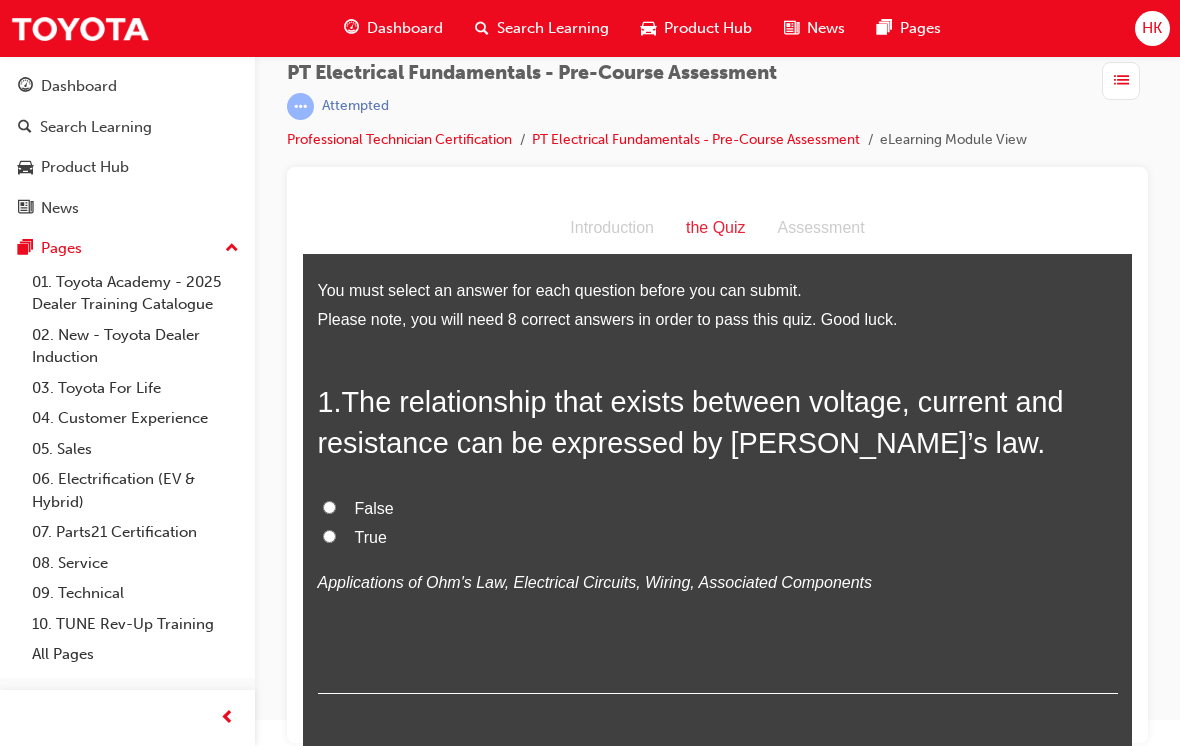 scroll, scrollTop: 0, scrollLeft: 0, axis: both 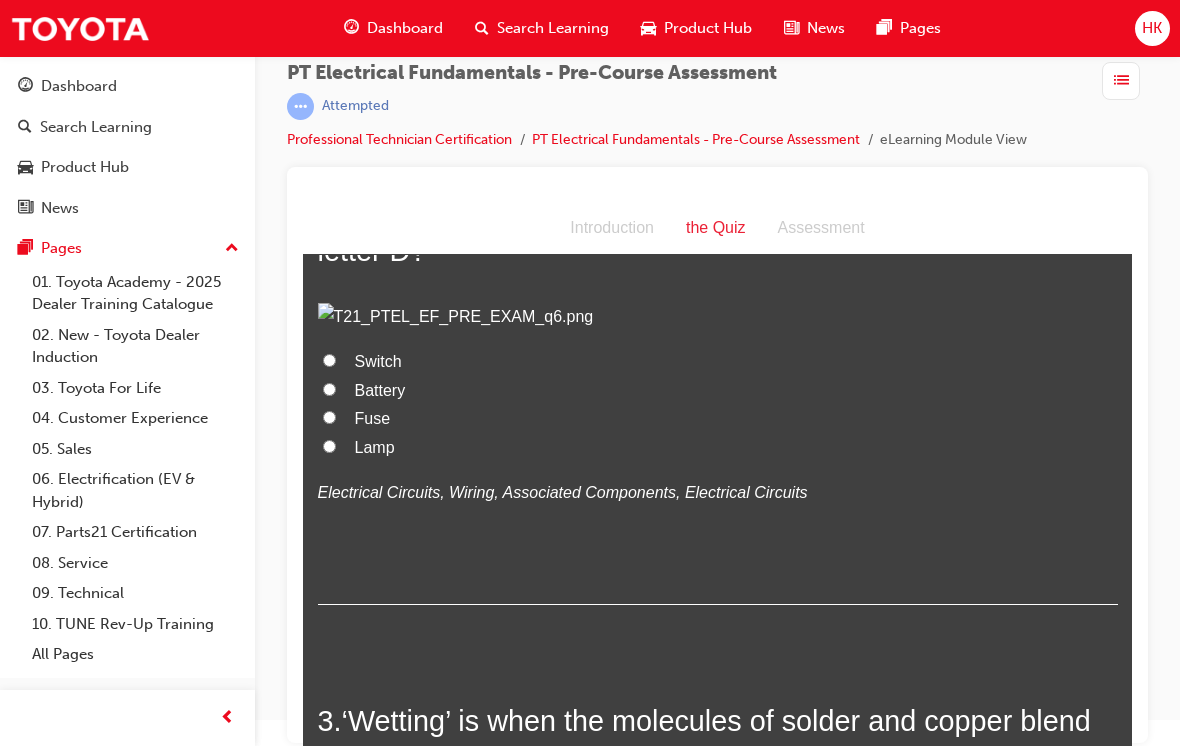 click on "Switch" at bounding box center [718, 362] 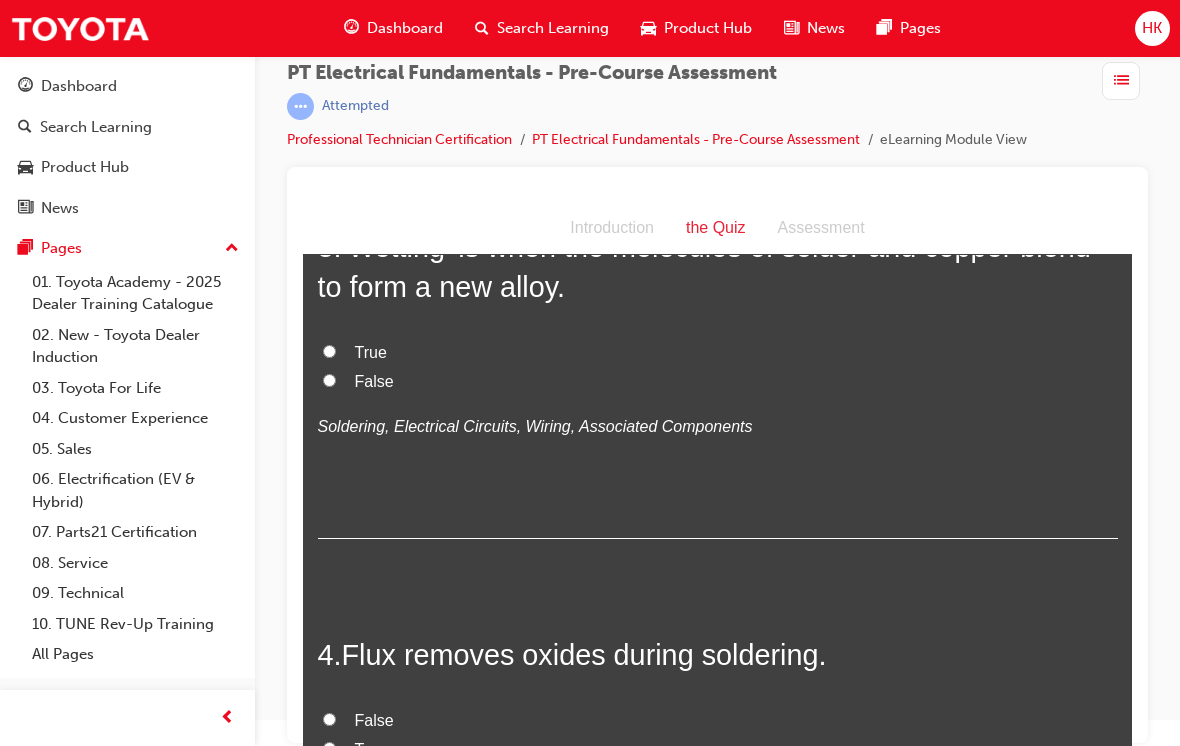 scroll, scrollTop: 1130, scrollLeft: 0, axis: vertical 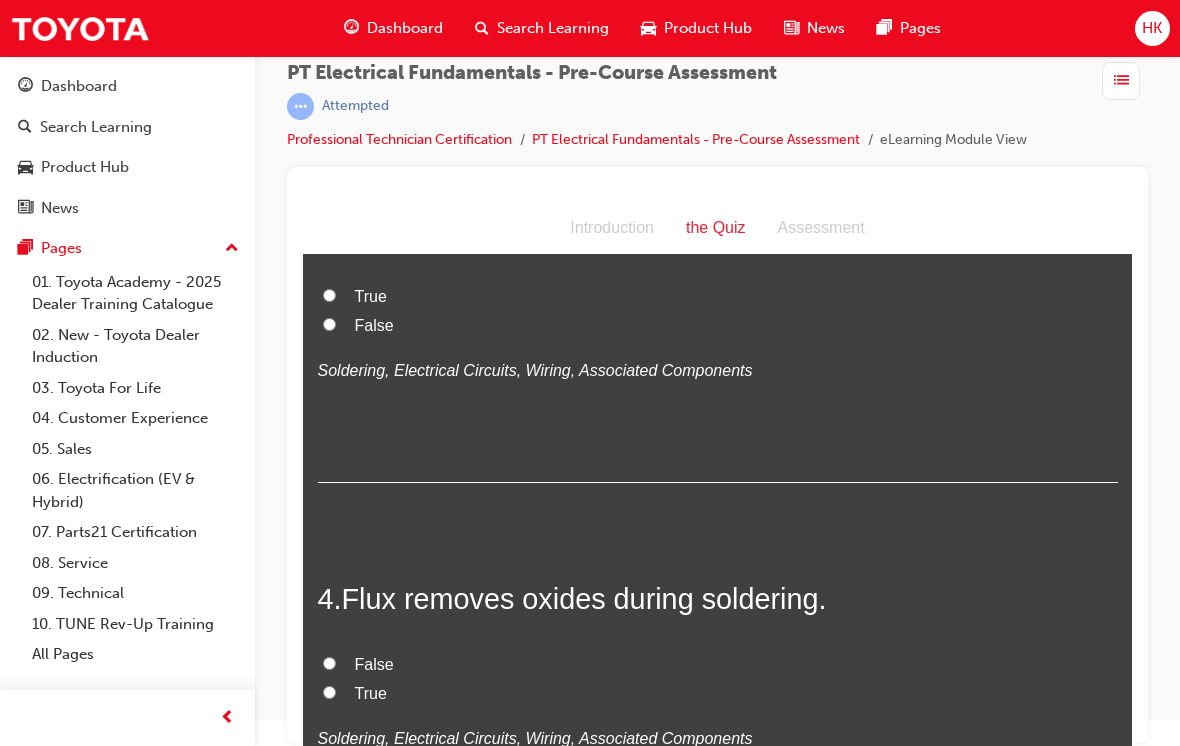 click on "True" at bounding box center (371, 296) 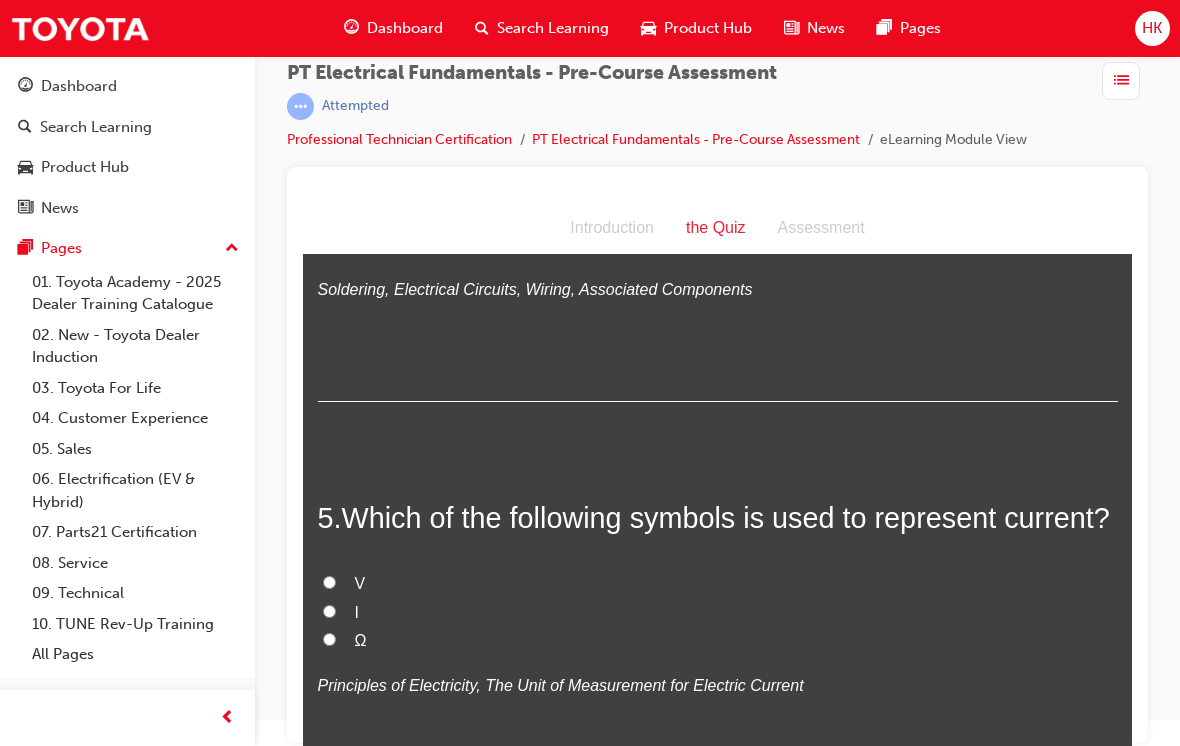 scroll, scrollTop: 1557, scrollLeft: 0, axis: vertical 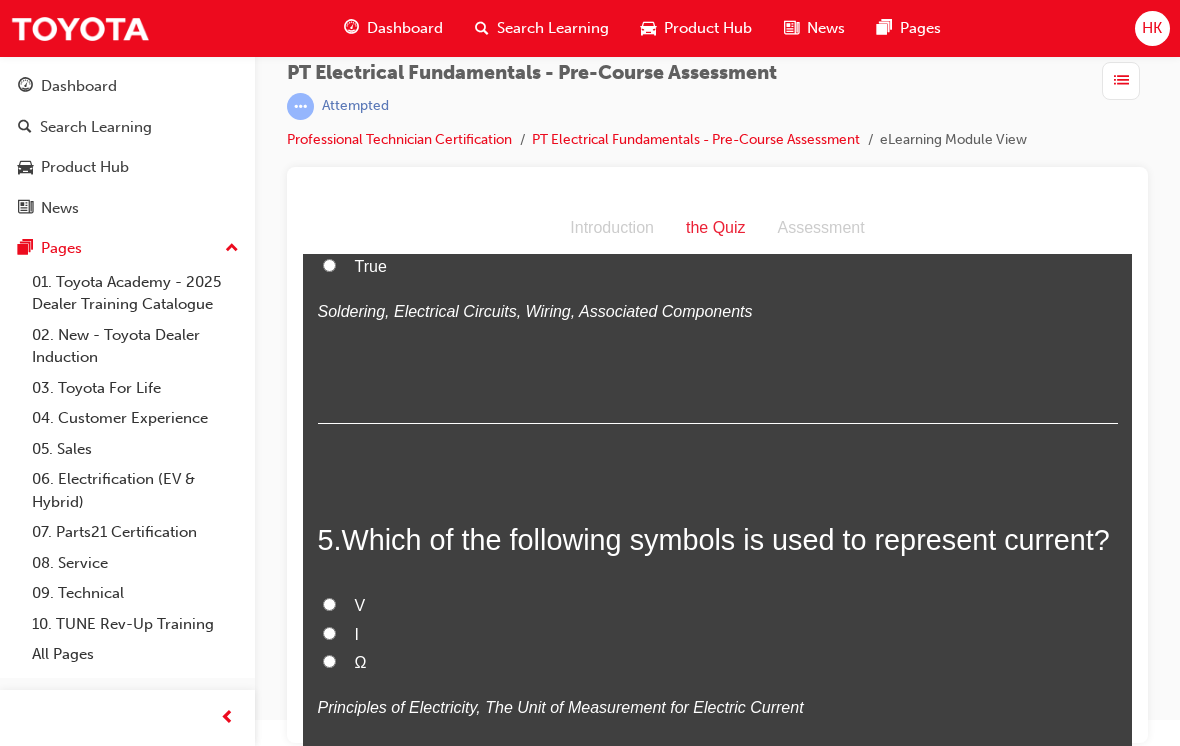 click on "1 .  The relationship that exists between voltage, current and resistance can be expressed by Ohm’s law. False True
Applications of Ohm's Law, Electrical Circuits, Wiring, Associated Components 2 .  Which component in the circuit shown is represented by the letter D?
Switch Battery Fuse Lamp
Electrical Circuits, Wiring, Associated Components, Electrical Circuits 3 .  ‘Wetting’ is when the molecules of solder and copper blend to form a new alloy. True False
Soldering, Electrical Circuits, Wiring, Associated Components 4 .  Flux removes oxides during soldering. False True
Soldering, Electrical Circuits, Wiring, Associated Components 5 .  Which of the following symbols is used to represent current? V I Ω
Principles of Electricity, The Unit of Measurement for Electric Current 6 .  Flux removes oxidation, prevents further oxidation and improves the wetting characteristics of the solder. True False
Soldering, Electrical Circuits, Wiring, Associated Components 7 .  Heat generating action" at bounding box center (718, 857) 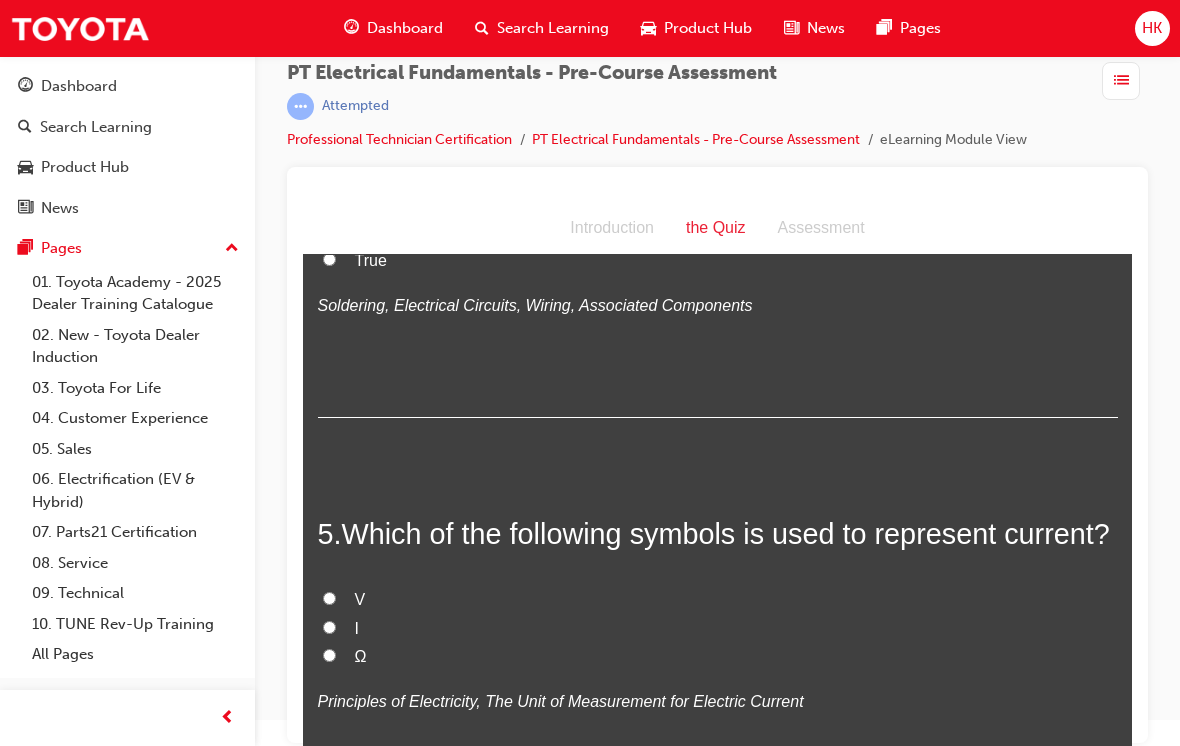 click on "True" at bounding box center [371, 260] 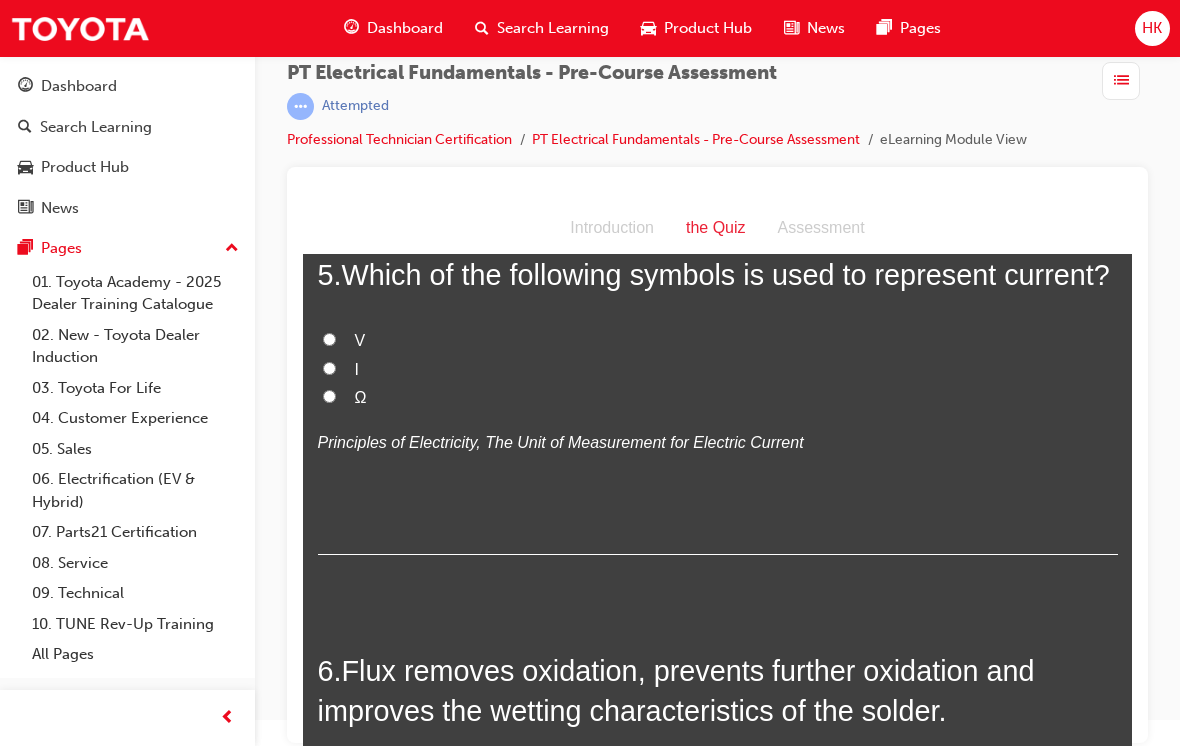 scroll, scrollTop: 1907, scrollLeft: 0, axis: vertical 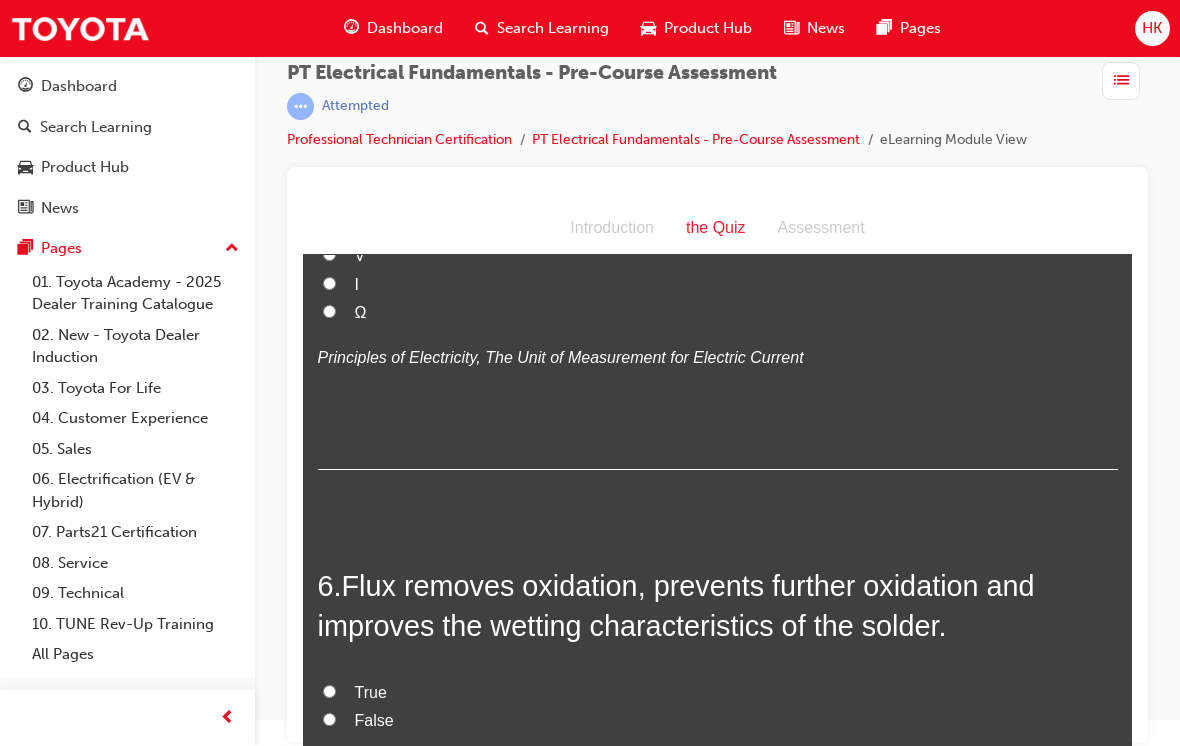 click on "I" at bounding box center [718, 285] 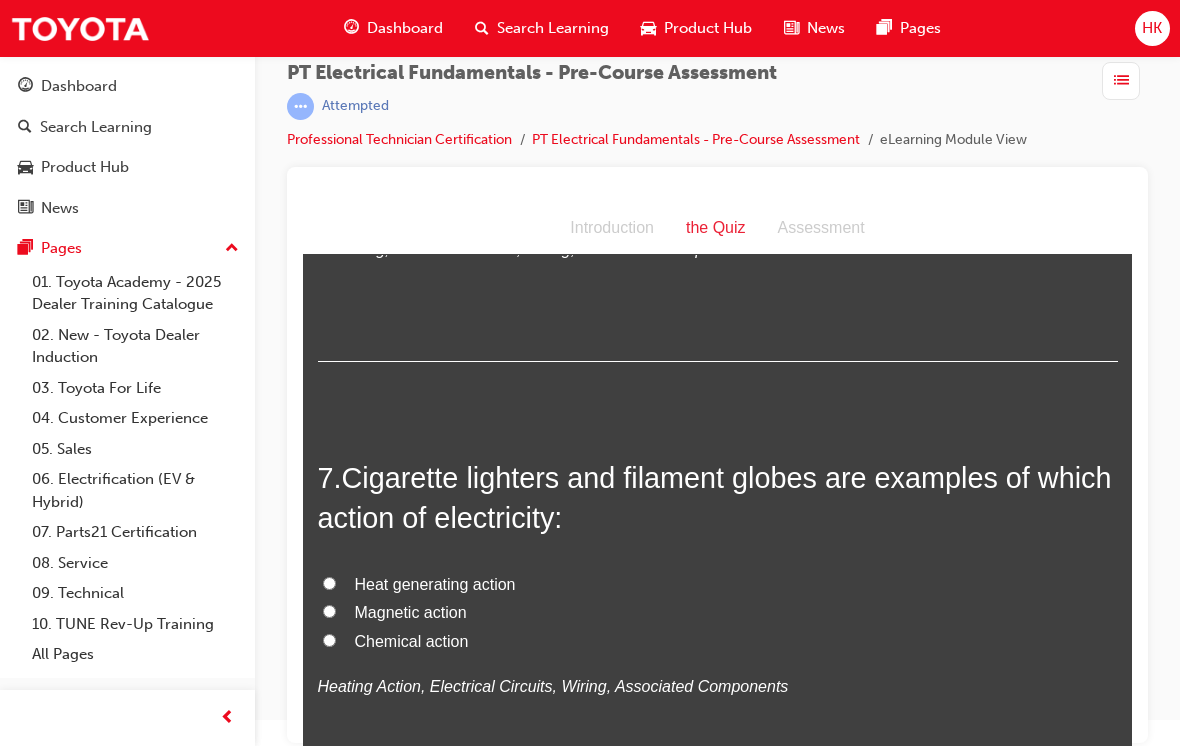 scroll, scrollTop: 2422, scrollLeft: 0, axis: vertical 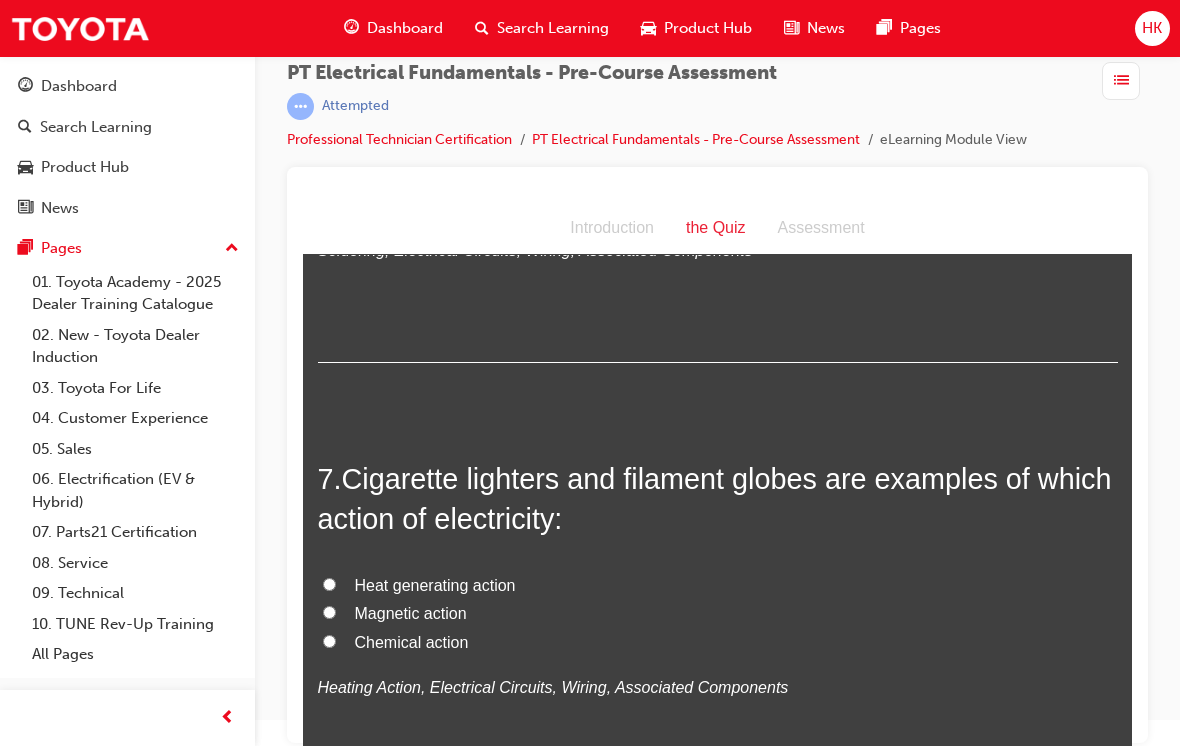 click on "True" at bounding box center [371, 177] 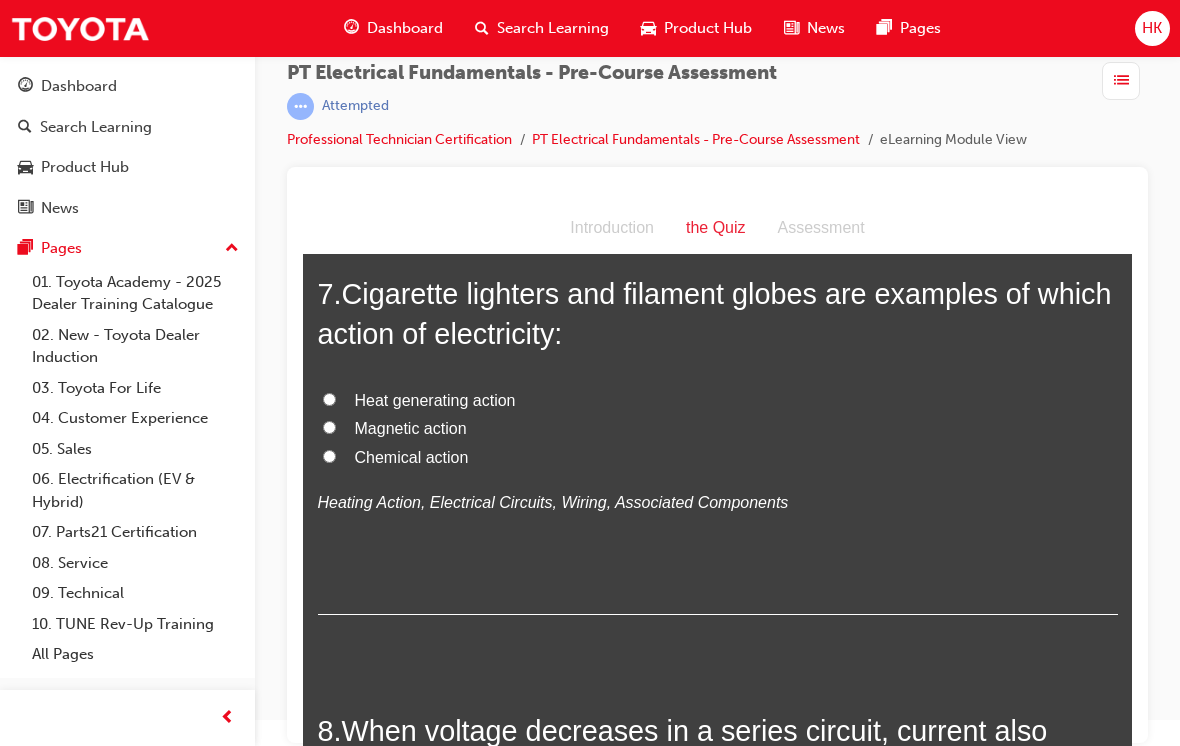 scroll, scrollTop: 2760, scrollLeft: 0, axis: vertical 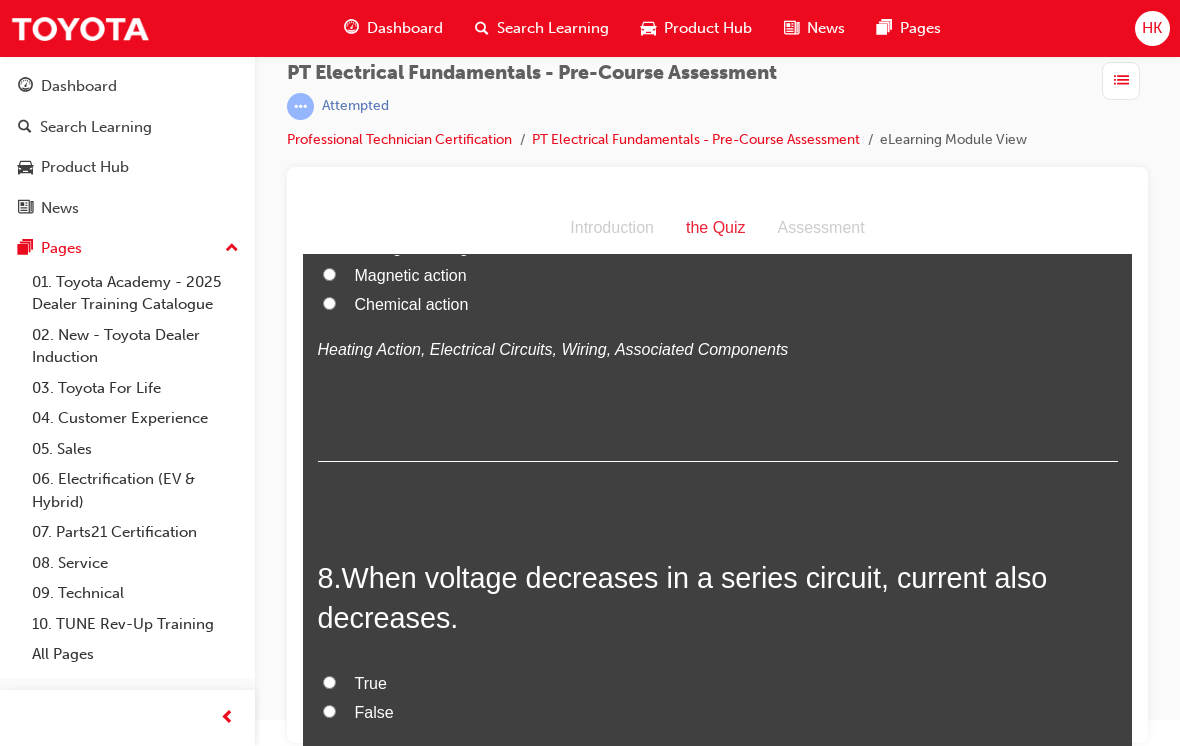 click on "Chemical action" at bounding box center [412, 304] 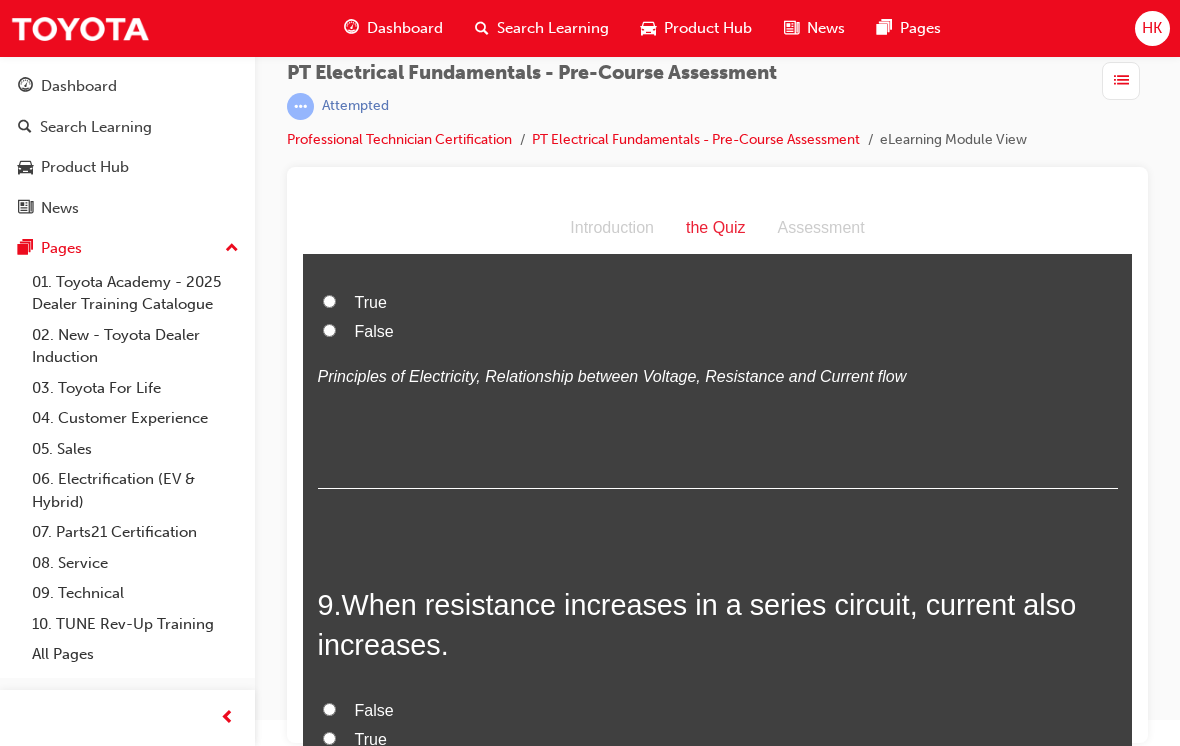 scroll, scrollTop: 3185, scrollLeft: 0, axis: vertical 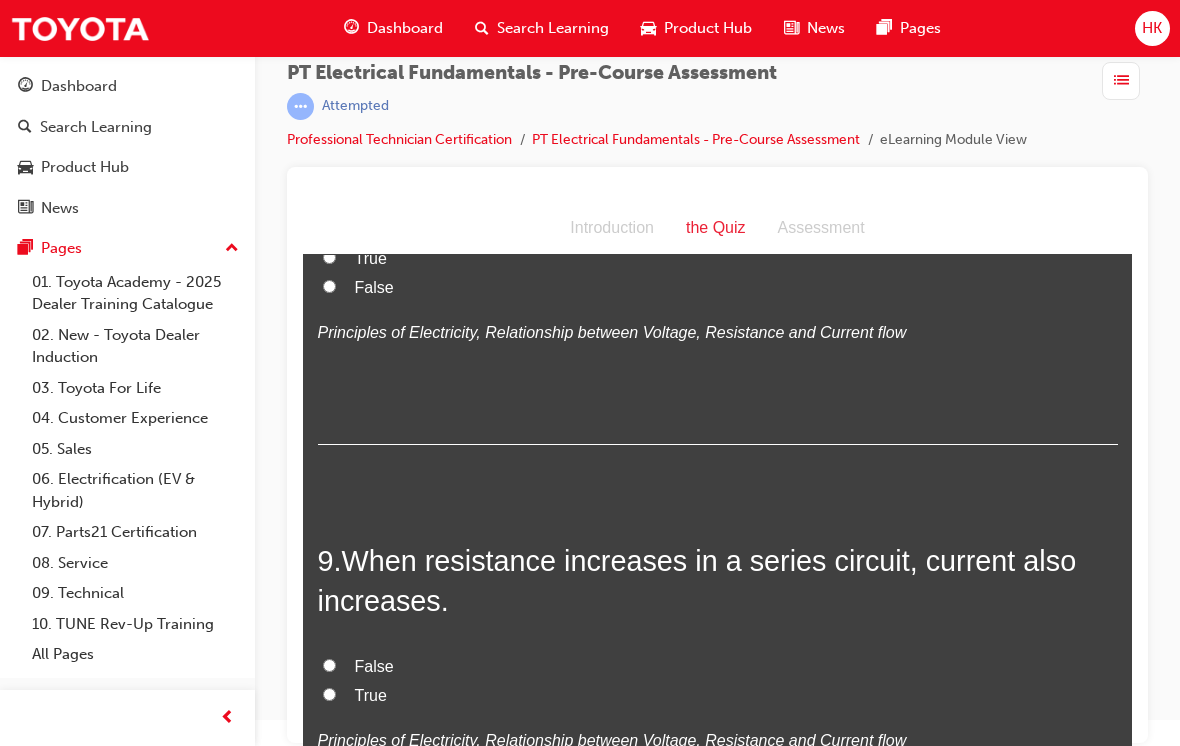 click on "True" at bounding box center (371, 258) 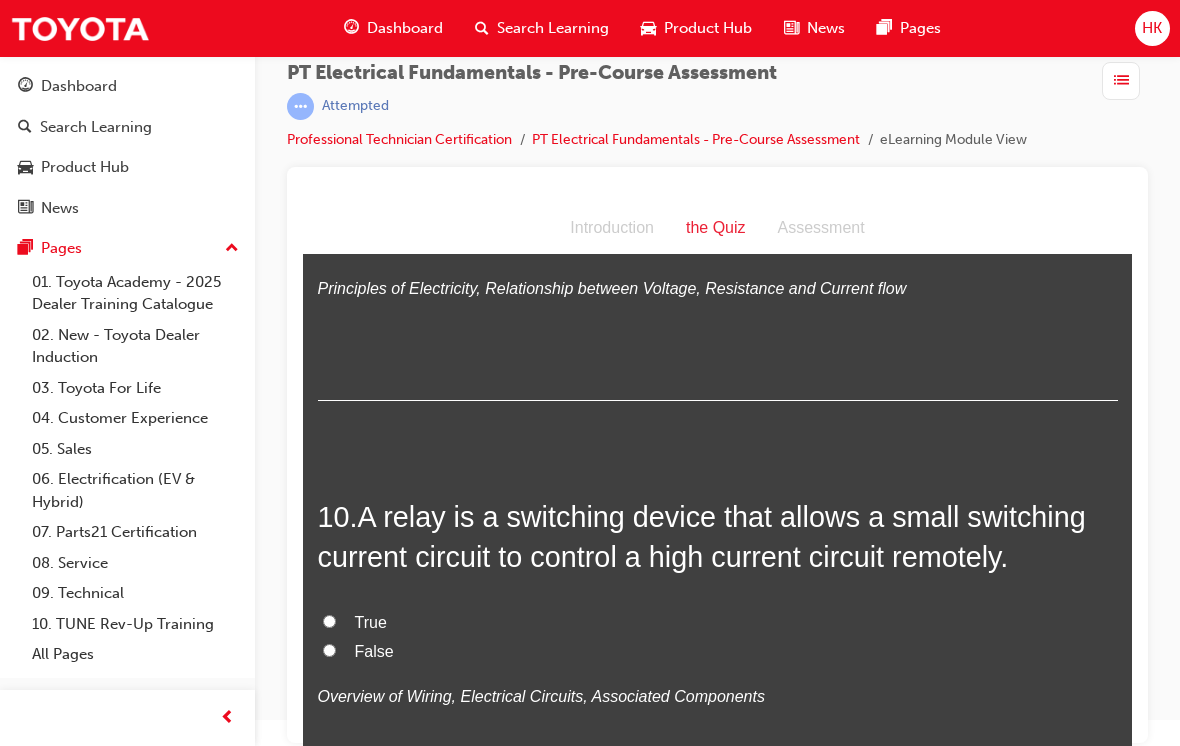 scroll, scrollTop: 3634, scrollLeft: 0, axis: vertical 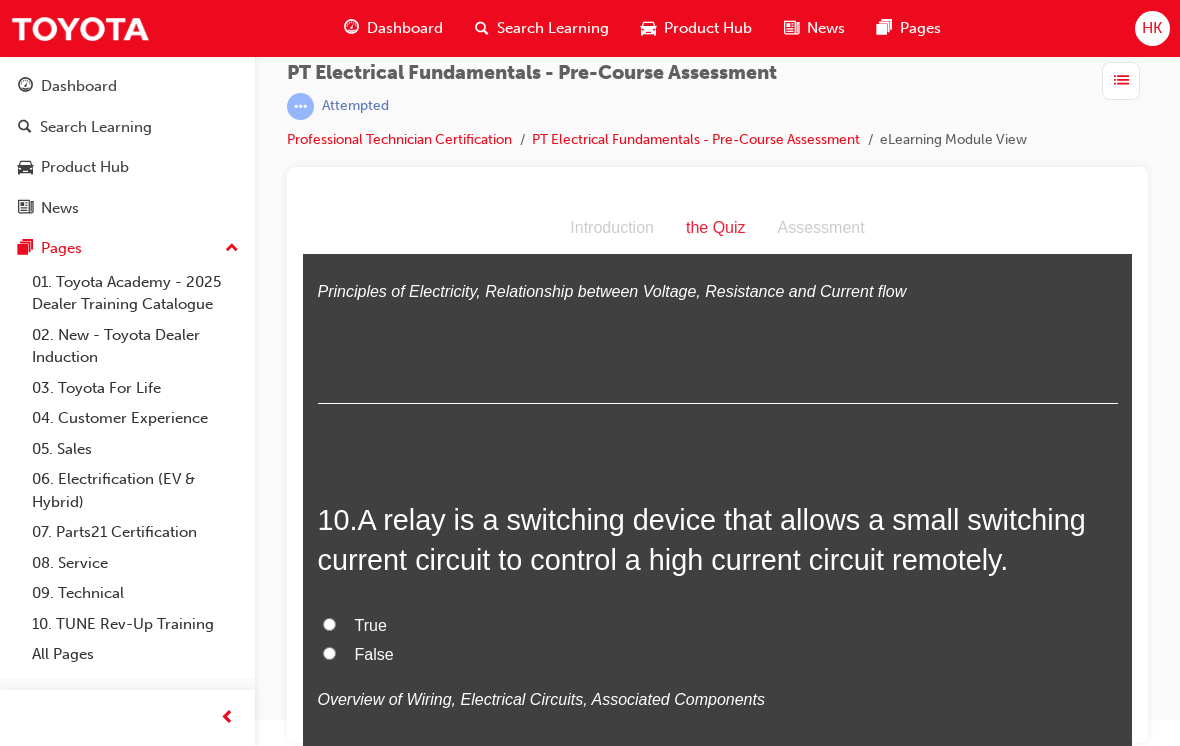 click on "False" at bounding box center (374, 217) 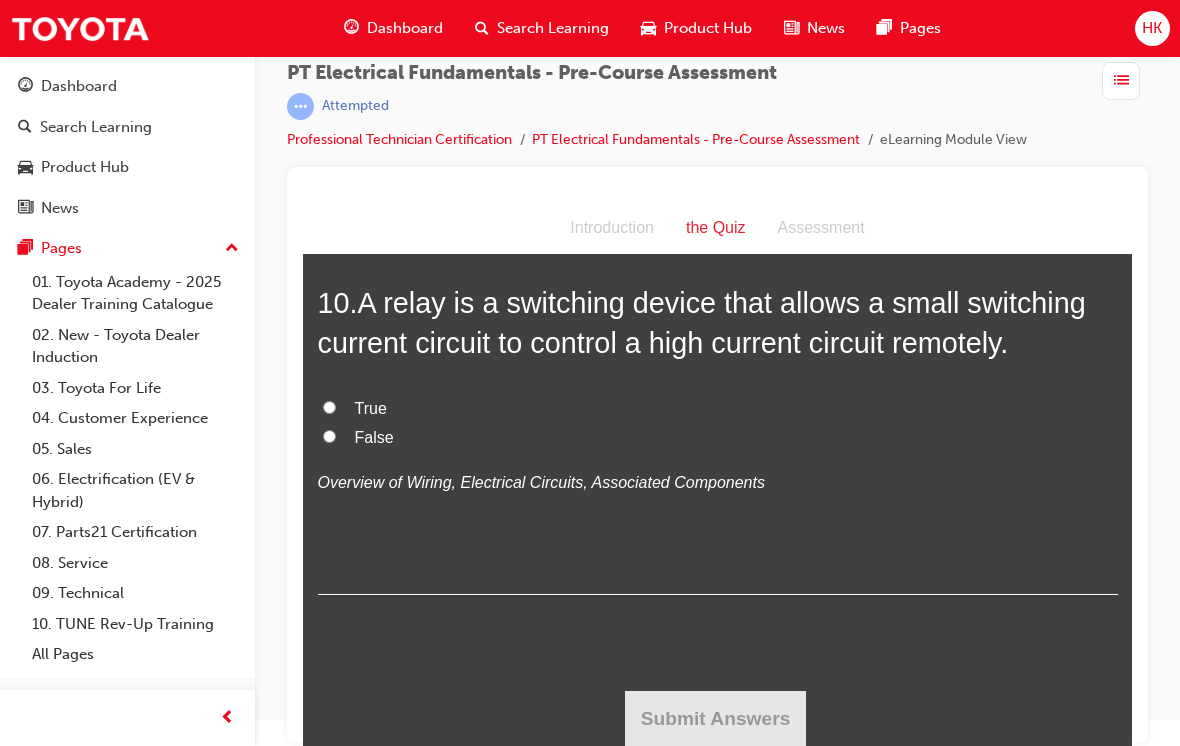 scroll, scrollTop: 4045, scrollLeft: 0, axis: vertical 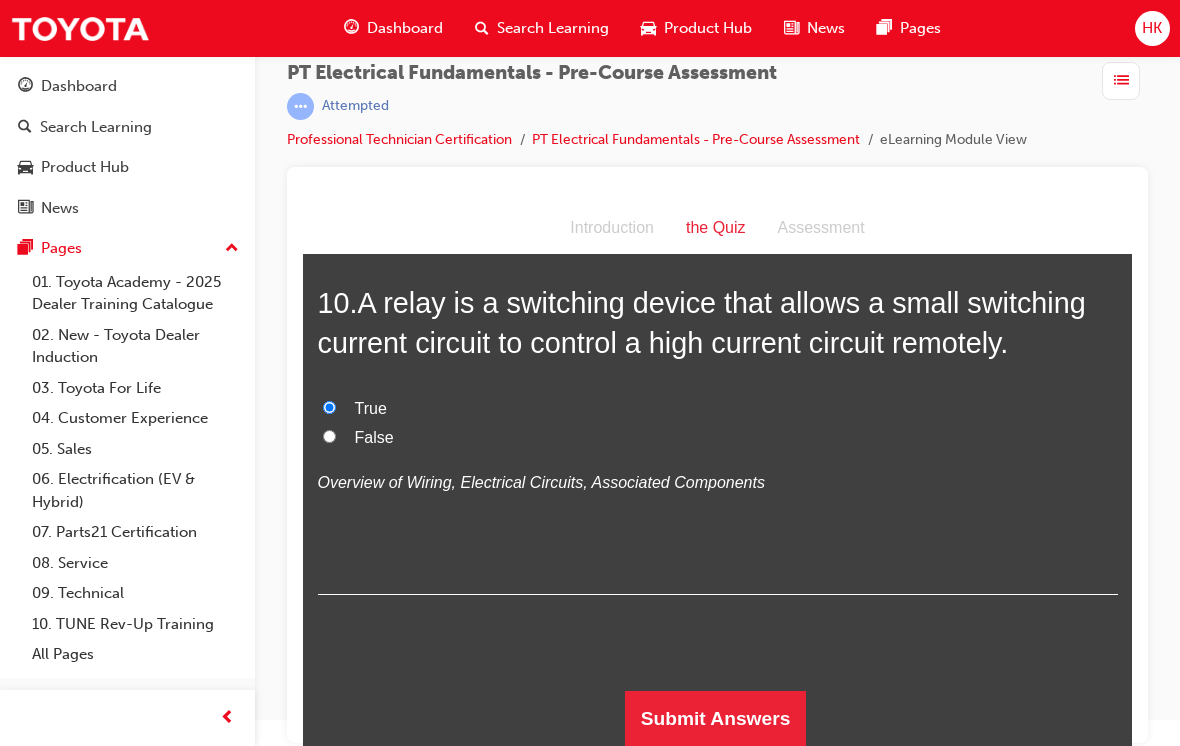 click on "Submit Answers" at bounding box center (716, 719) 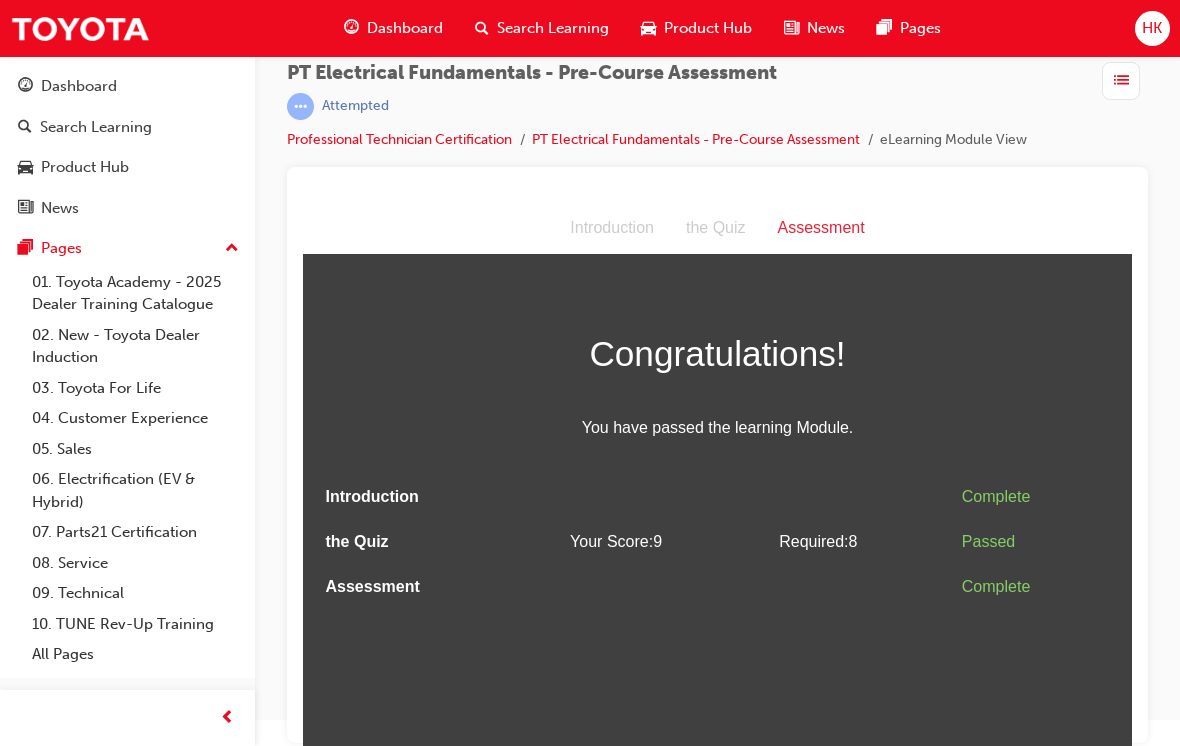 scroll, scrollTop: 0, scrollLeft: 0, axis: both 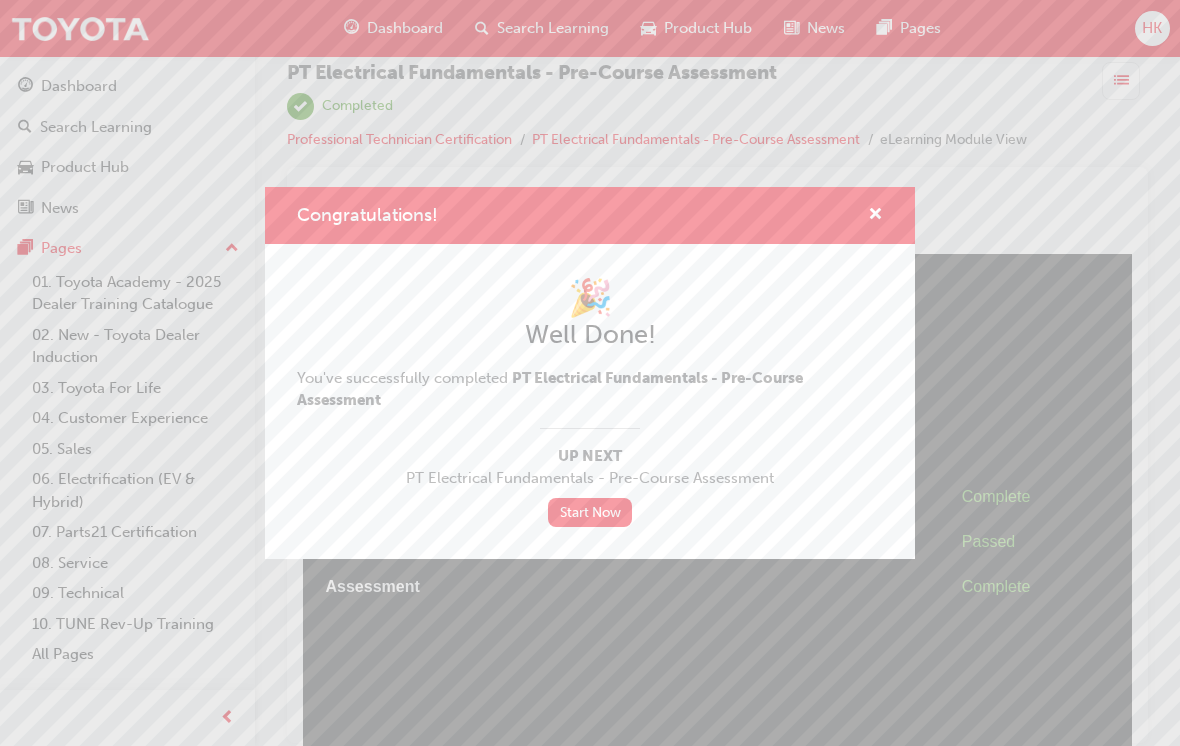 click at bounding box center [875, 216] 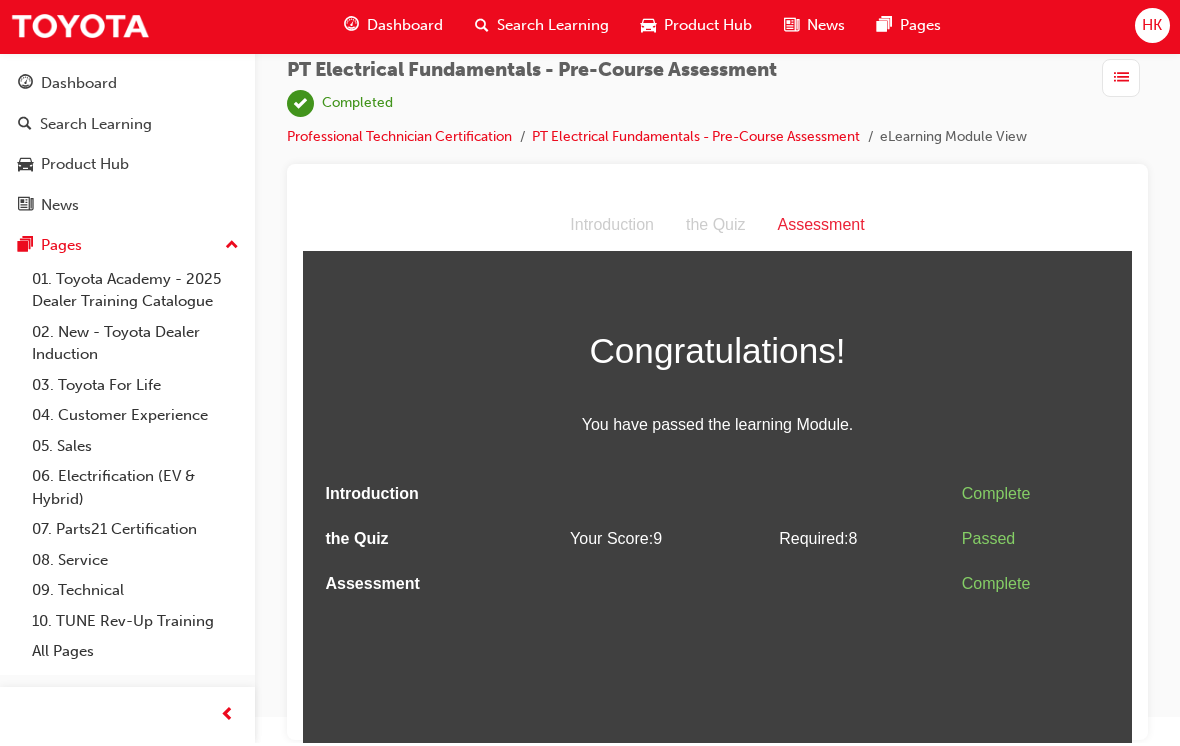 scroll, scrollTop: 0, scrollLeft: 0, axis: both 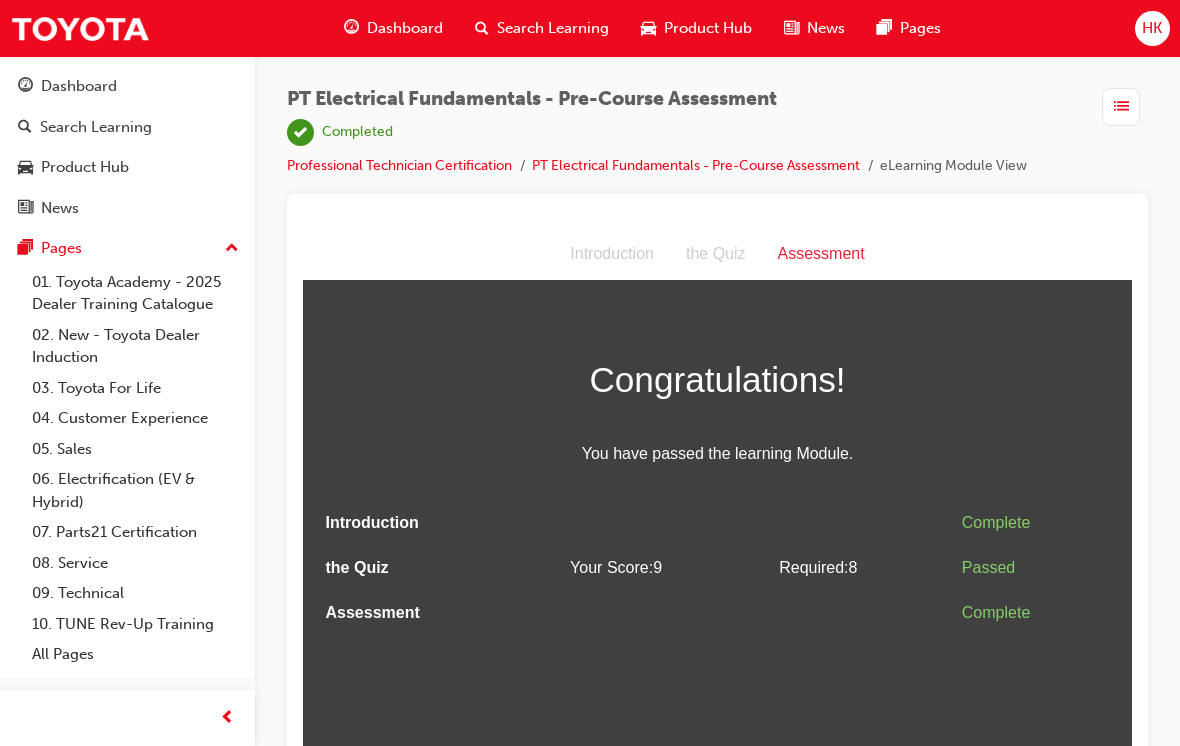 click on "Dashboard" at bounding box center [405, 28] 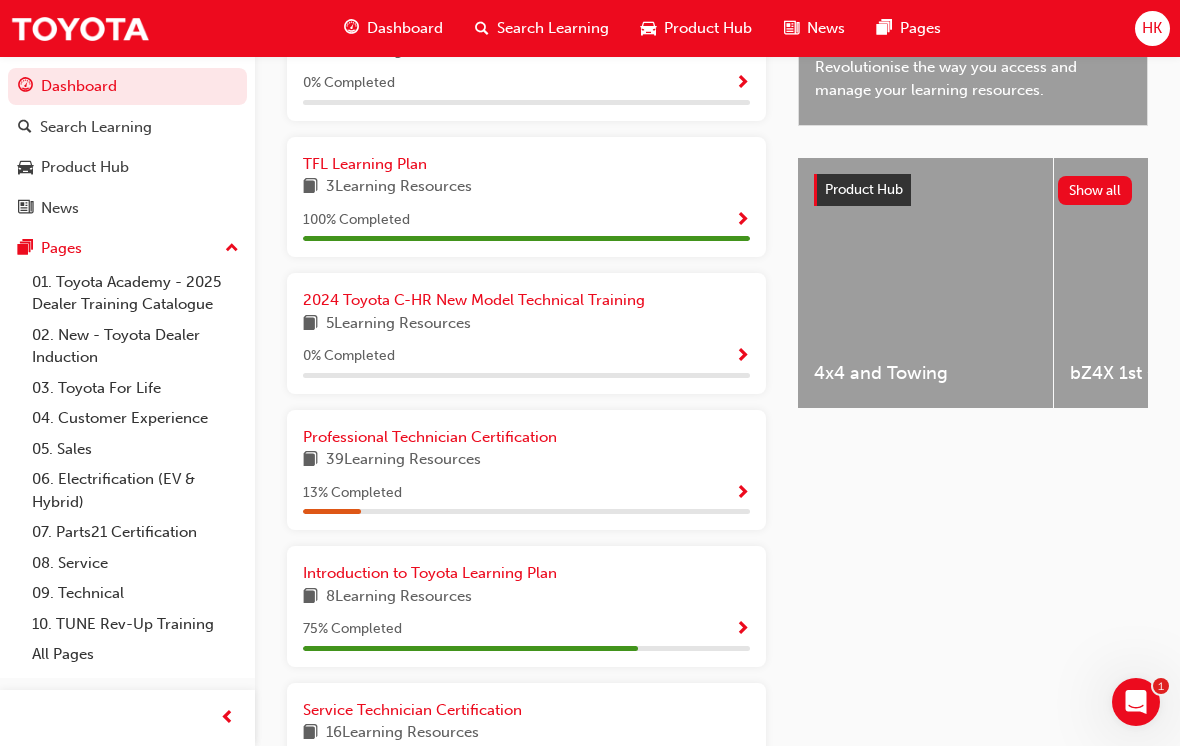 scroll, scrollTop: 685, scrollLeft: 0, axis: vertical 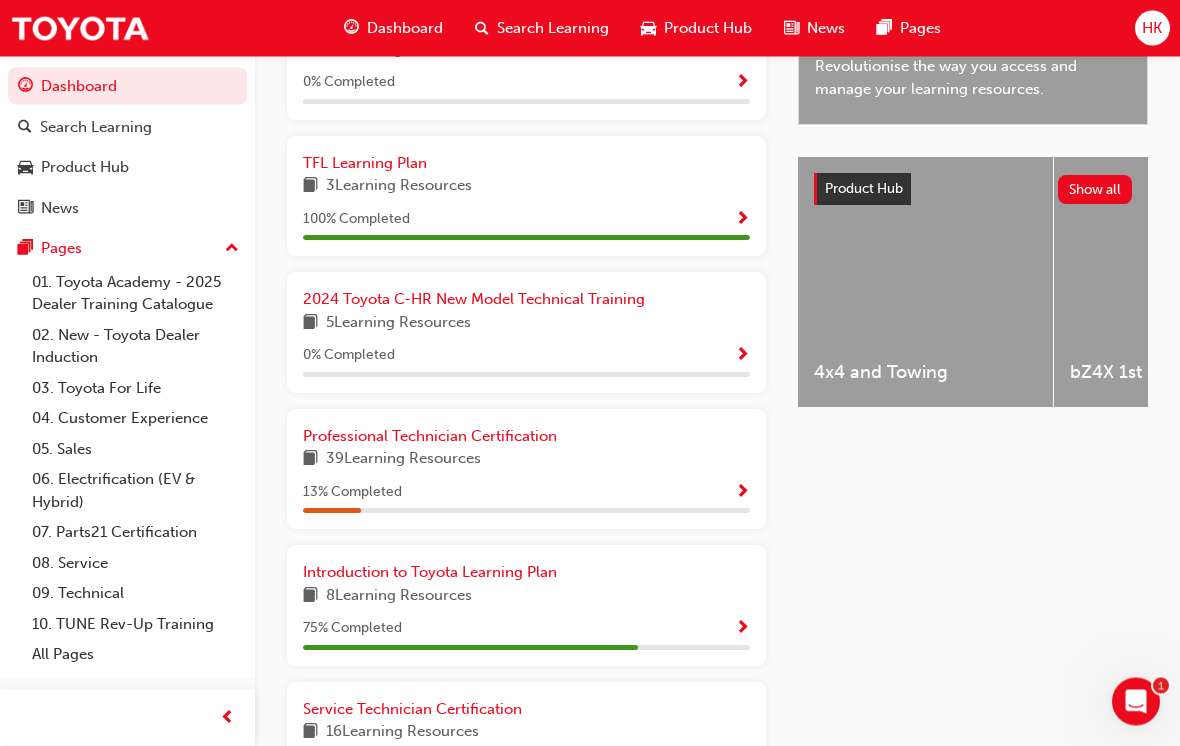 click on "Professional Technician Certification" at bounding box center [430, 437] 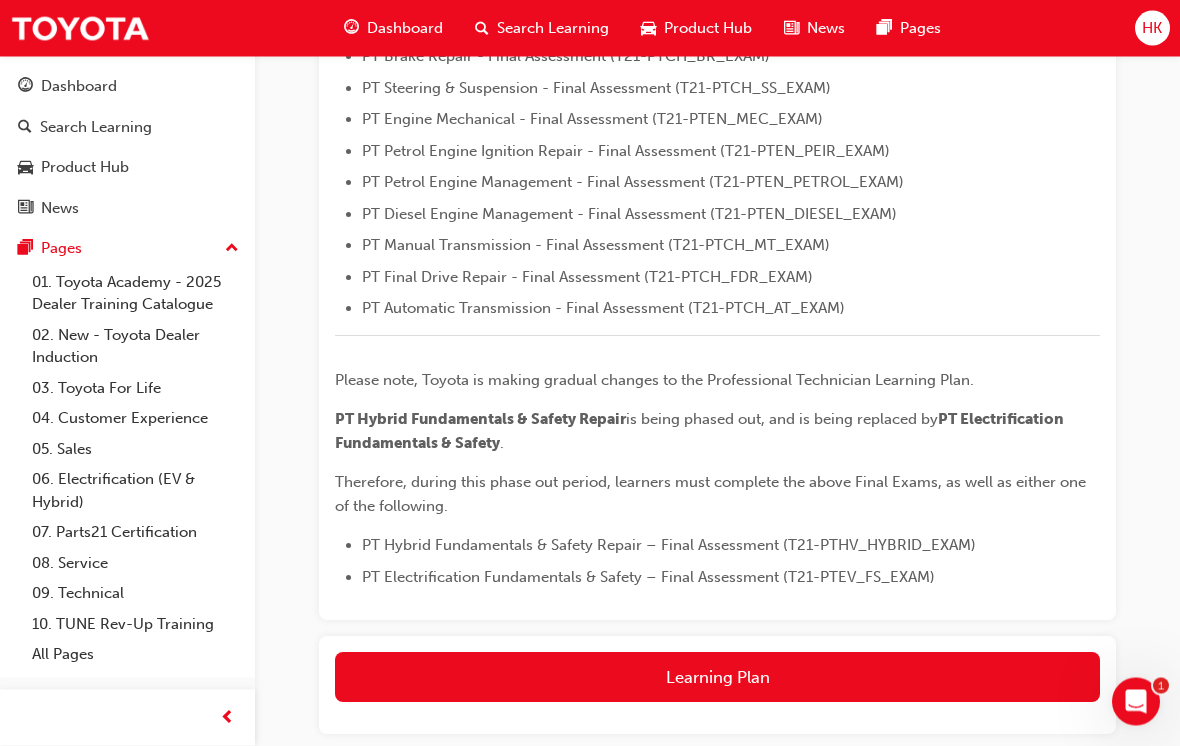 scroll, scrollTop: 686, scrollLeft: 0, axis: vertical 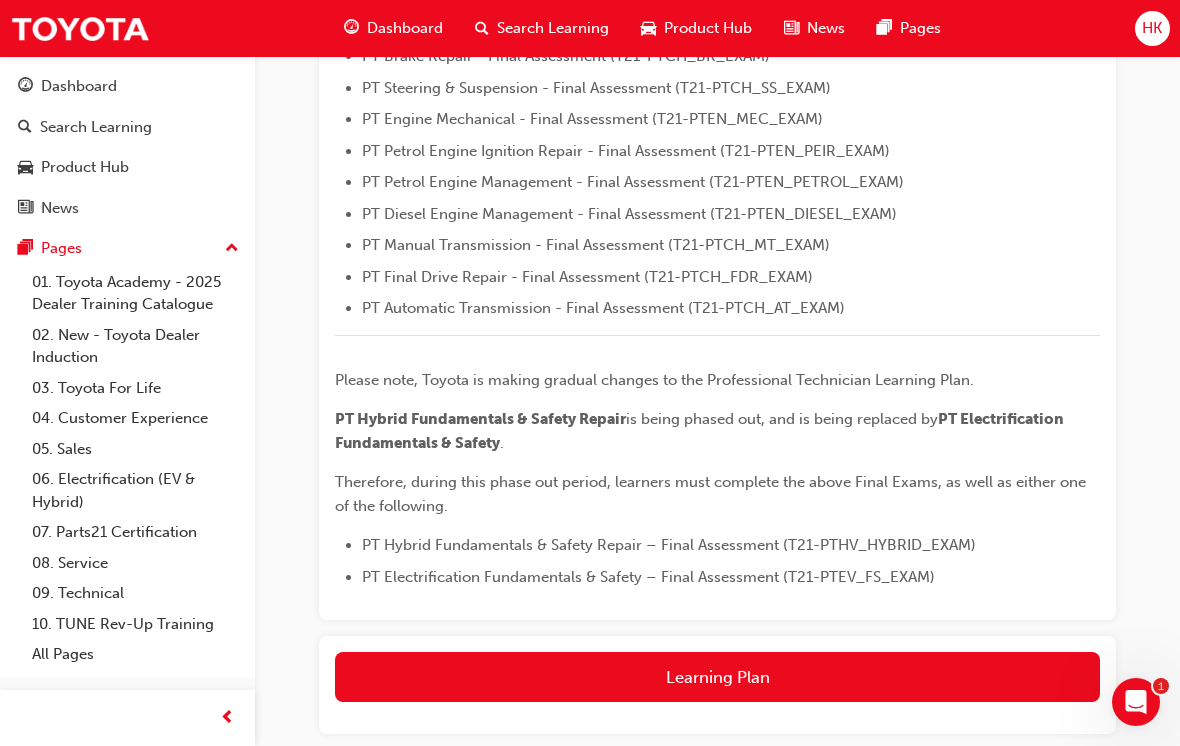 click on "Learning Plan" at bounding box center [717, 677] 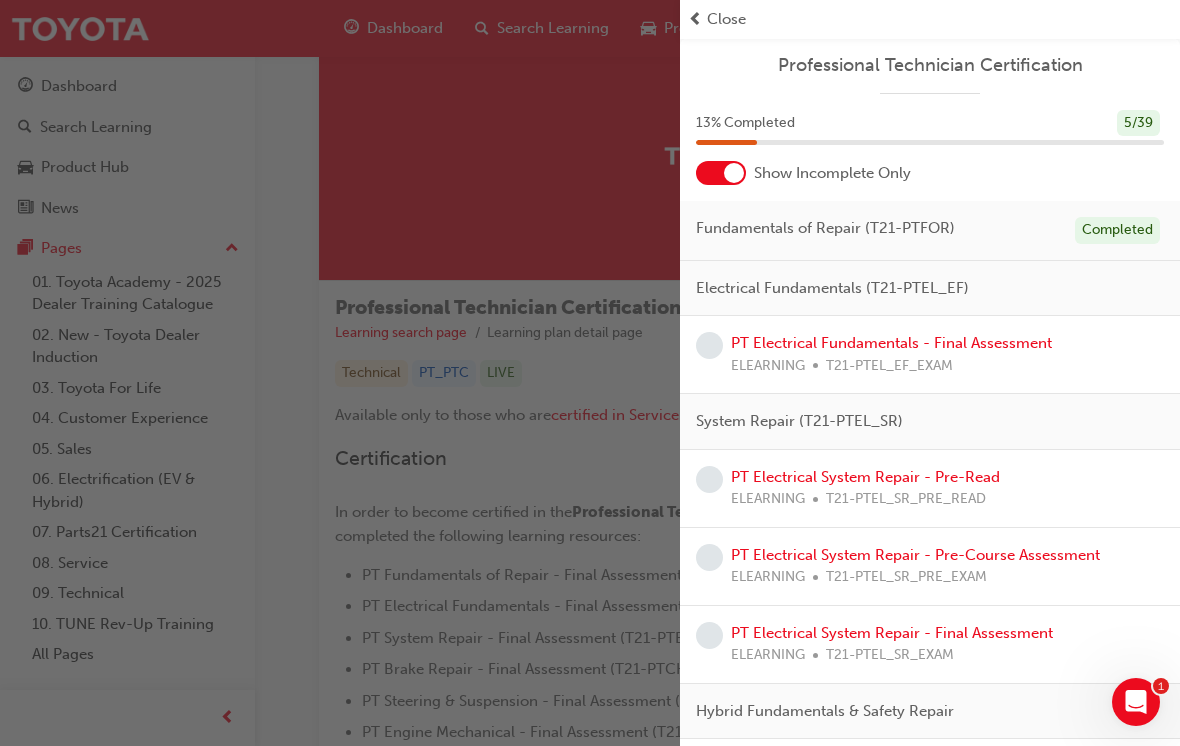 scroll, scrollTop: 72, scrollLeft: 0, axis: vertical 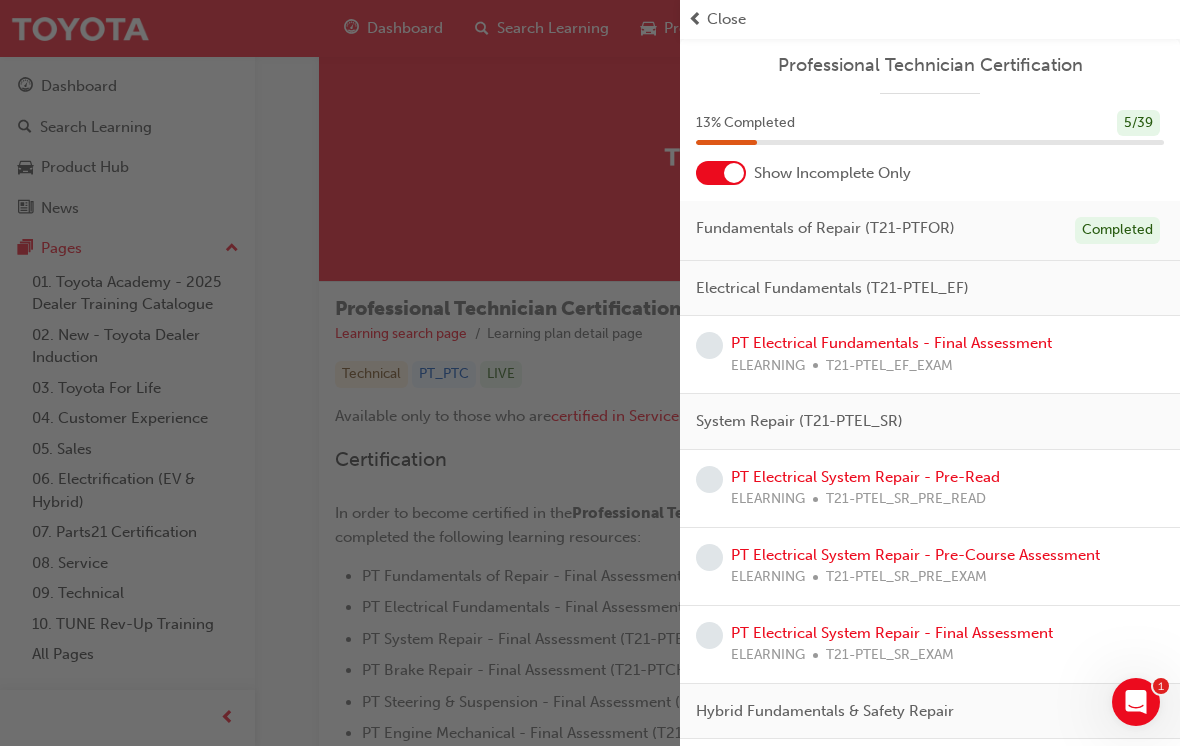 click on "PT Electrical Fundamentals - Final Assessment" at bounding box center (891, 343) 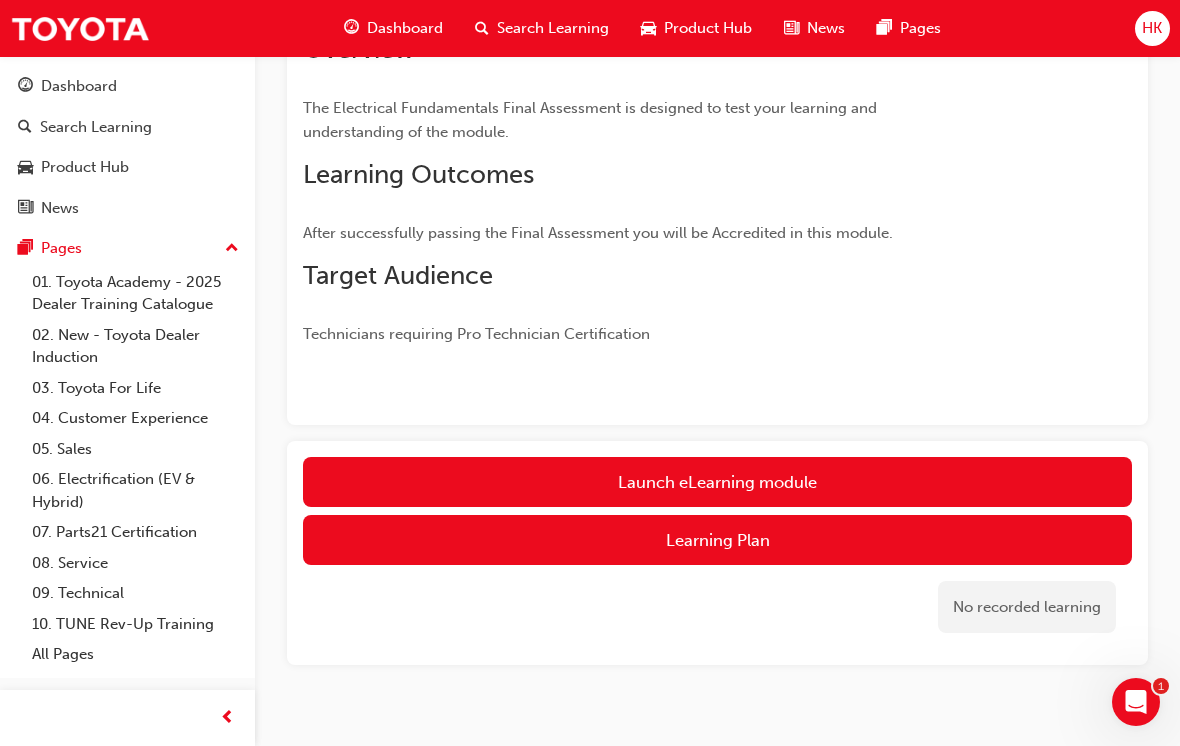 scroll, scrollTop: 268, scrollLeft: 0, axis: vertical 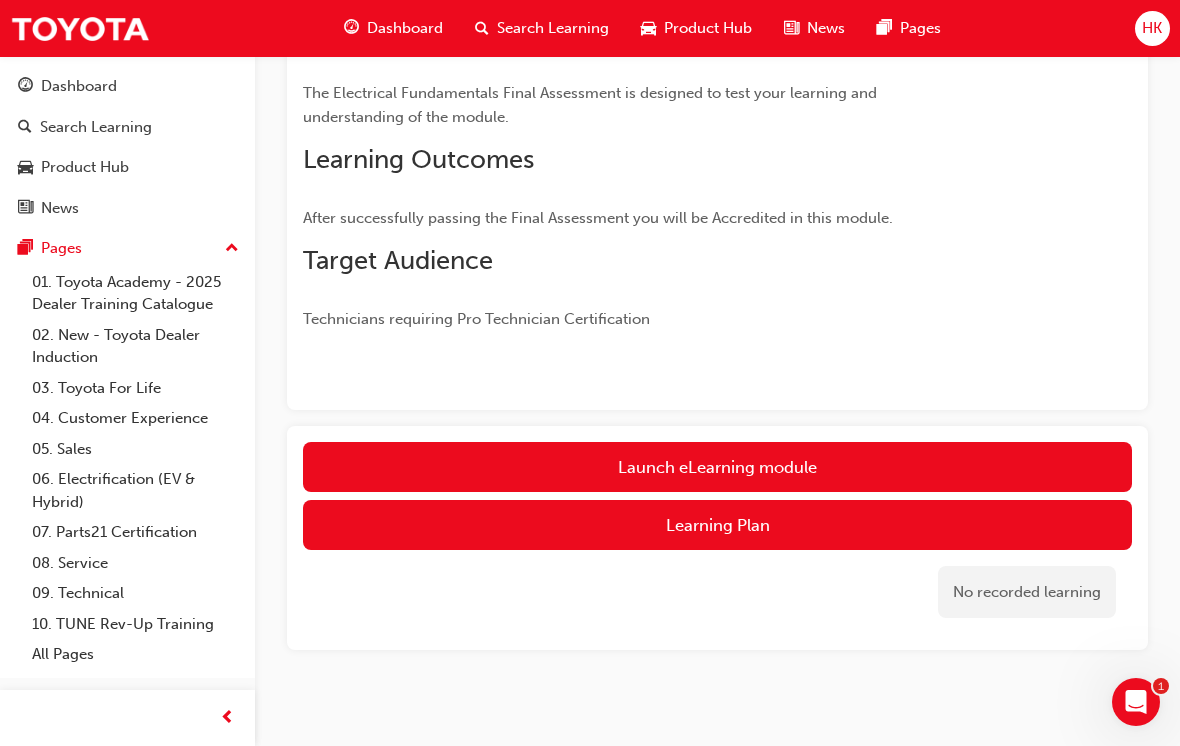 click on "Launch eLearning module" at bounding box center (717, 467) 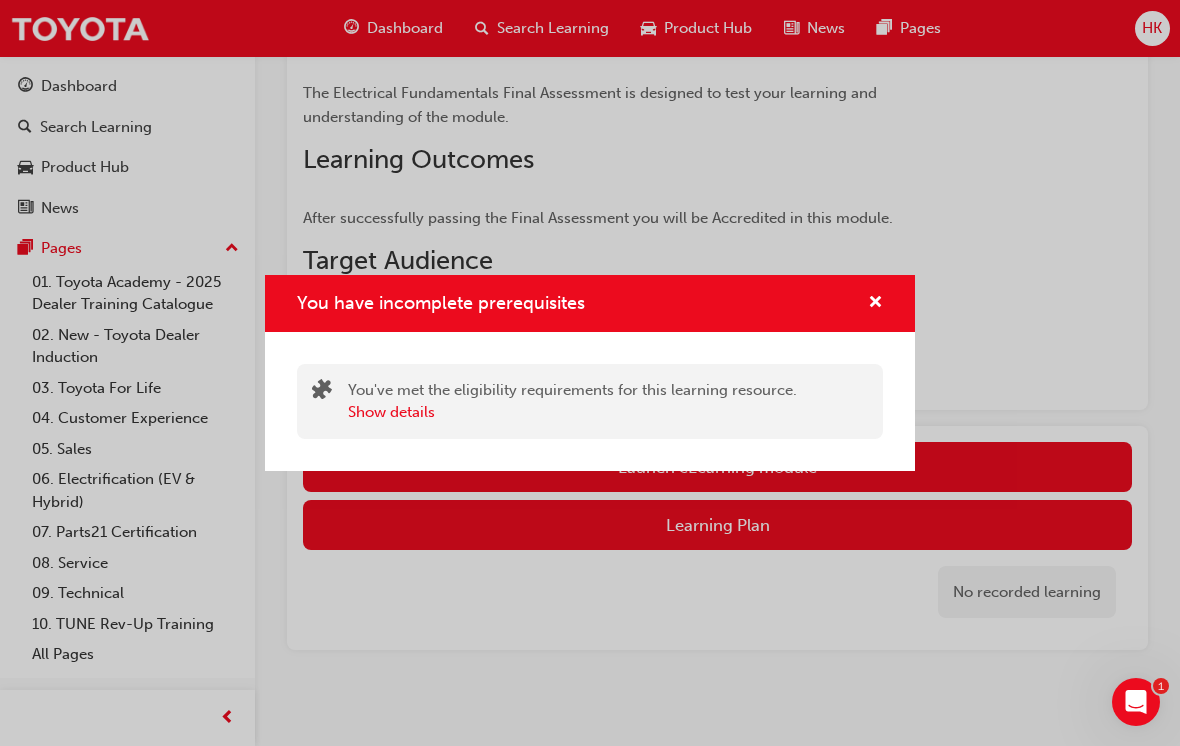 click on "Show details" at bounding box center [391, 412] 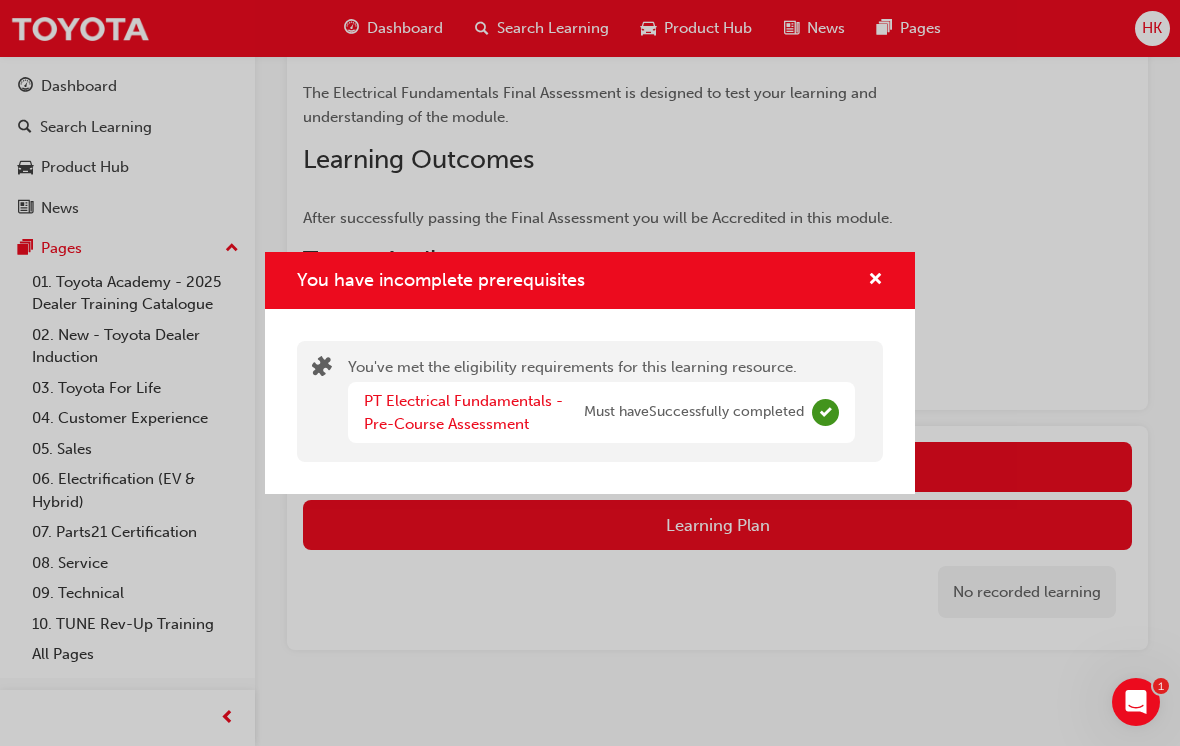 click at bounding box center (825, 412) 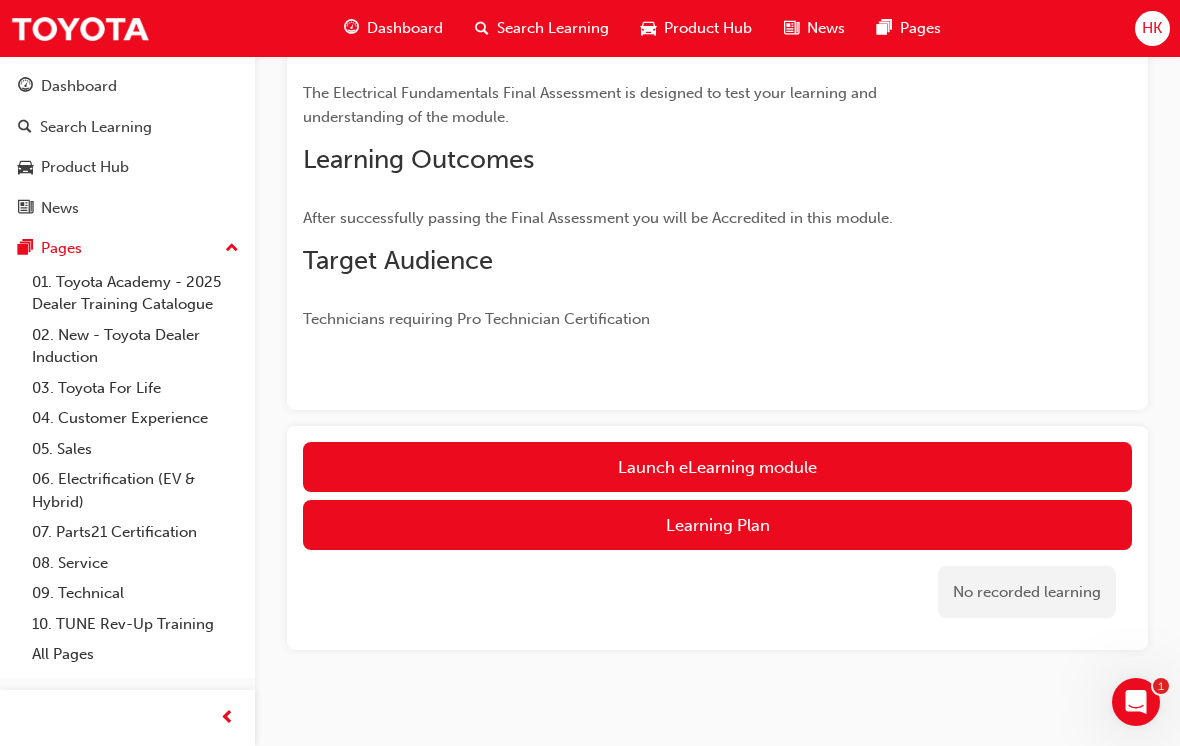 click on "Learning Plan" at bounding box center (717, 525) 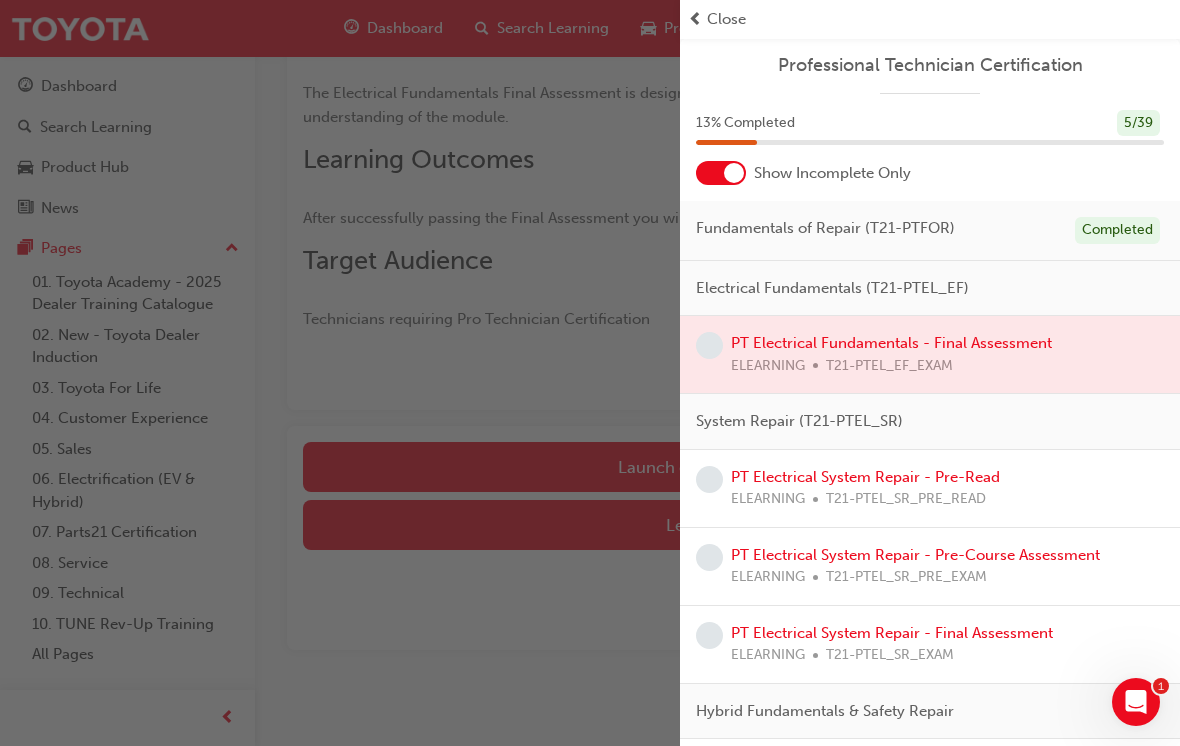 click at bounding box center (930, 354) 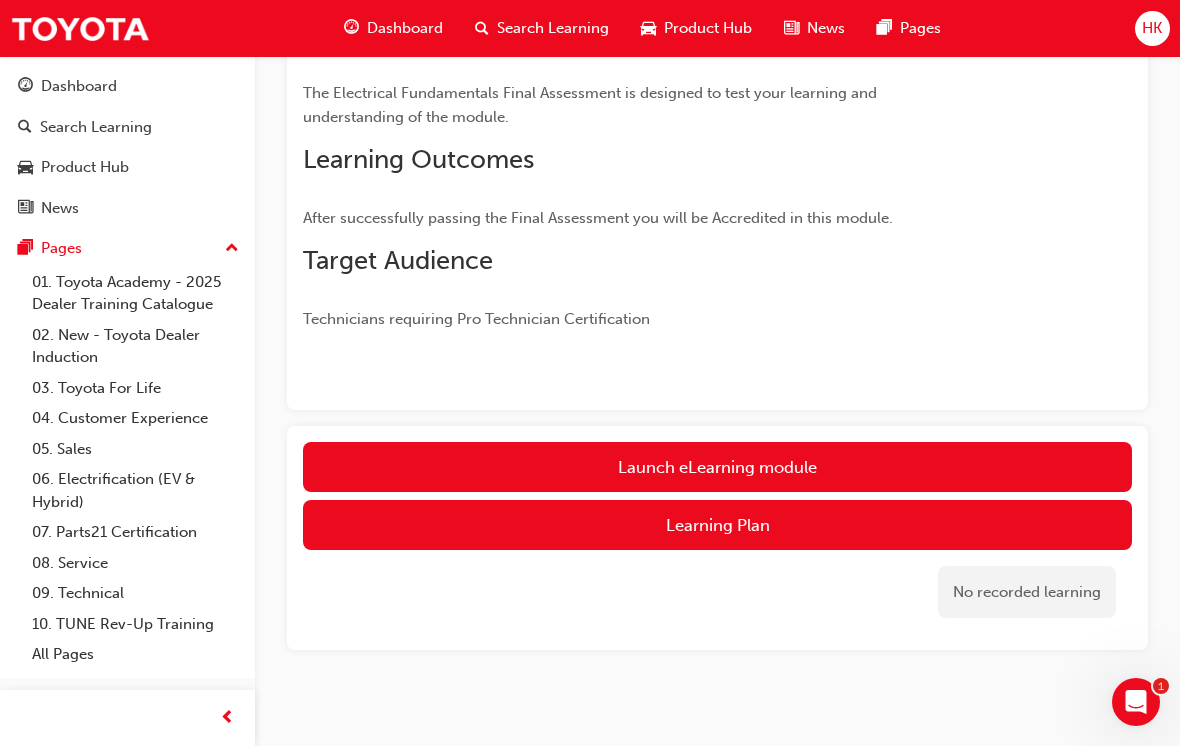 click on "Launch eLearning module" at bounding box center [717, 467] 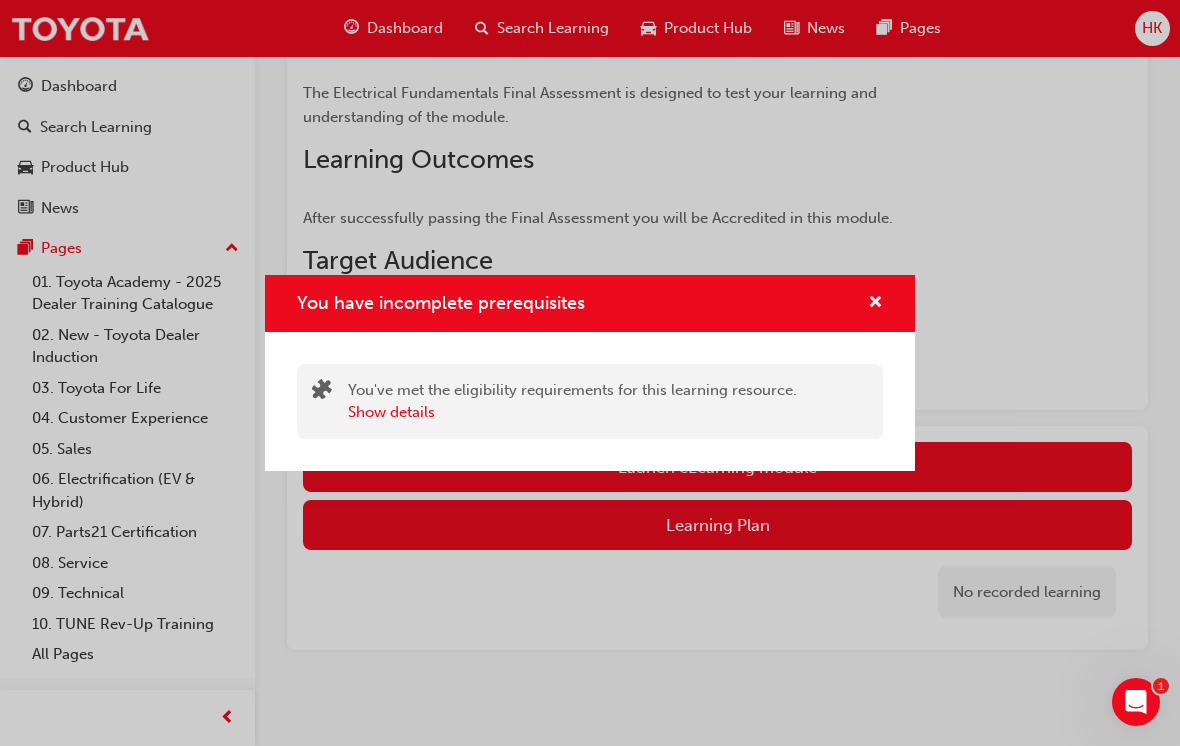 click on "Show details" at bounding box center [391, 412] 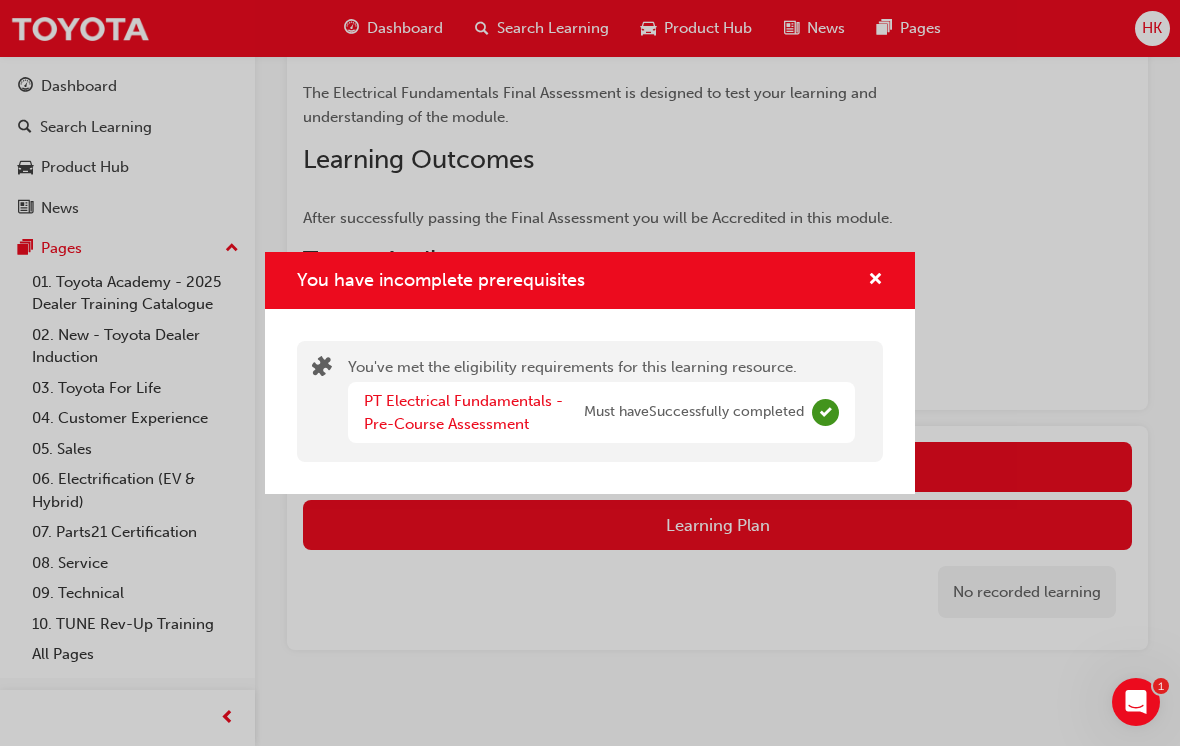 click at bounding box center [875, 281] 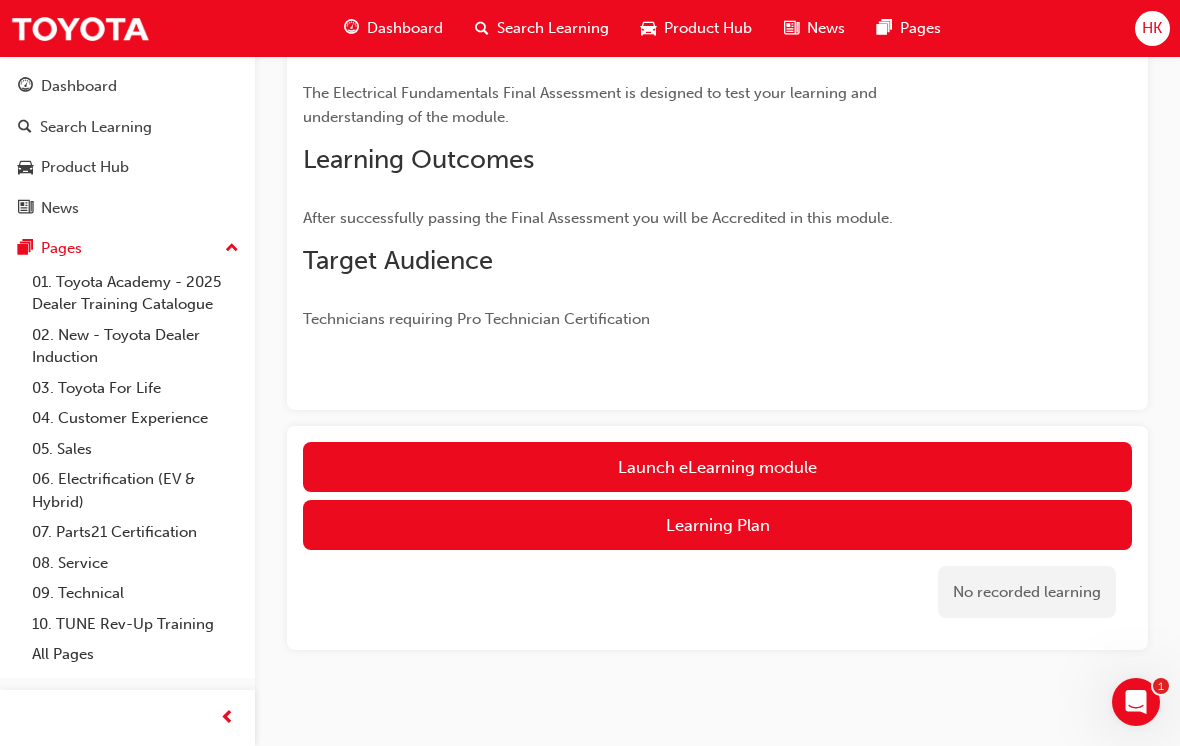 click on "Dashboard" at bounding box center [393, 28] 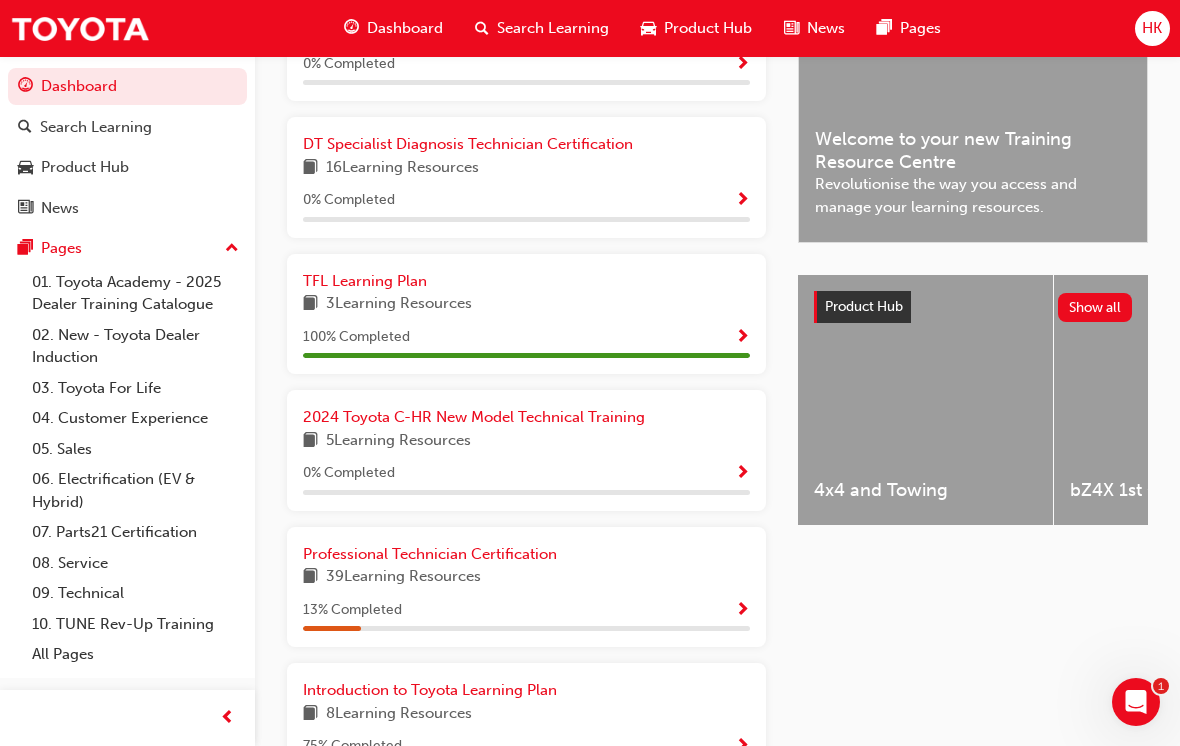 scroll, scrollTop: 604, scrollLeft: 0, axis: vertical 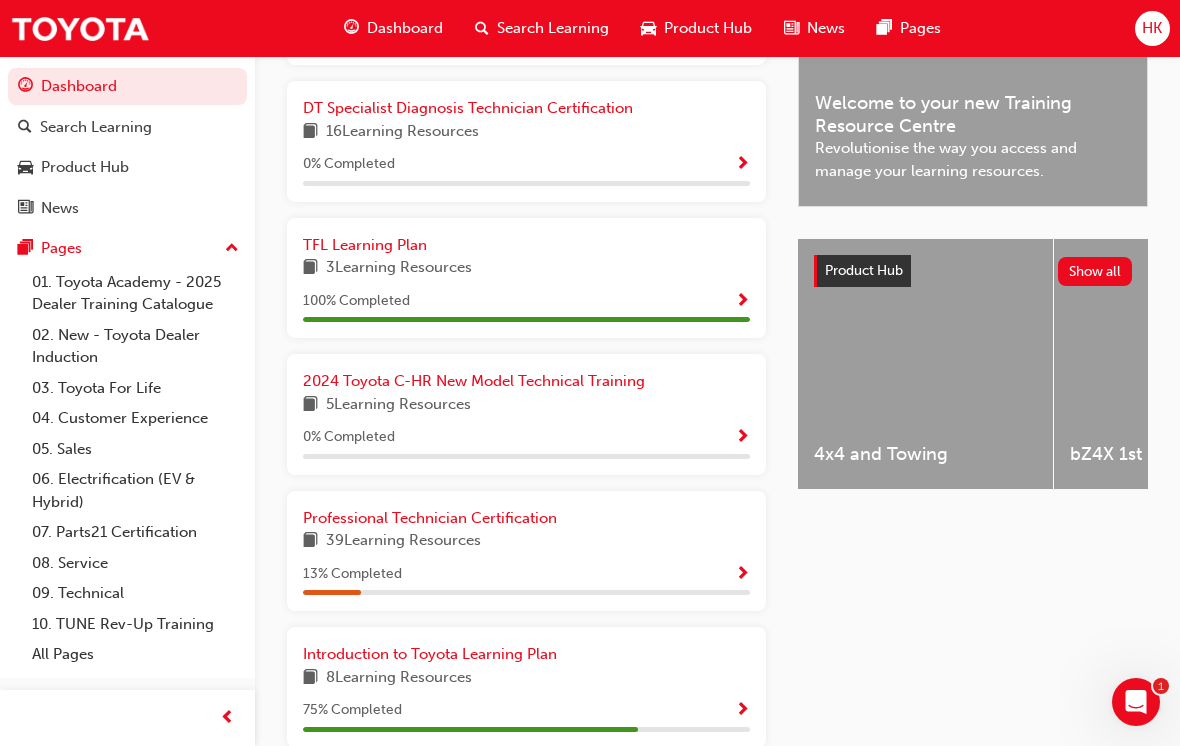 click on "Professional Technician Certification" at bounding box center [430, 518] 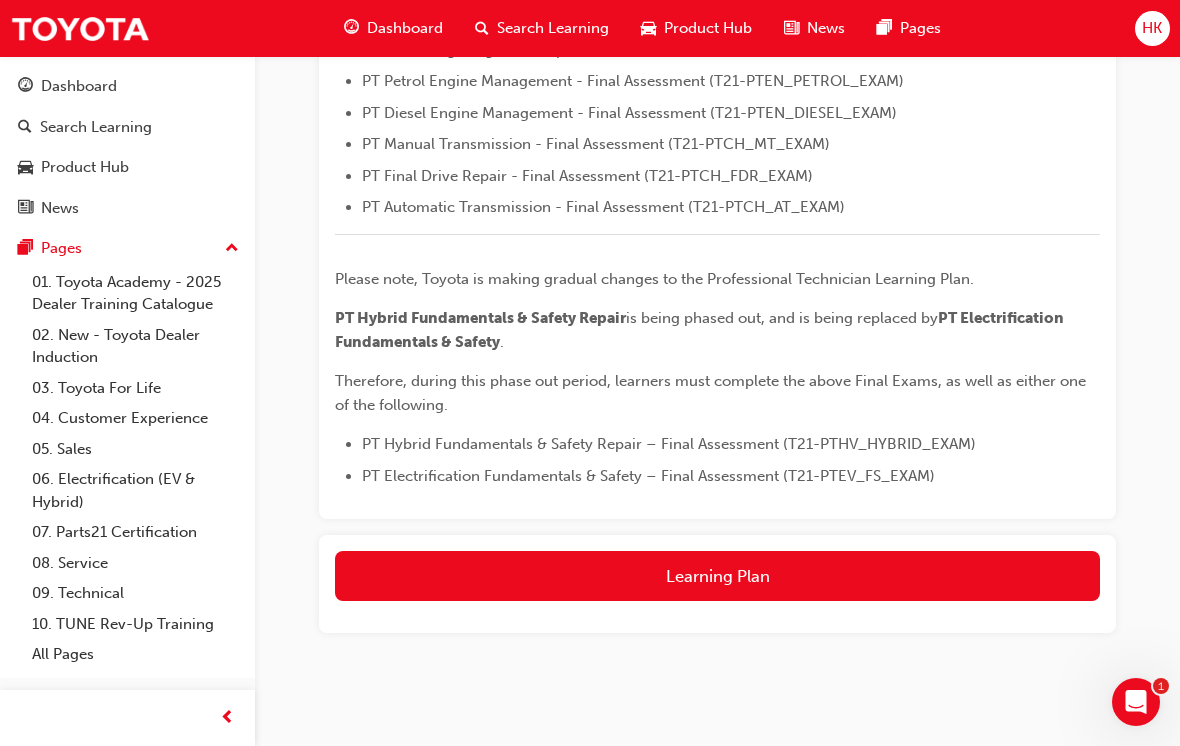 scroll, scrollTop: 804, scrollLeft: 0, axis: vertical 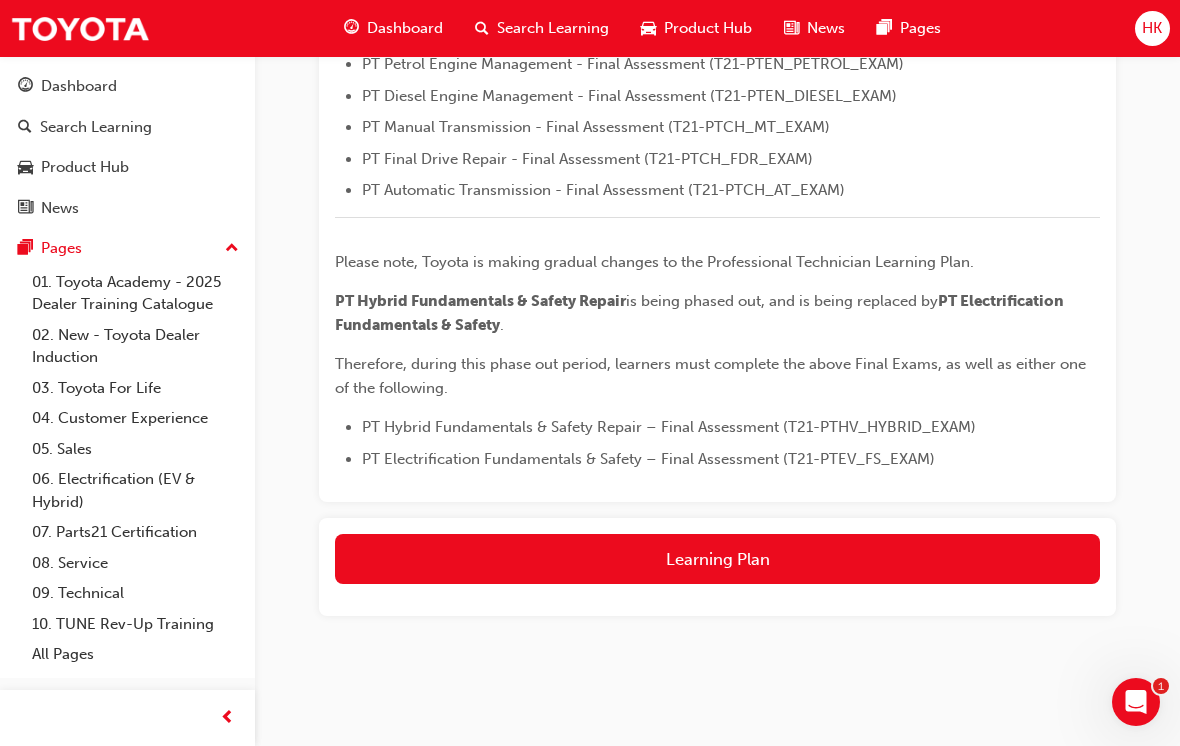 click on "Learning Plan" at bounding box center (717, 559) 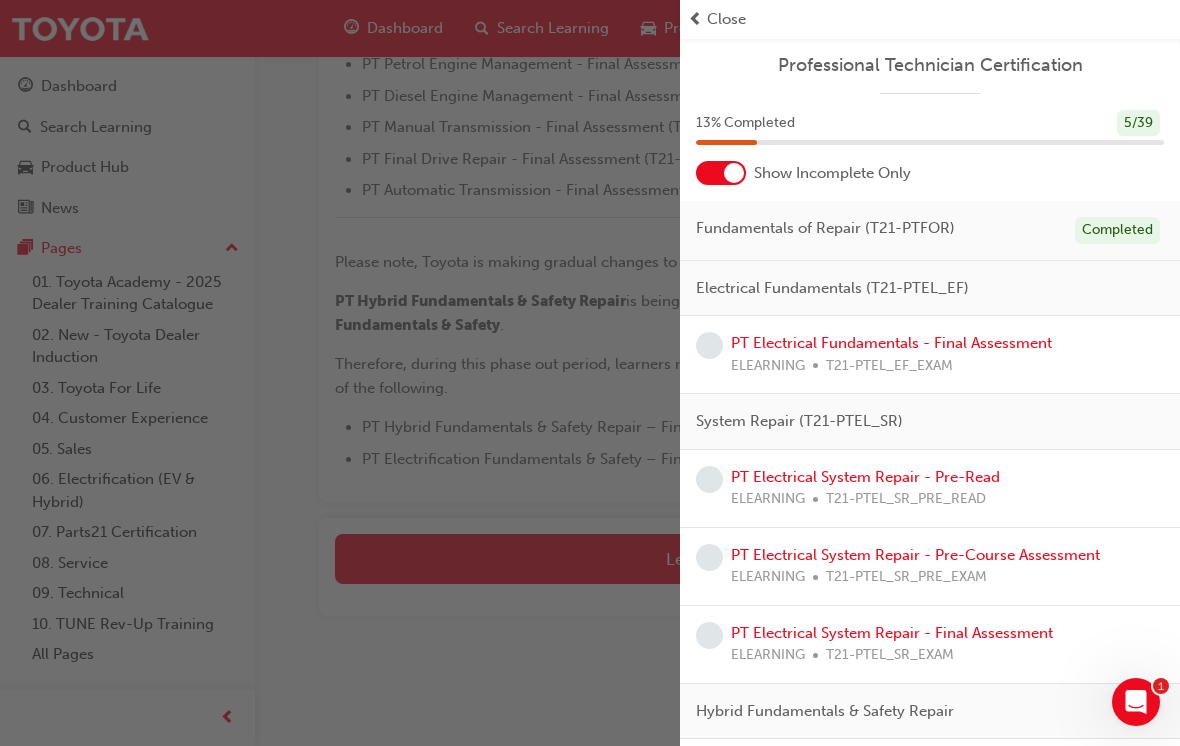 click on "PT Electrical Fundamentals - Final Assessment" at bounding box center [891, 343] 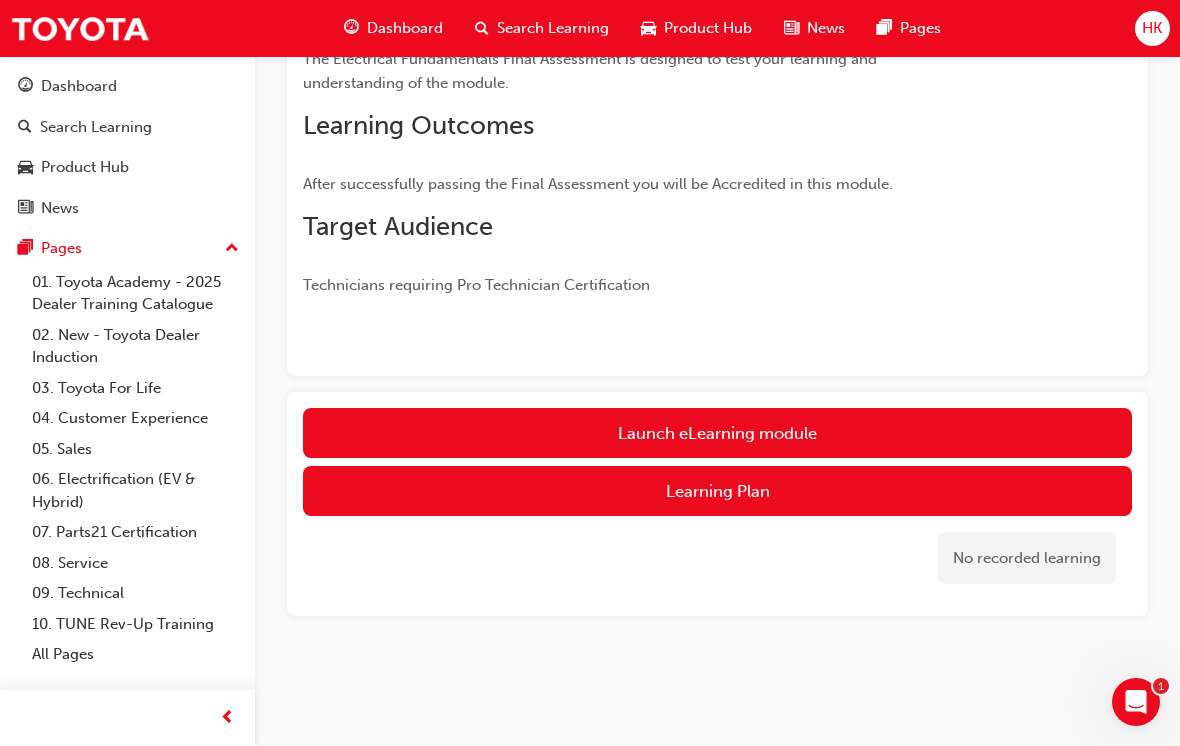 scroll, scrollTop: 268, scrollLeft: 0, axis: vertical 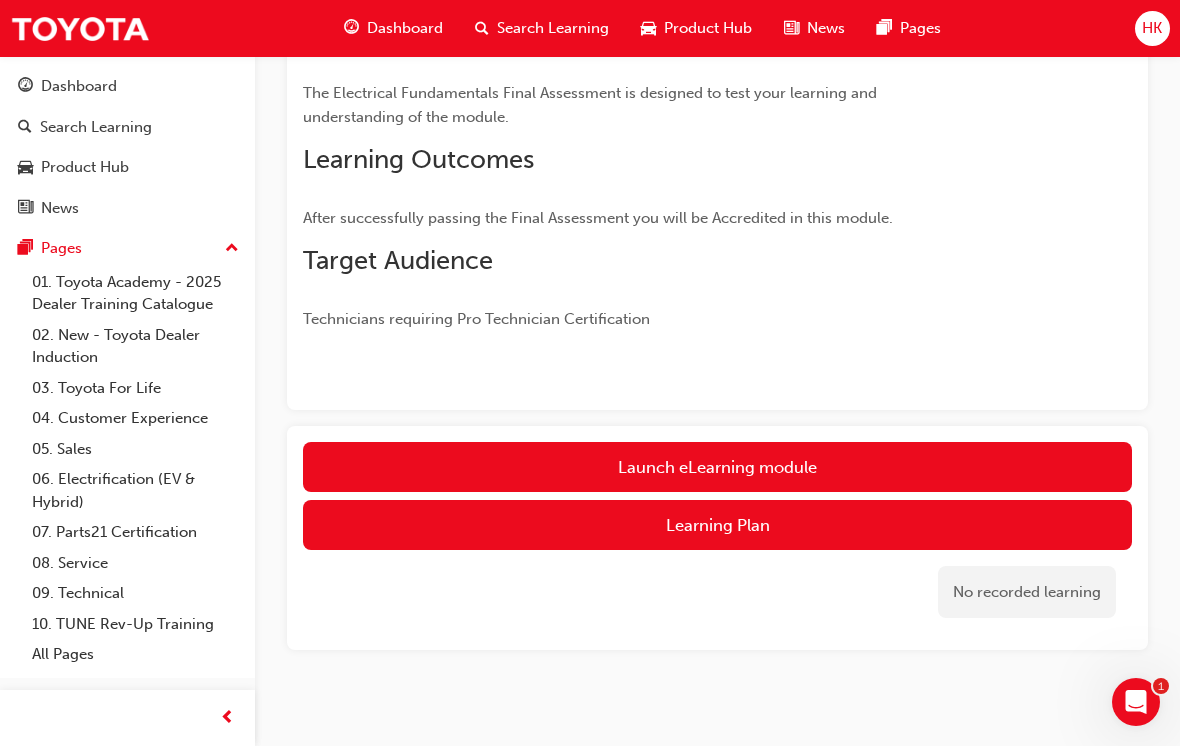 click on "Launch eLearning module" at bounding box center (717, 467) 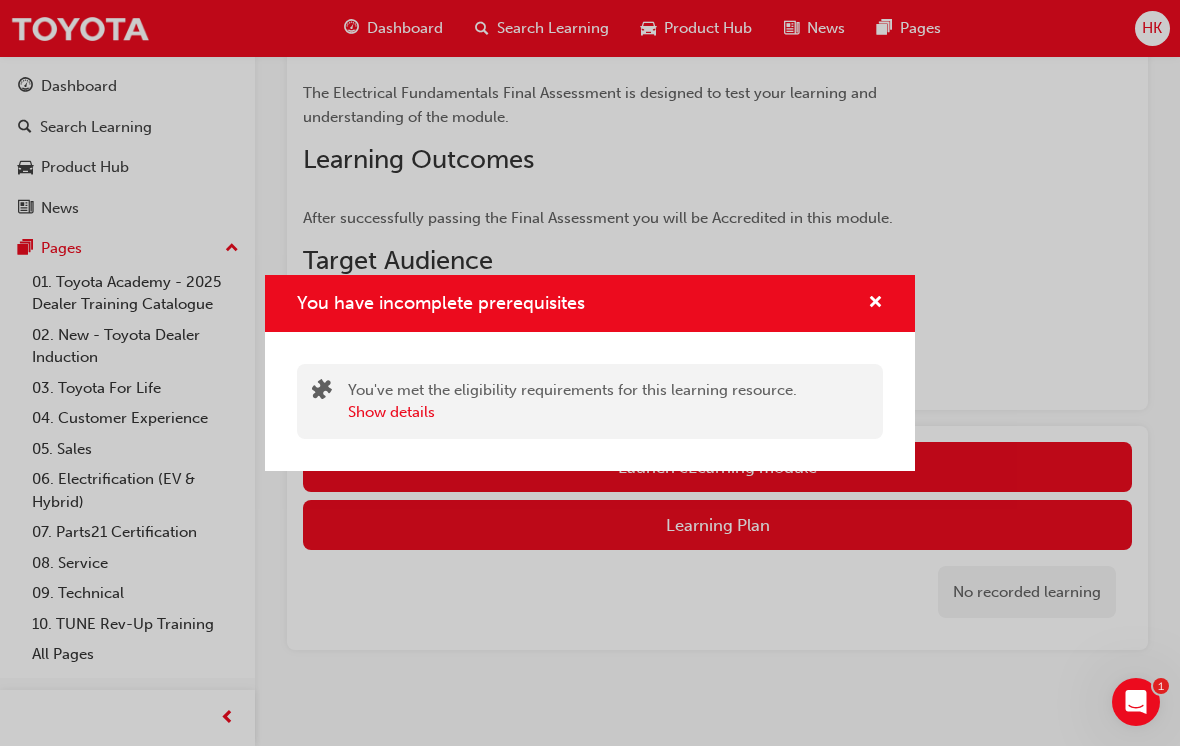 click on "Show details" at bounding box center [391, 412] 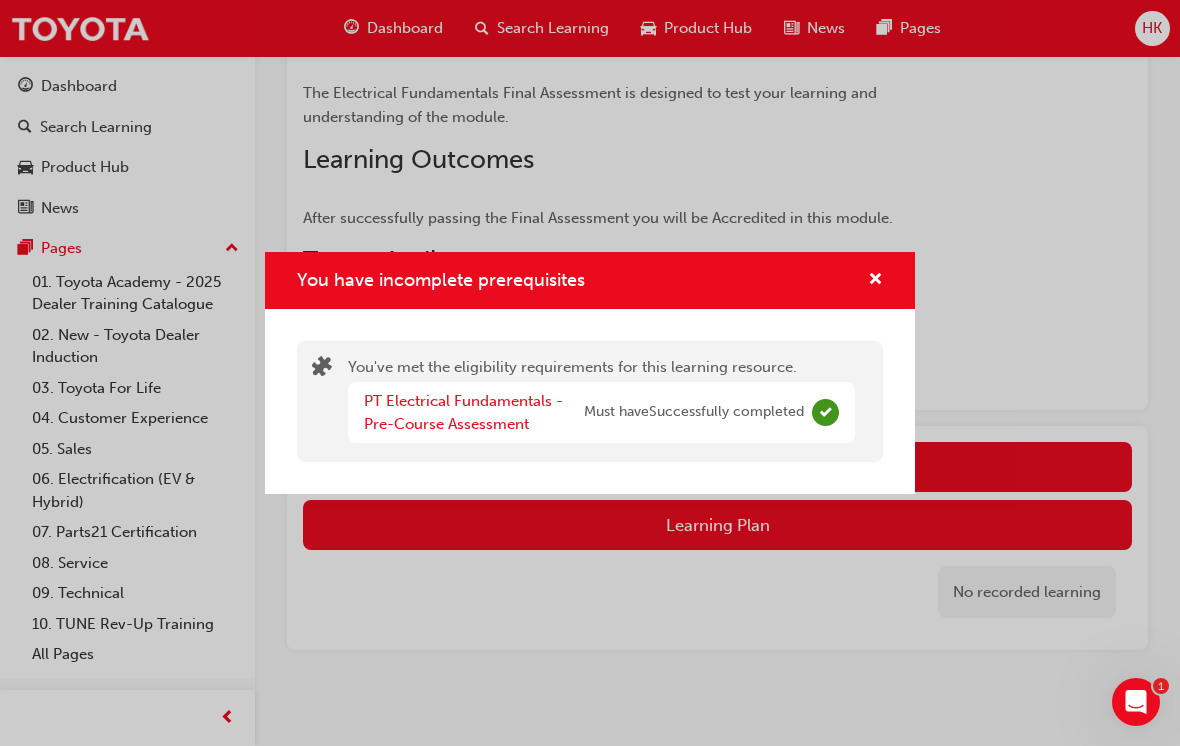 click on "PT Electrical Fundamentals - Pre-Course Assessment" at bounding box center [463, 412] 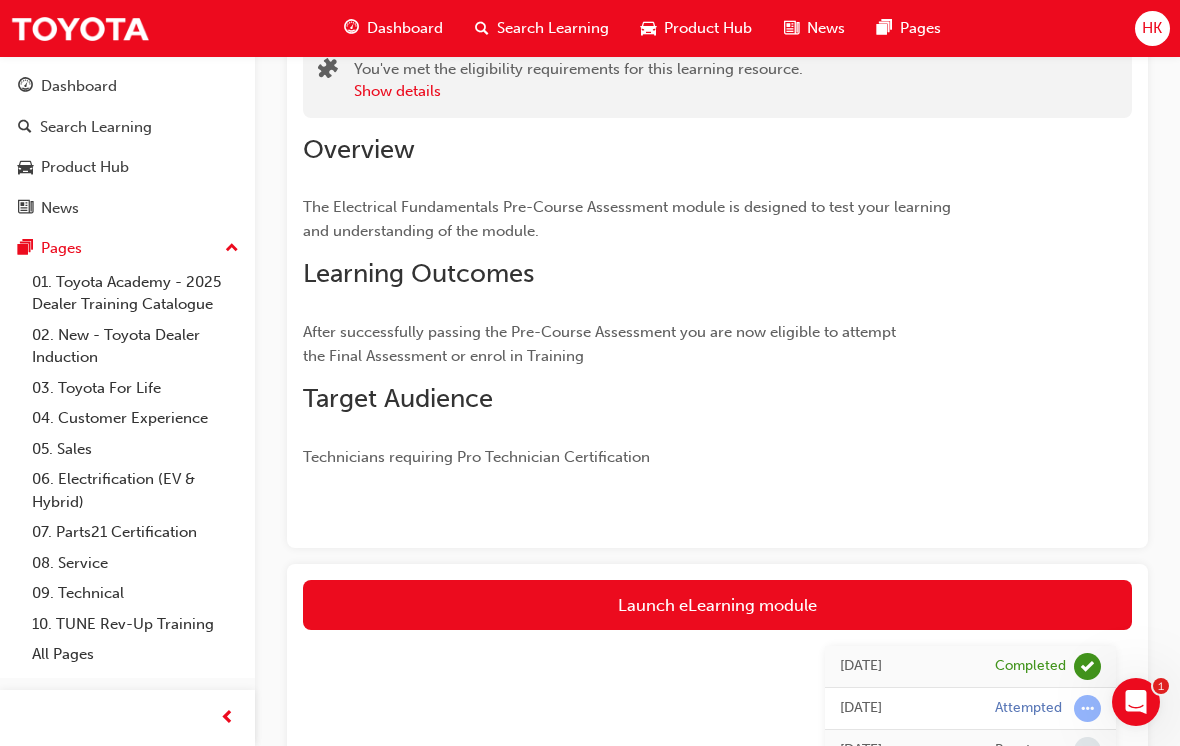 scroll, scrollTop: 208, scrollLeft: 0, axis: vertical 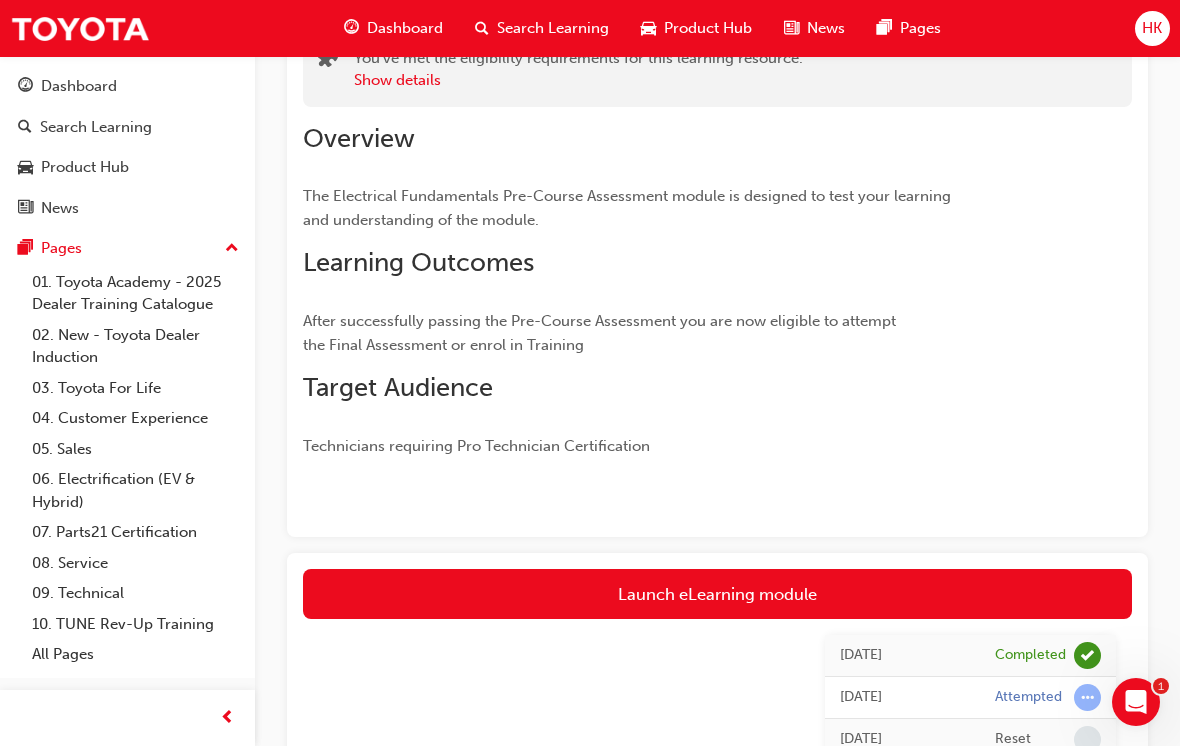 click on "Launch eLearning module" at bounding box center (717, 594) 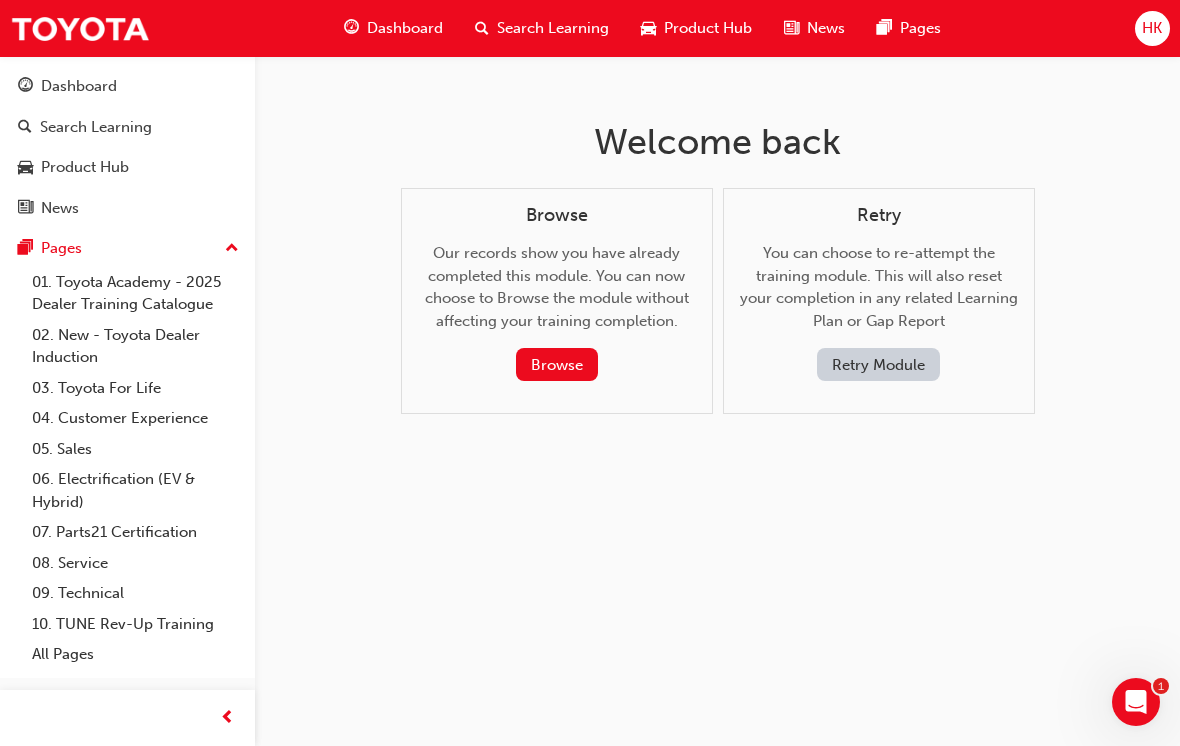 scroll, scrollTop: 0, scrollLeft: 0, axis: both 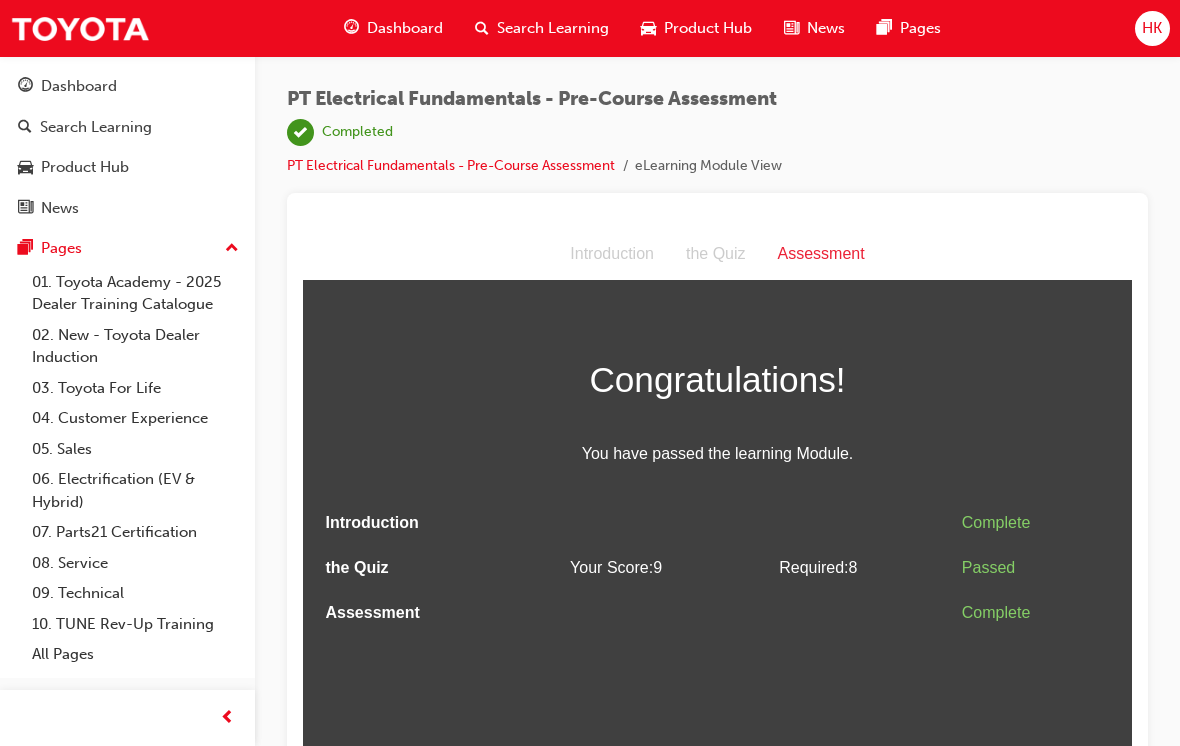 click on "Dashboard" at bounding box center (405, 28) 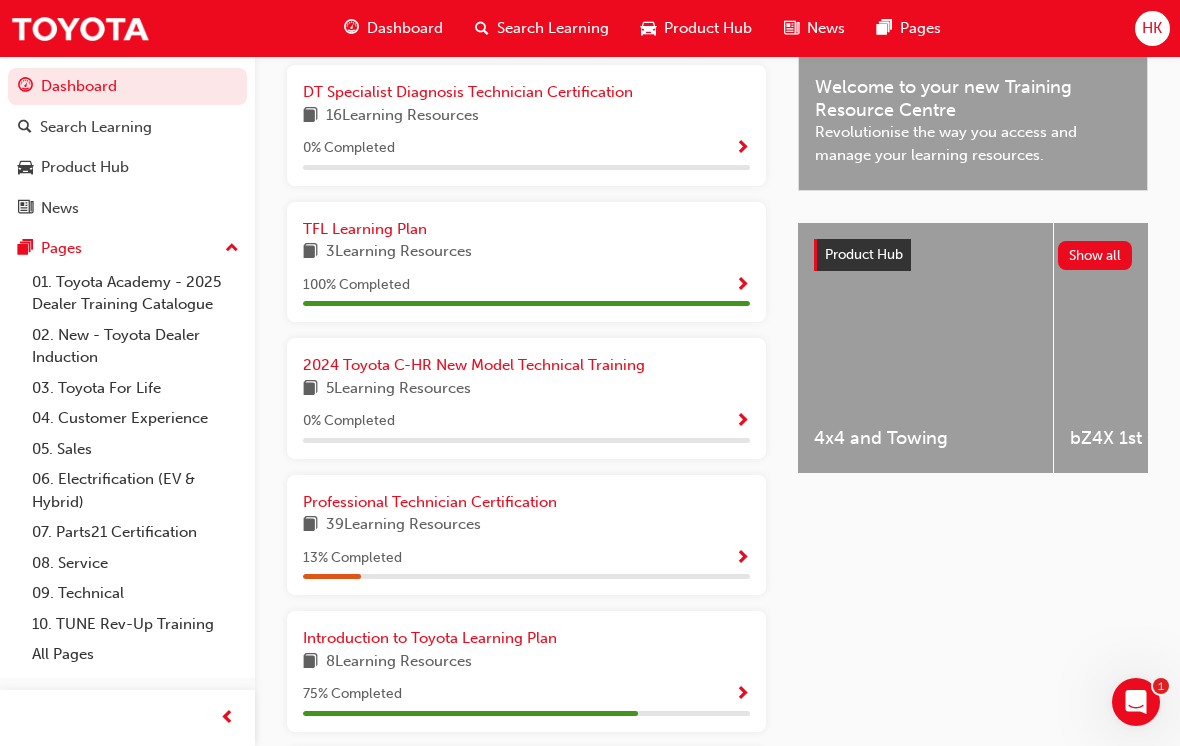 scroll, scrollTop: 625, scrollLeft: 0, axis: vertical 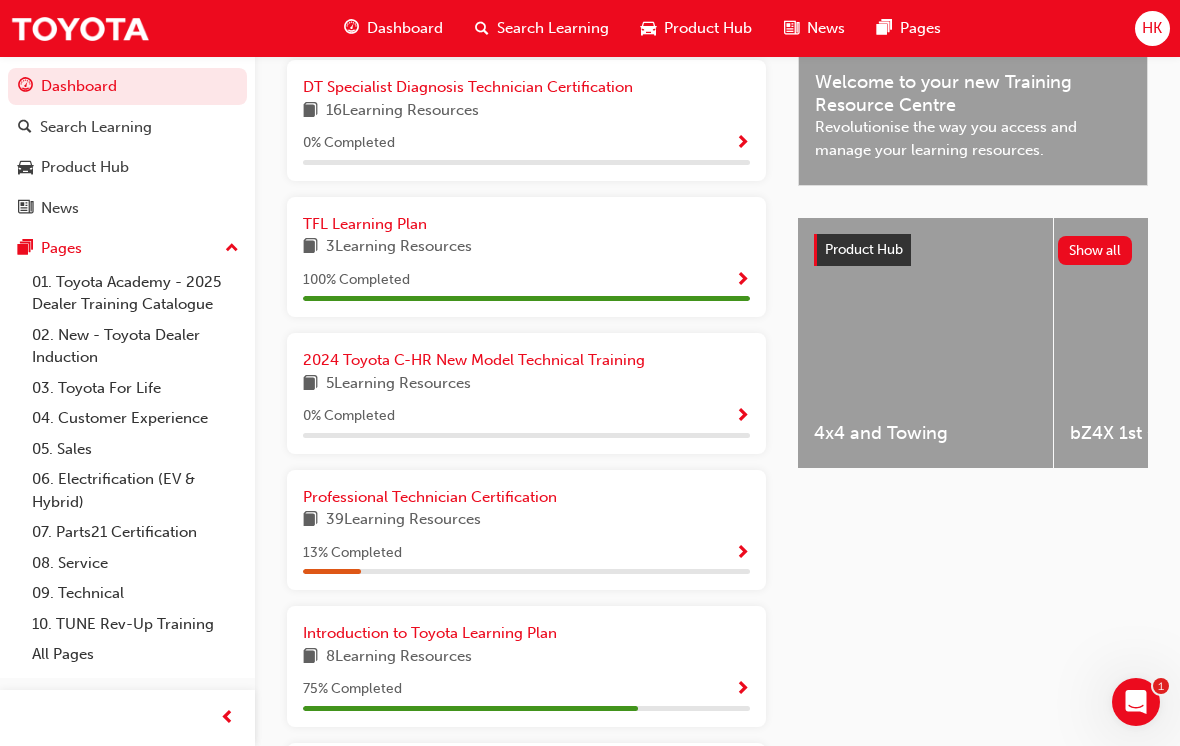 click on "Professional Technician Certification" at bounding box center [430, 497] 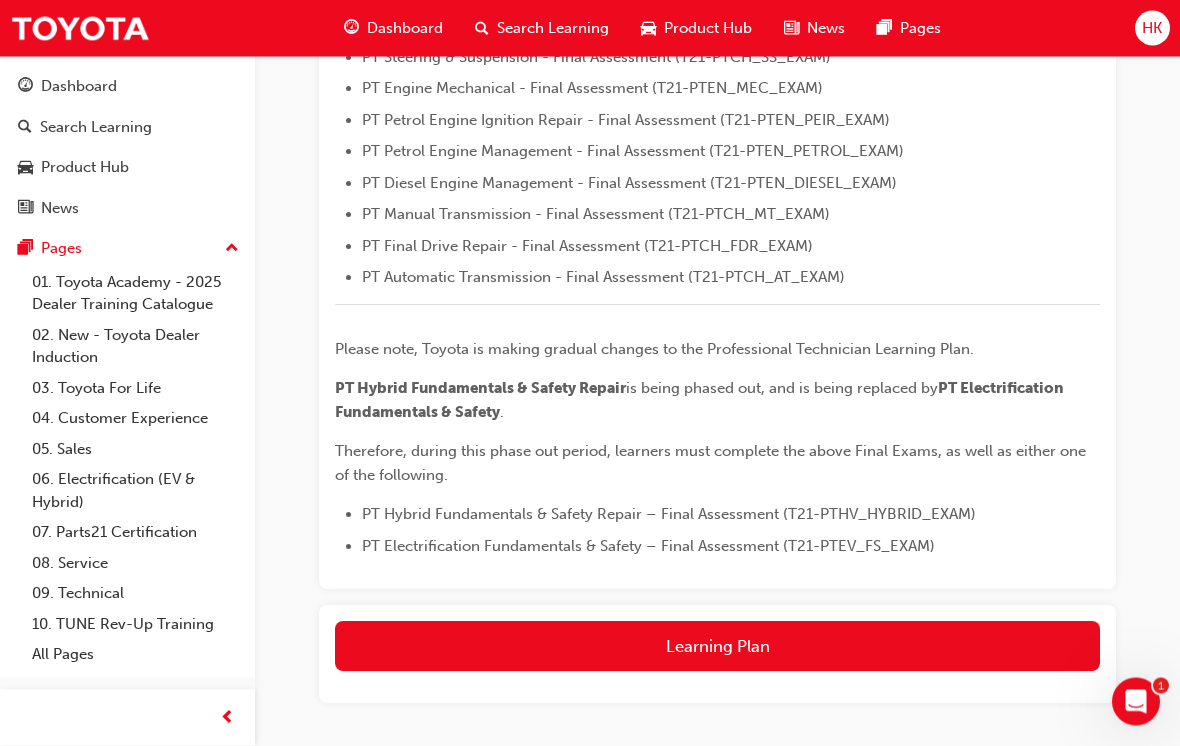 scroll, scrollTop: 804, scrollLeft: 0, axis: vertical 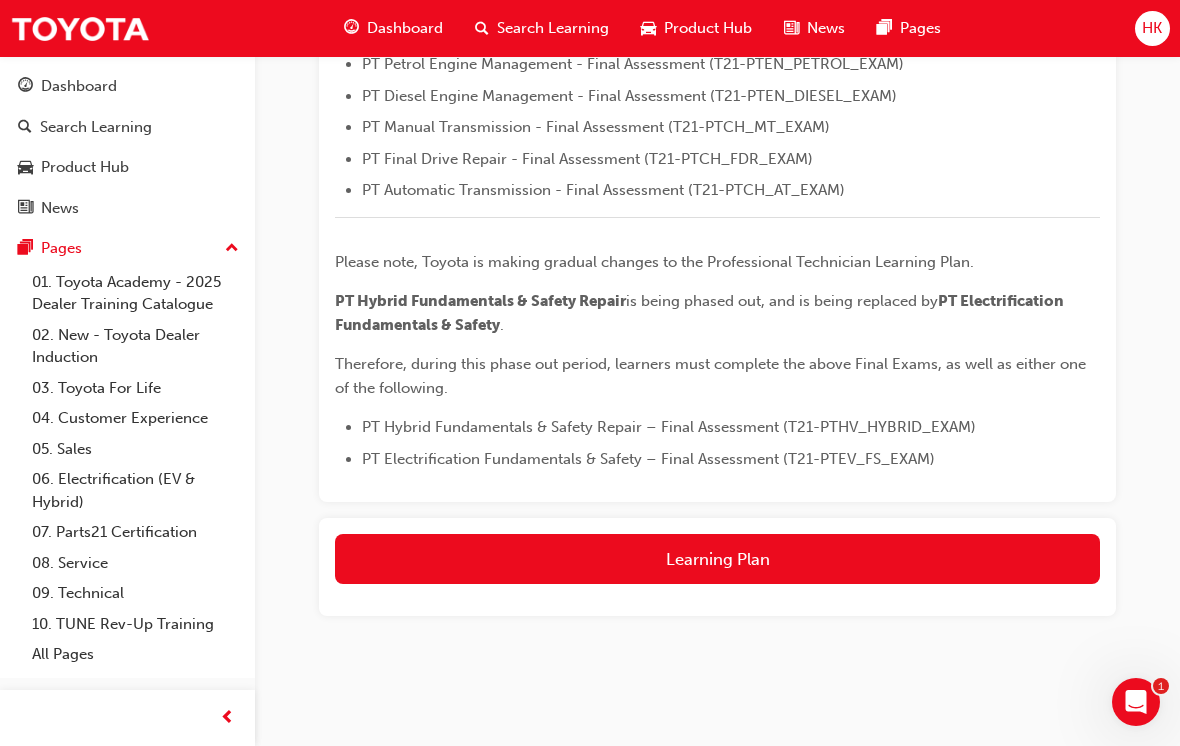 click on "Learning Plan" at bounding box center (717, 559) 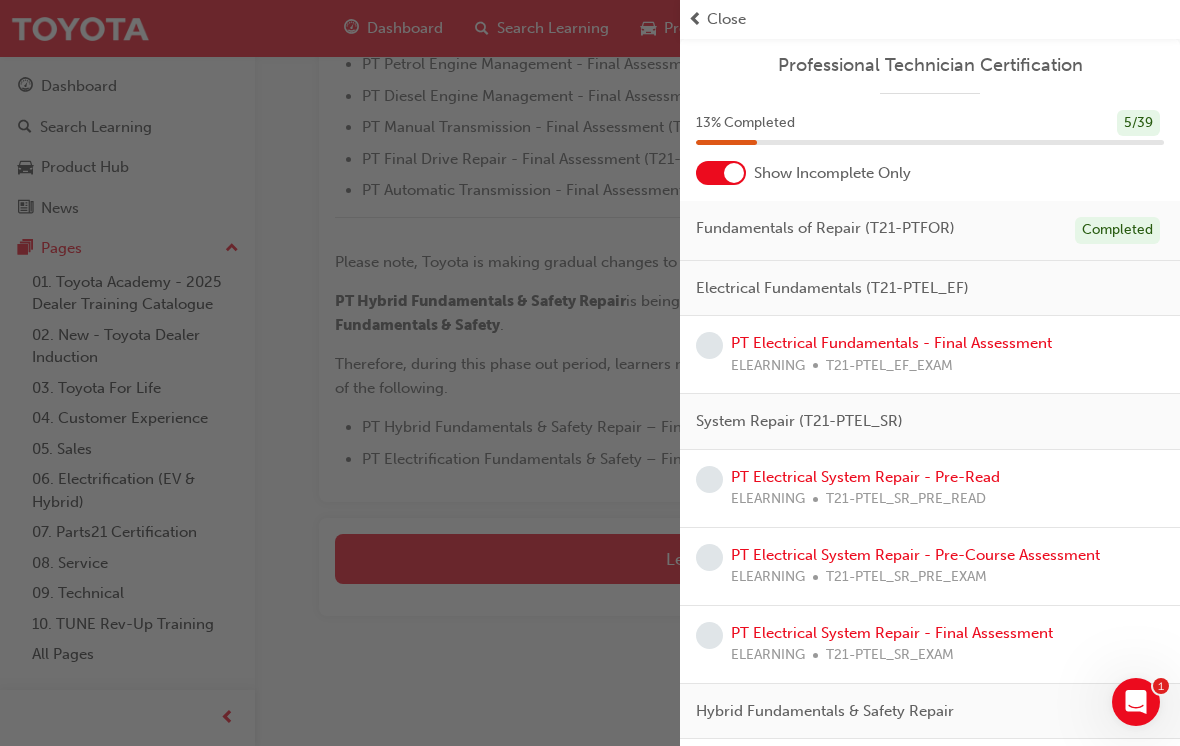 click on "PT Electrical Fundamentals - Final Assessment" at bounding box center (891, 343) 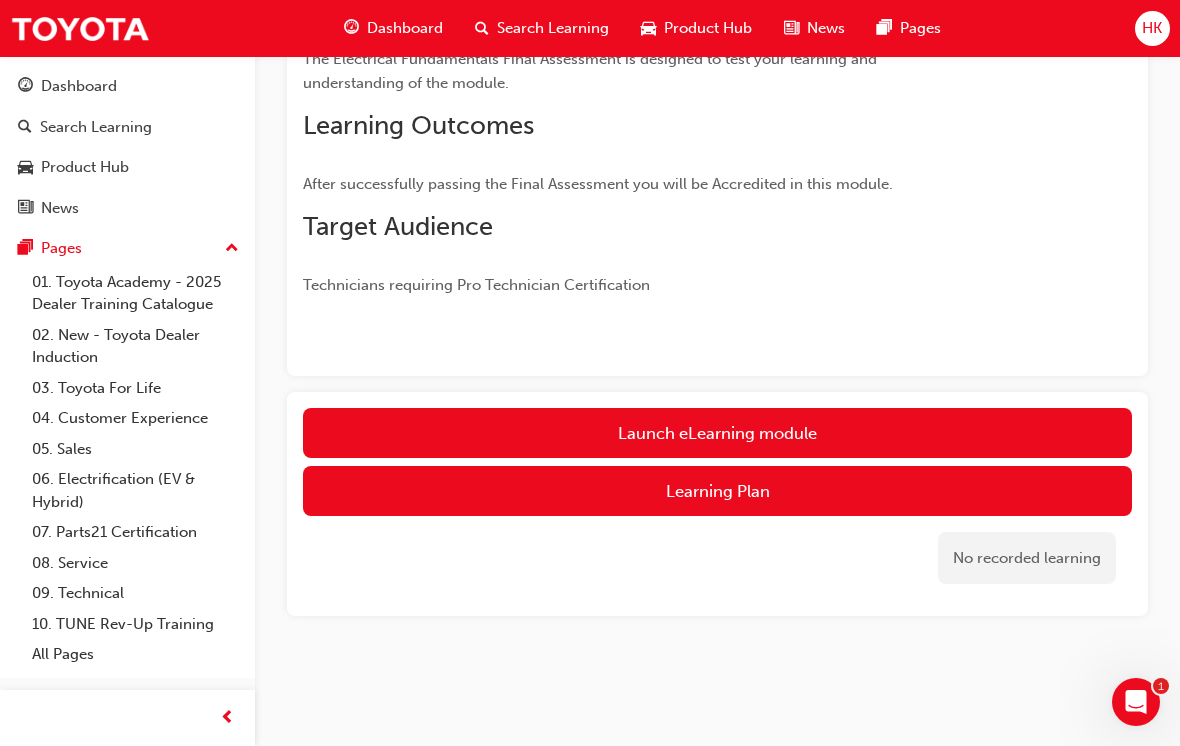 scroll, scrollTop: 268, scrollLeft: 0, axis: vertical 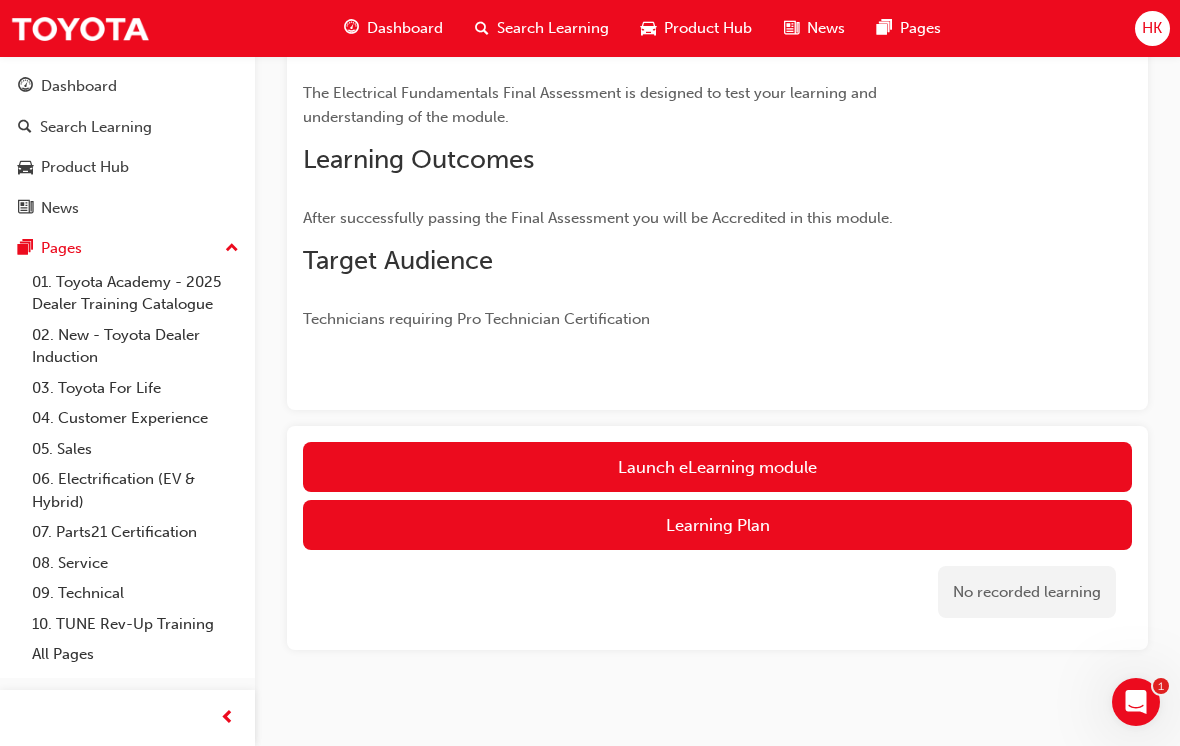 click on "Launch eLearning module" at bounding box center (717, 467) 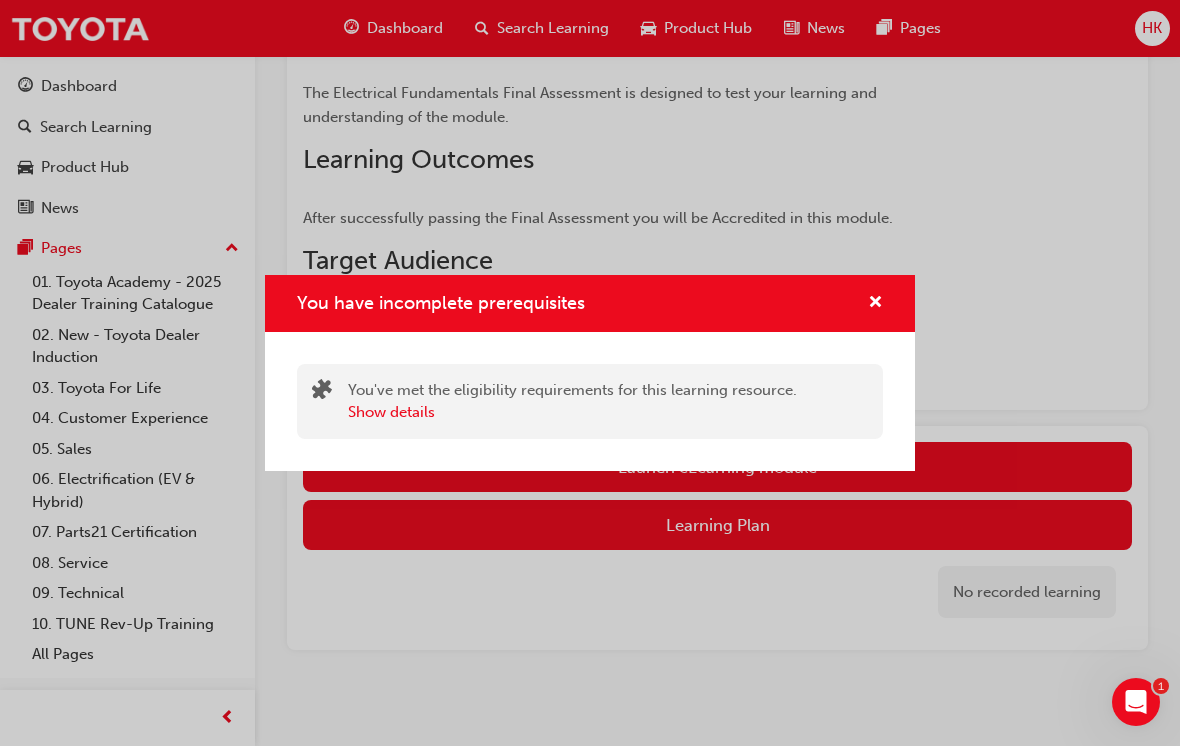 click on "Show details" at bounding box center [391, 412] 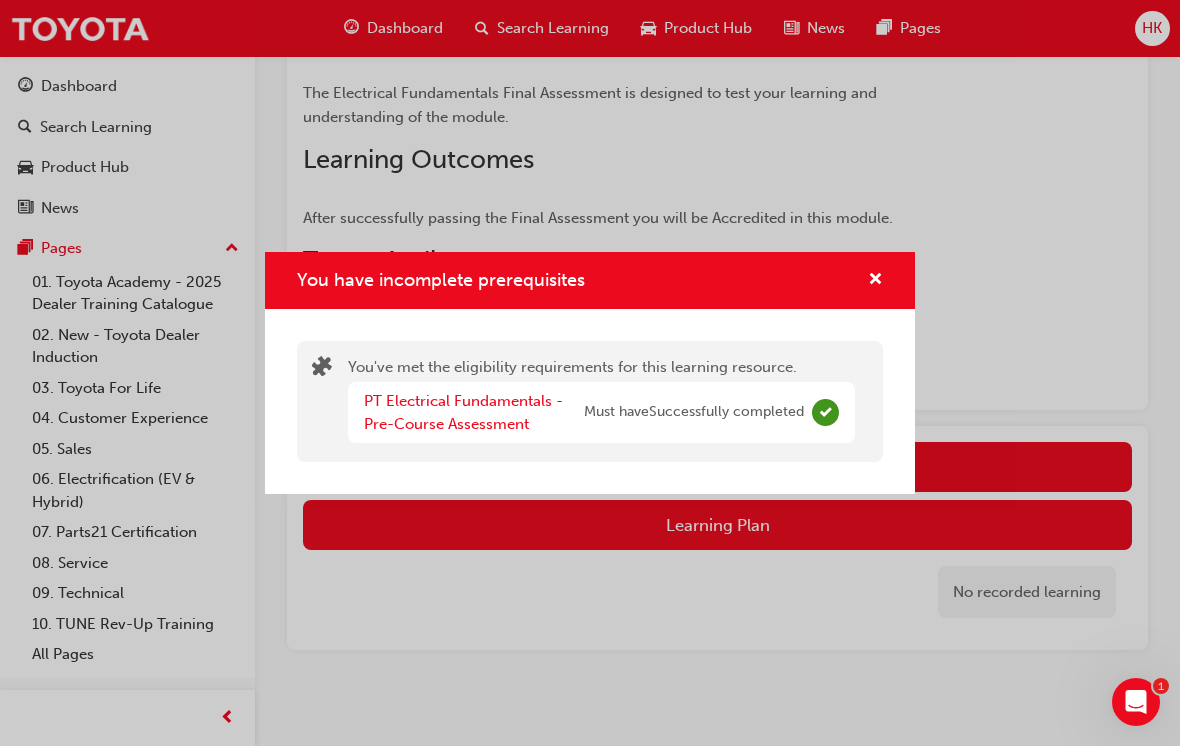 click at bounding box center [867, 280] 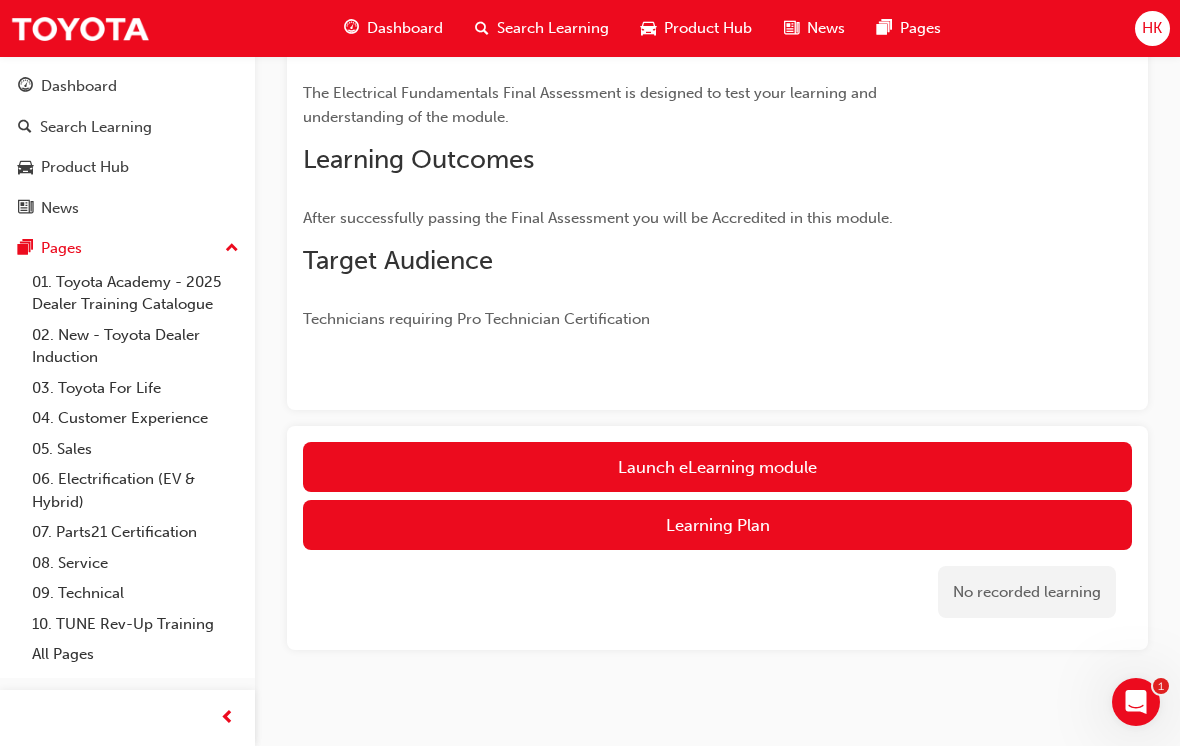 click on "Launch eLearning module" at bounding box center [717, 467] 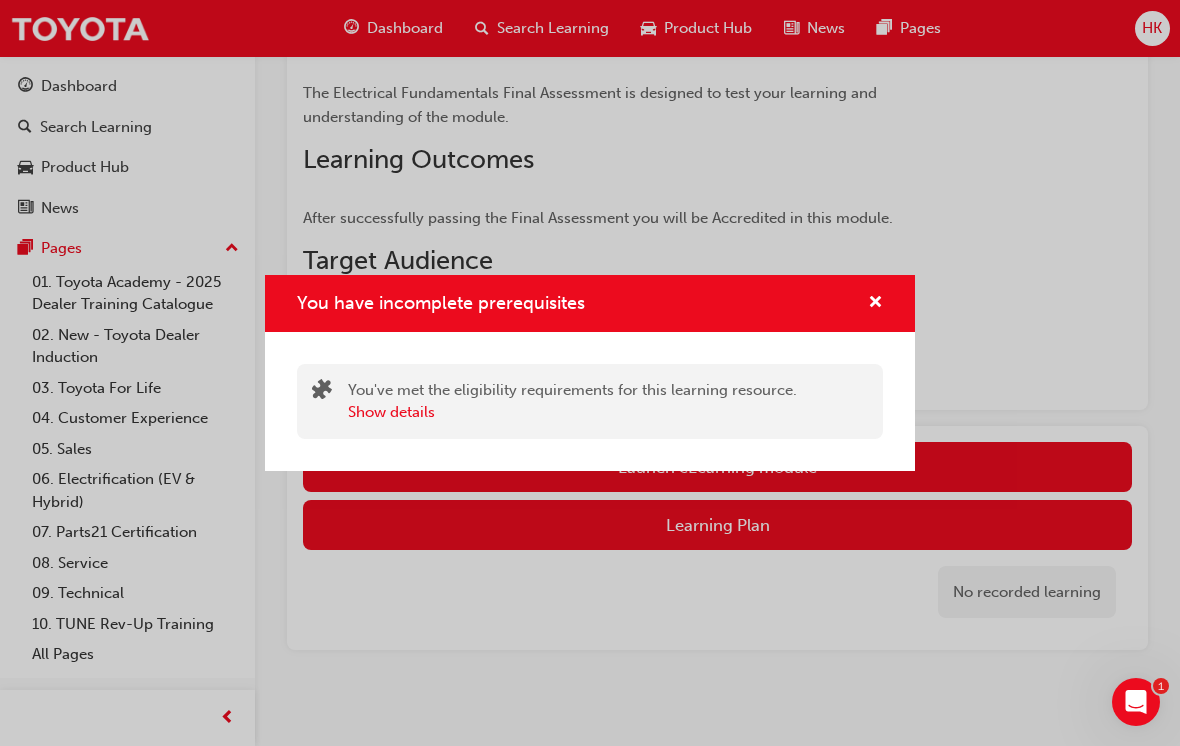 click at bounding box center (875, 304) 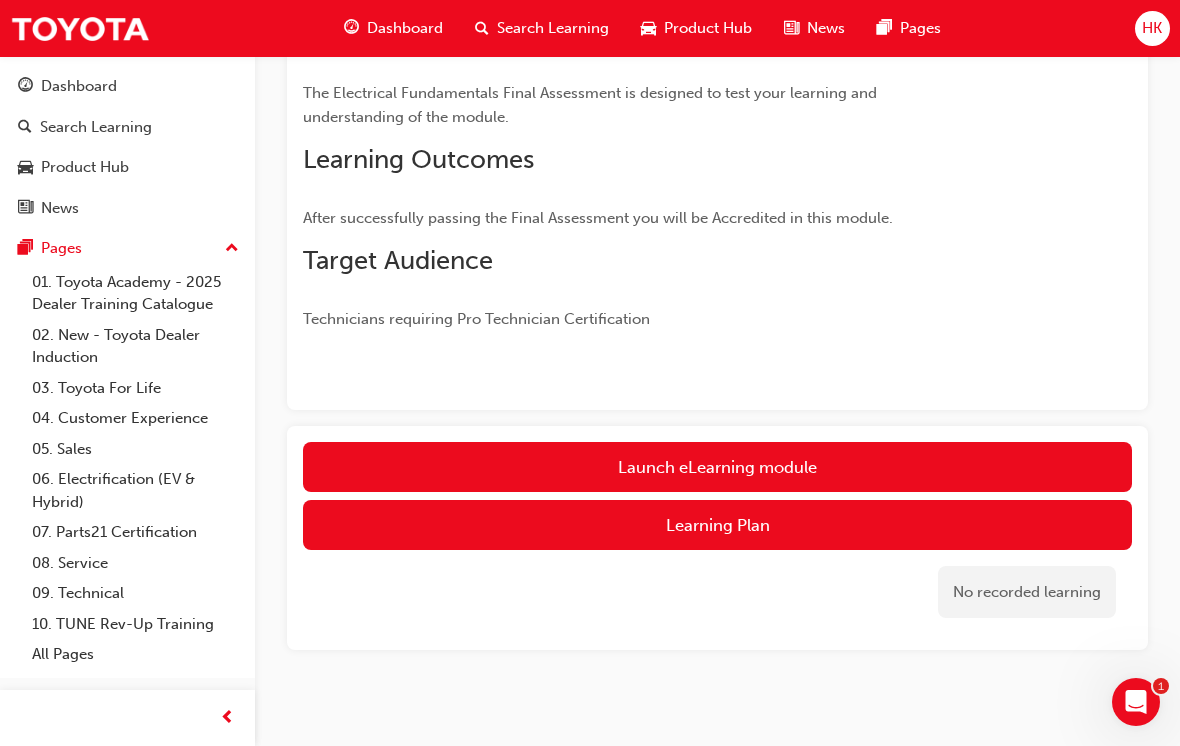 click on "Learning Plan" at bounding box center (717, 525) 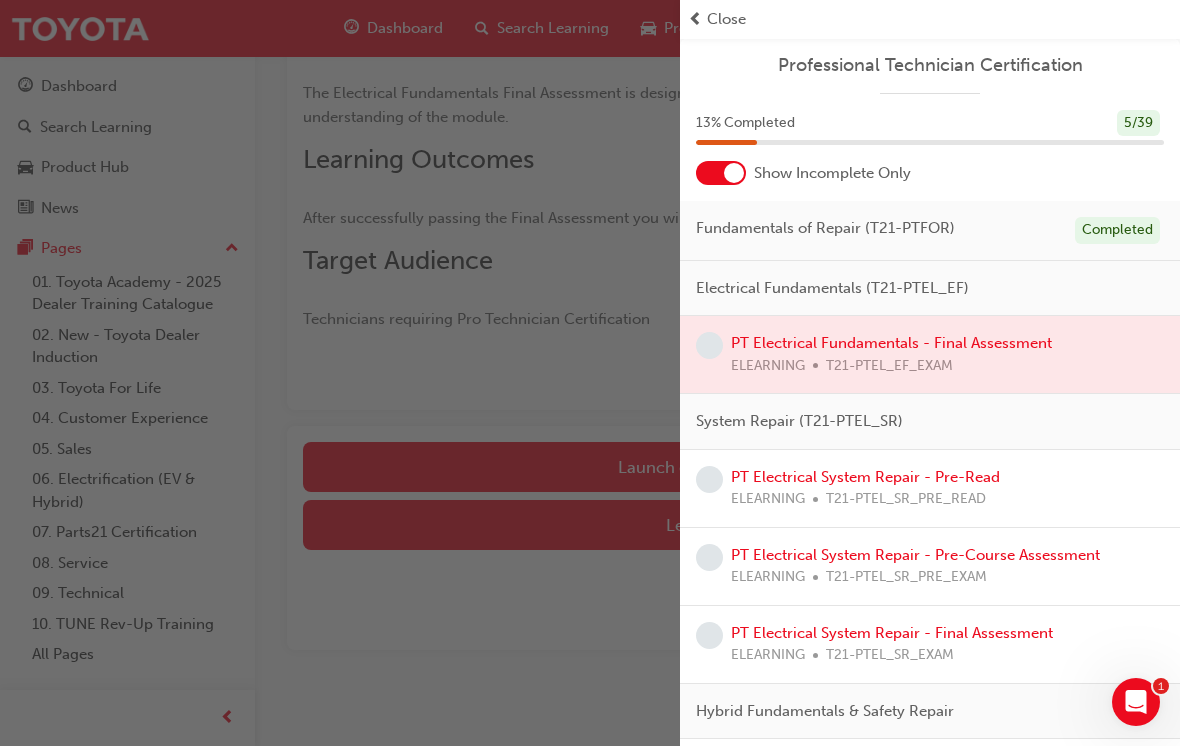 click at bounding box center [340, 373] 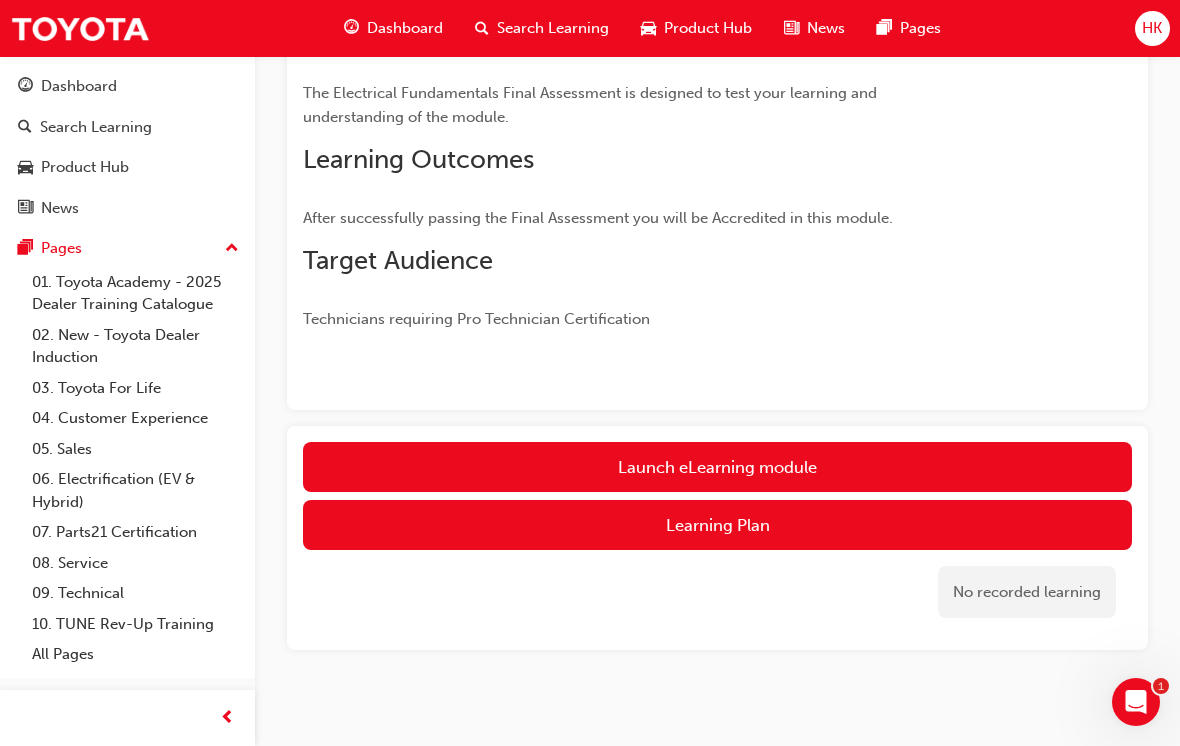 click on "Dashboard" at bounding box center [405, 28] 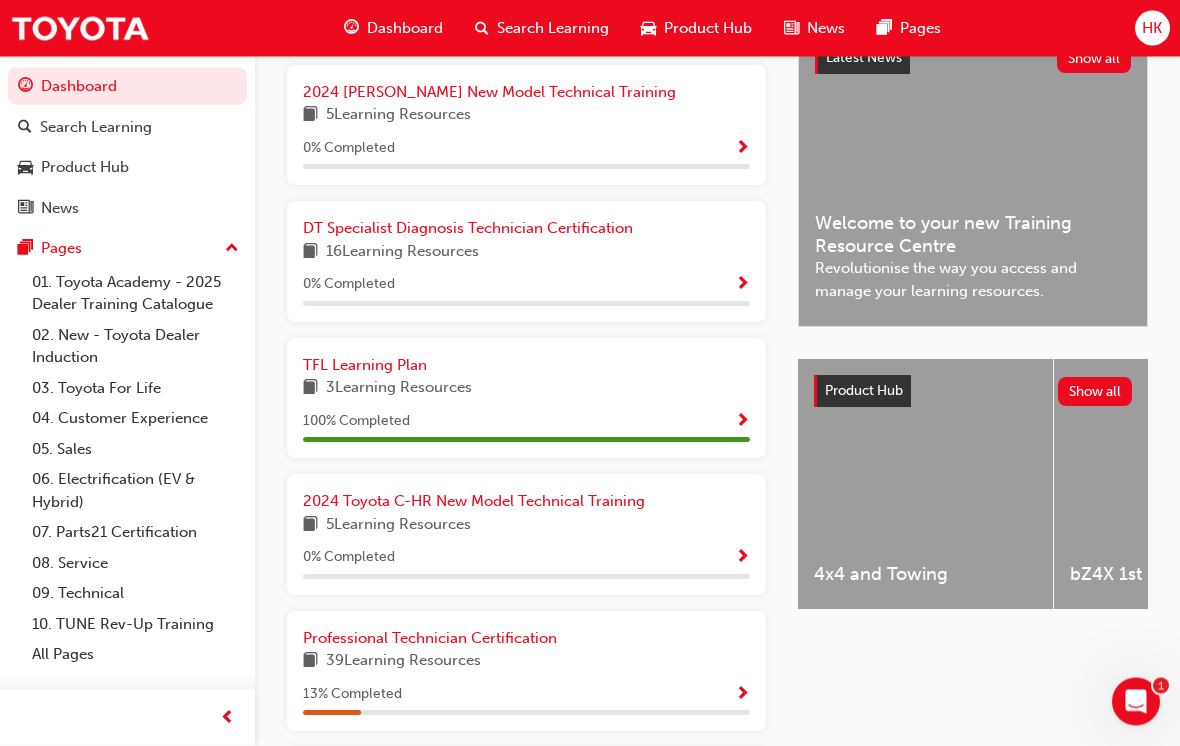 scroll, scrollTop: 547, scrollLeft: 0, axis: vertical 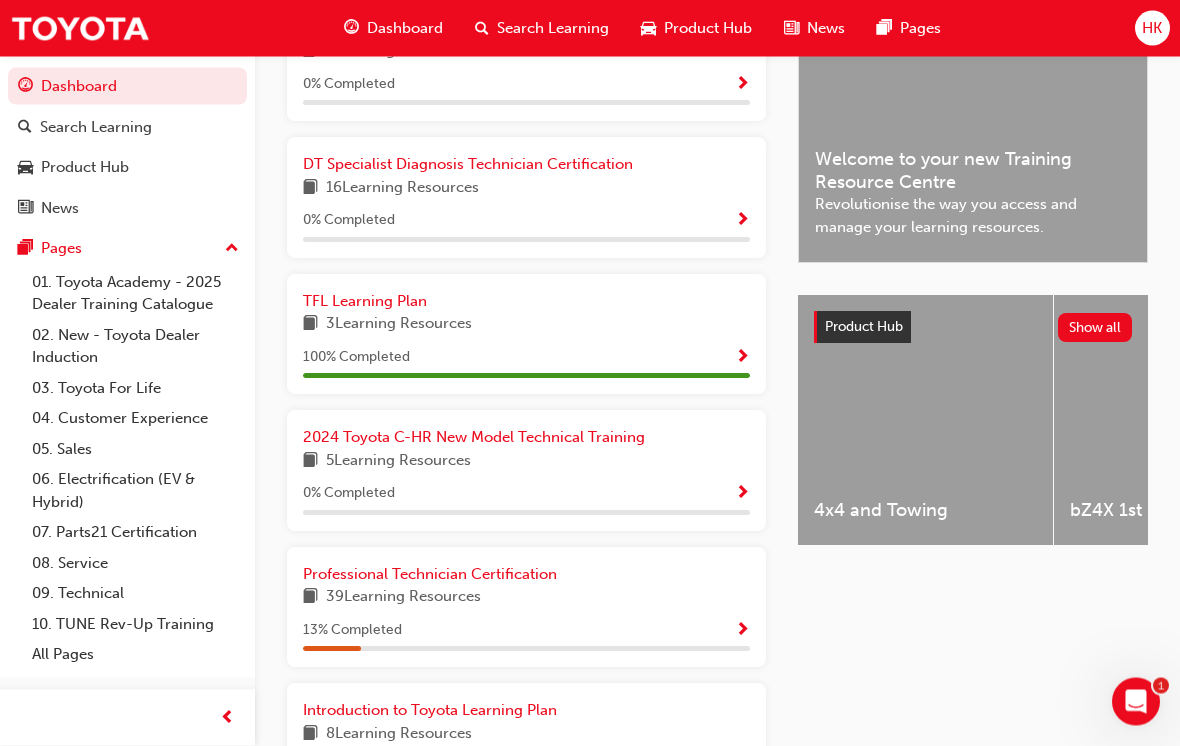 click on "Professional Technician Certification 39  Learning Resources 13 % Completed" at bounding box center (526, 608) 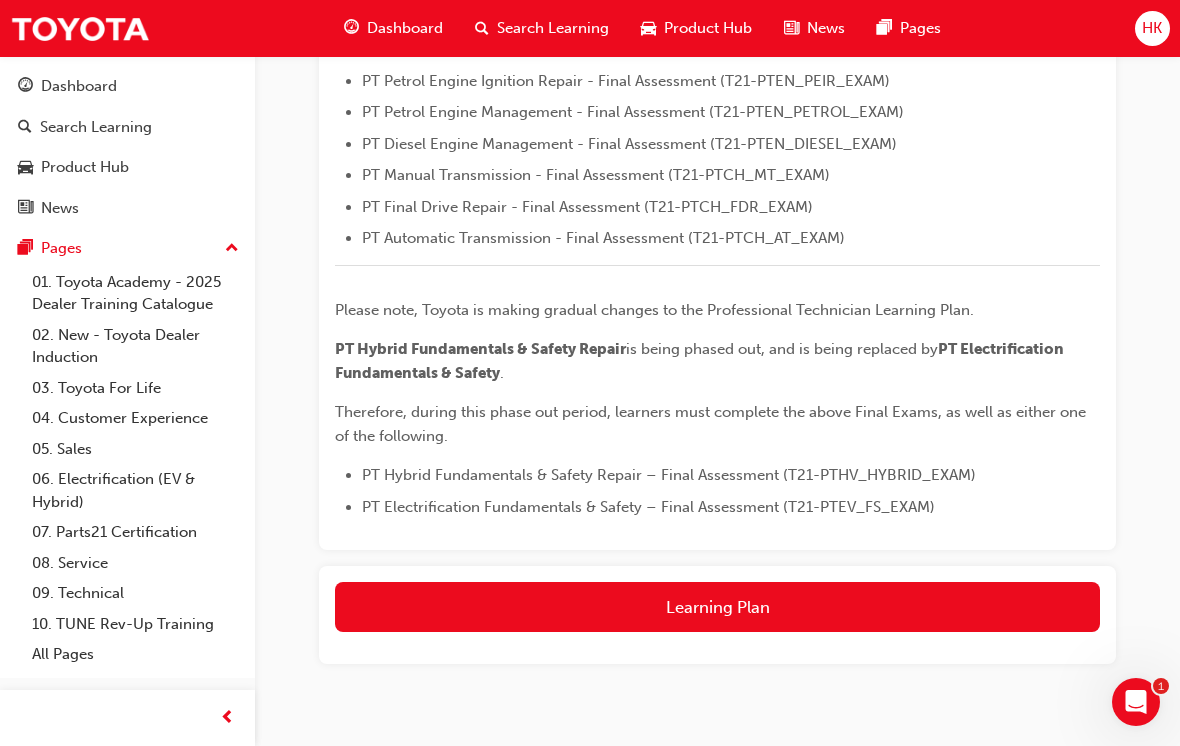 scroll, scrollTop: 804, scrollLeft: 0, axis: vertical 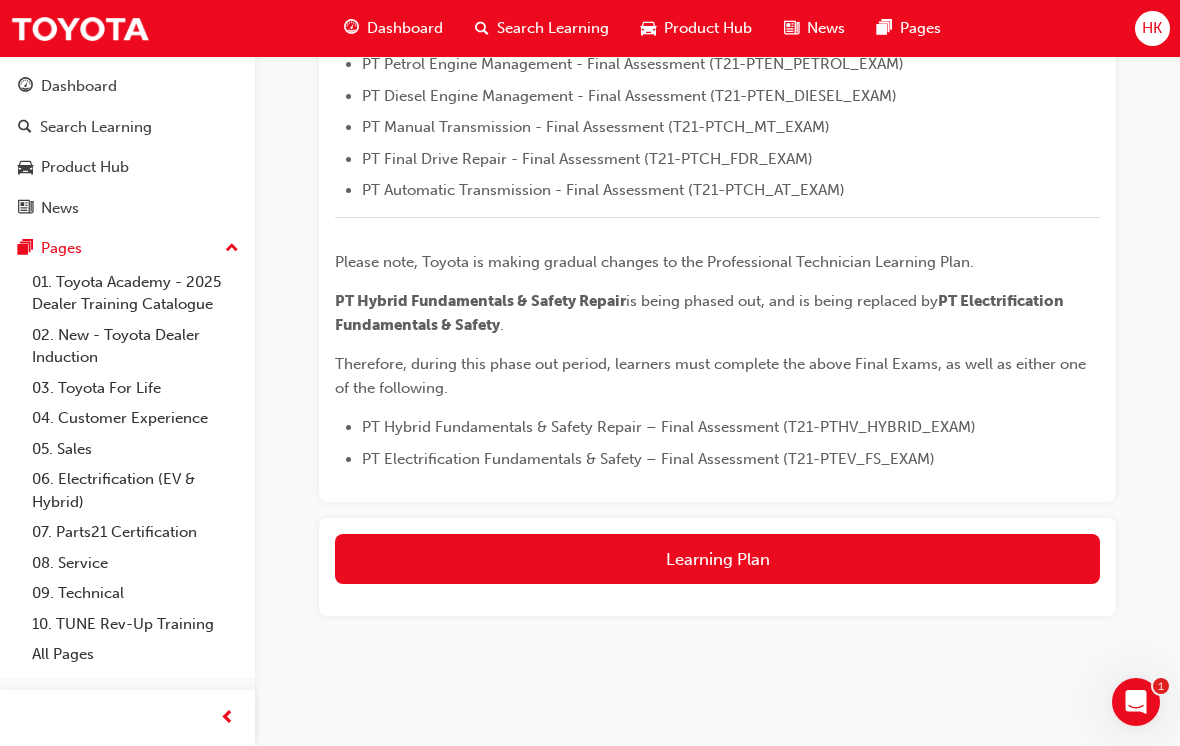 click on "Learning Plan" at bounding box center (717, 559) 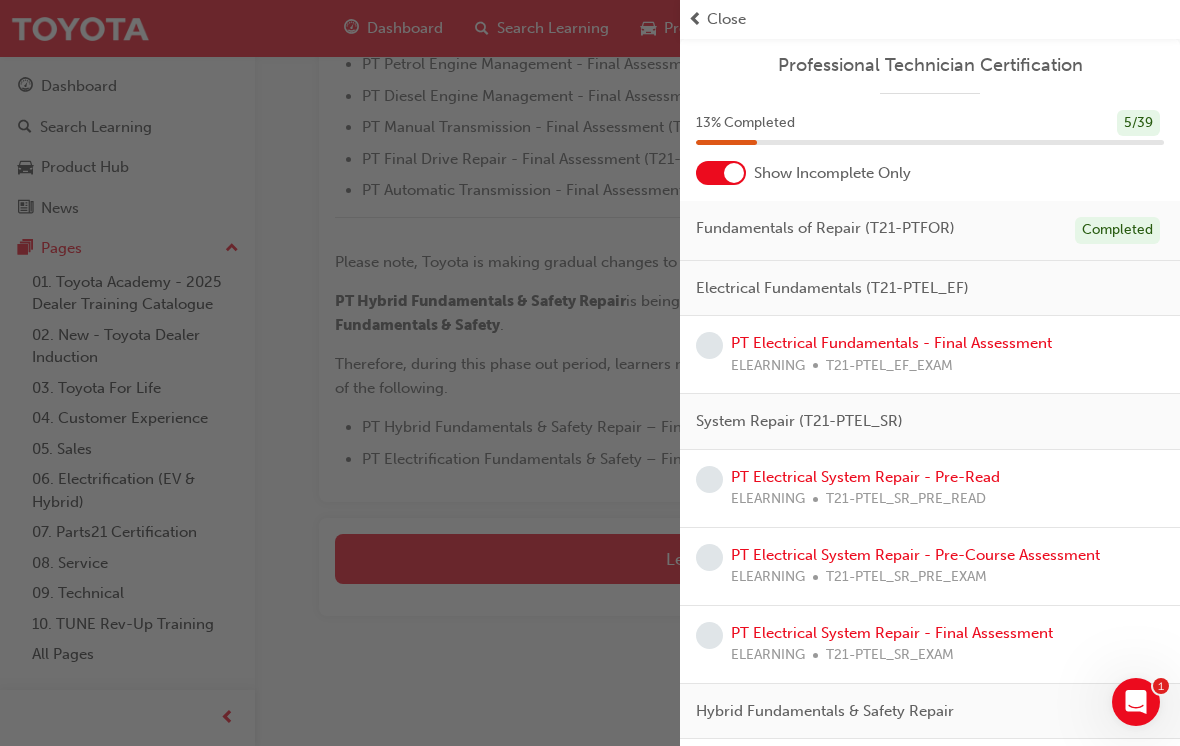 click on "PT Electrical Fundamentals - Final Assessment" at bounding box center [891, 343] 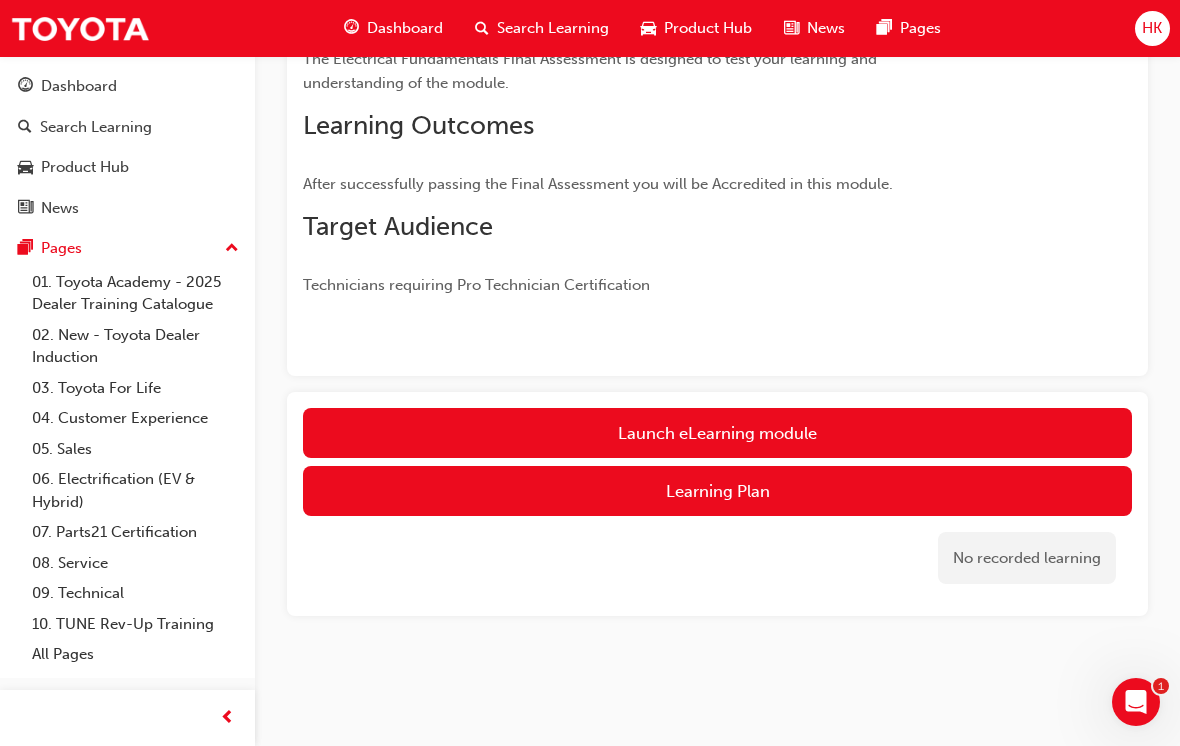 scroll, scrollTop: 268, scrollLeft: 0, axis: vertical 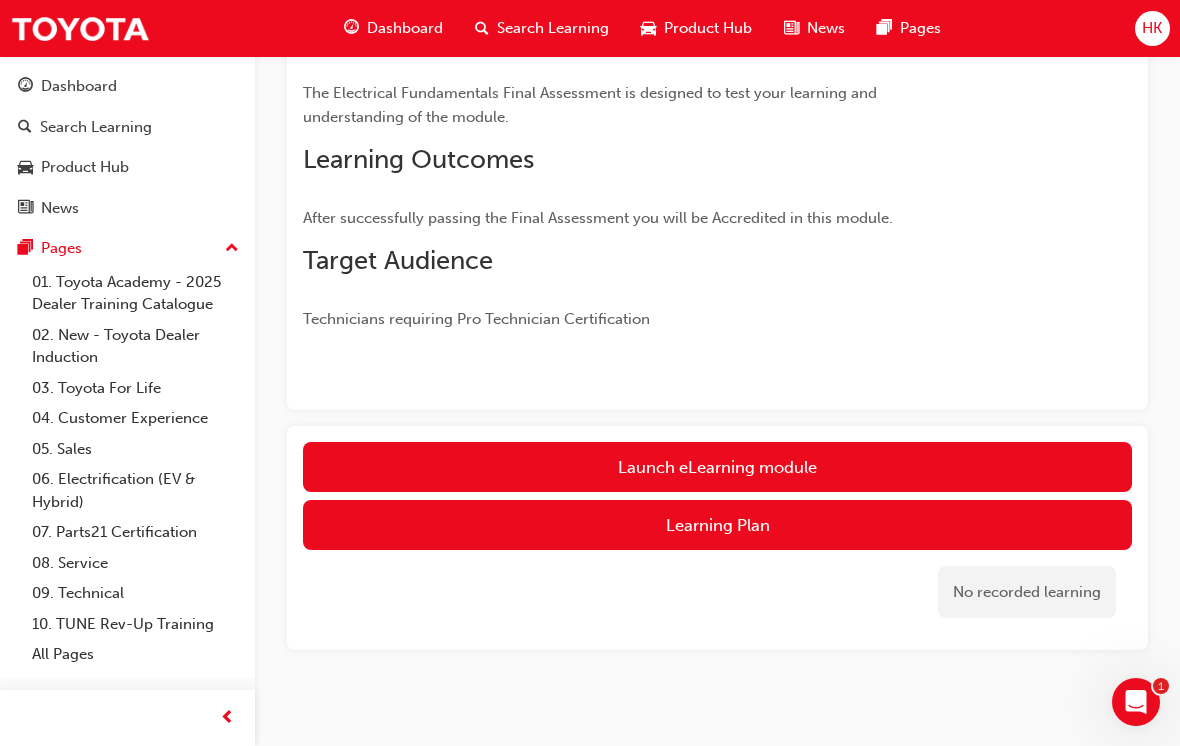 click on "Launch eLearning module" at bounding box center [717, 467] 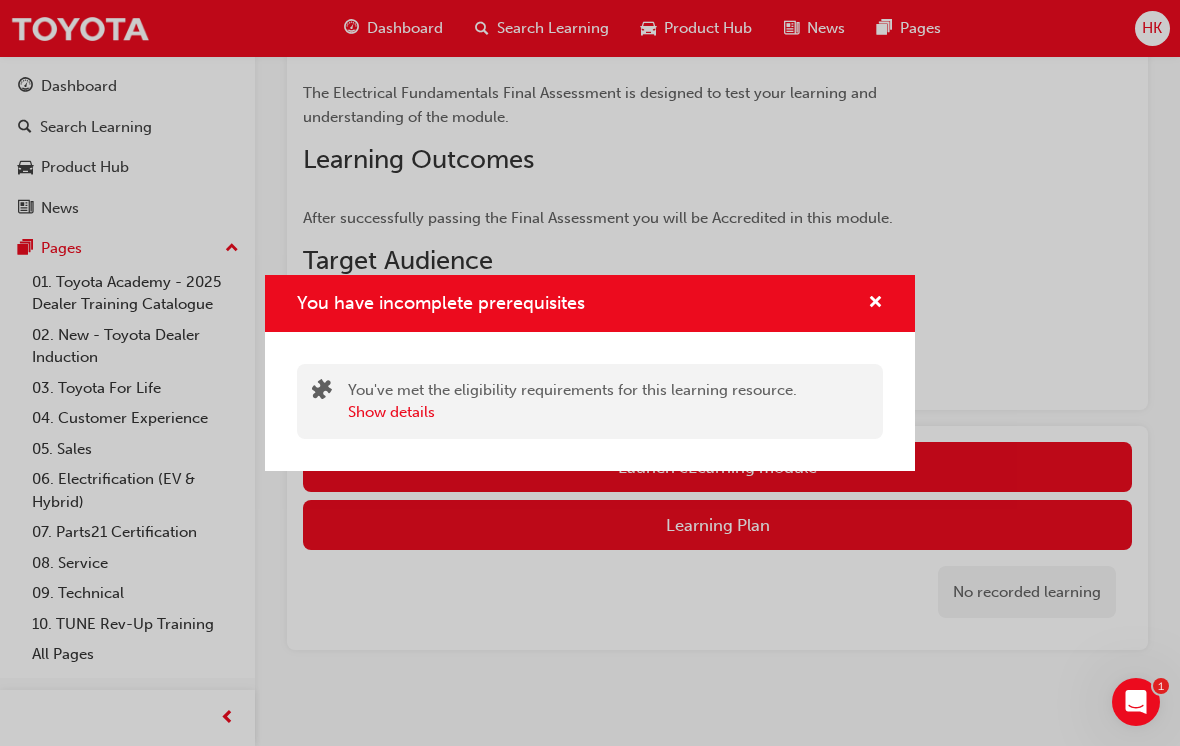 click at bounding box center (867, 303) 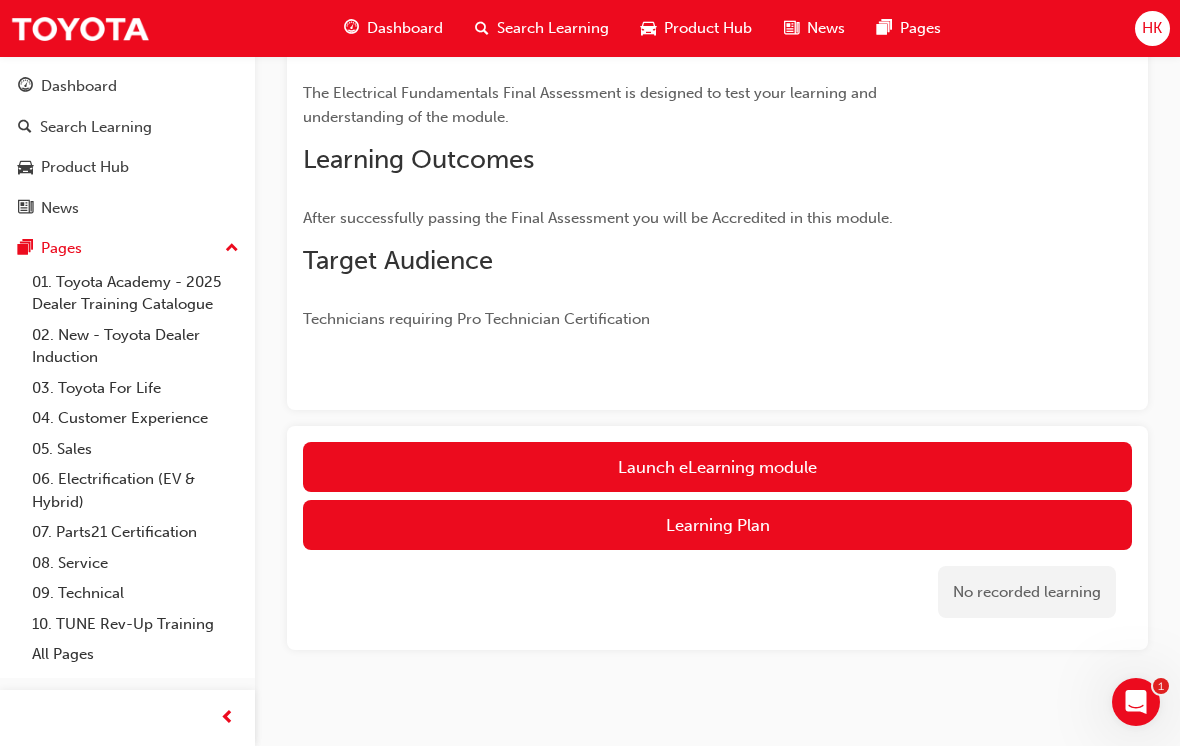 click on "Learning Plan" at bounding box center [717, 525] 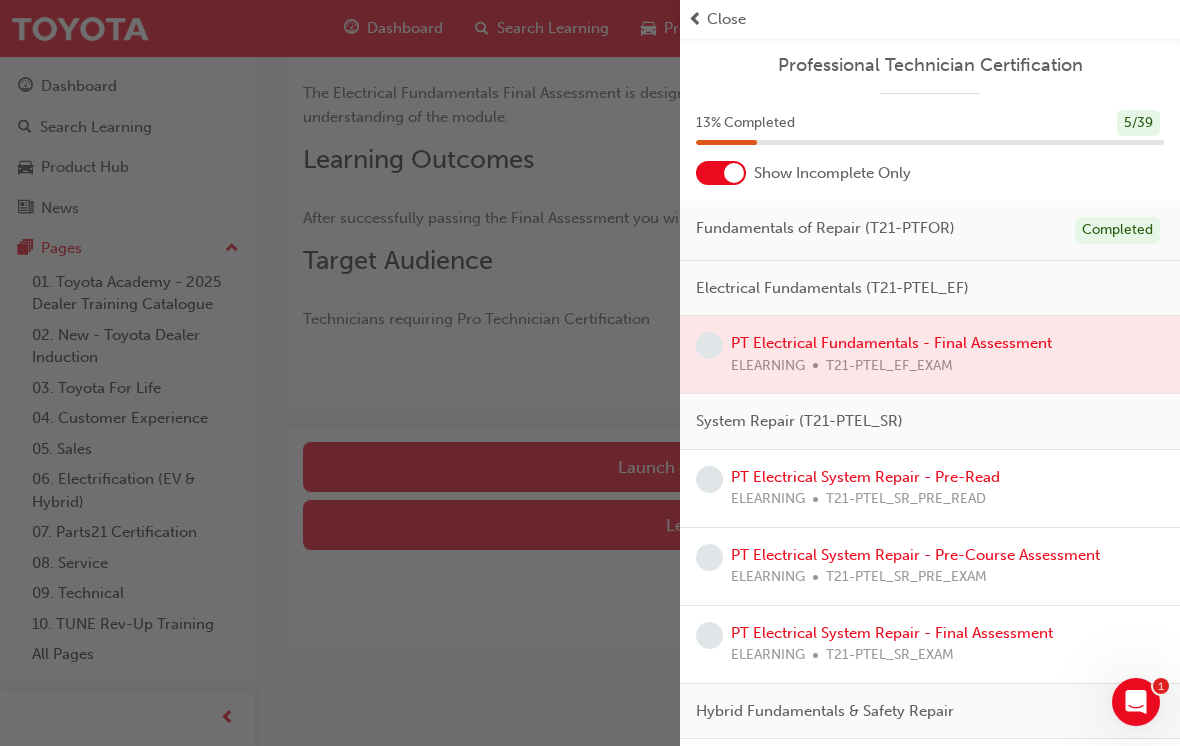 click at bounding box center (930, 354) 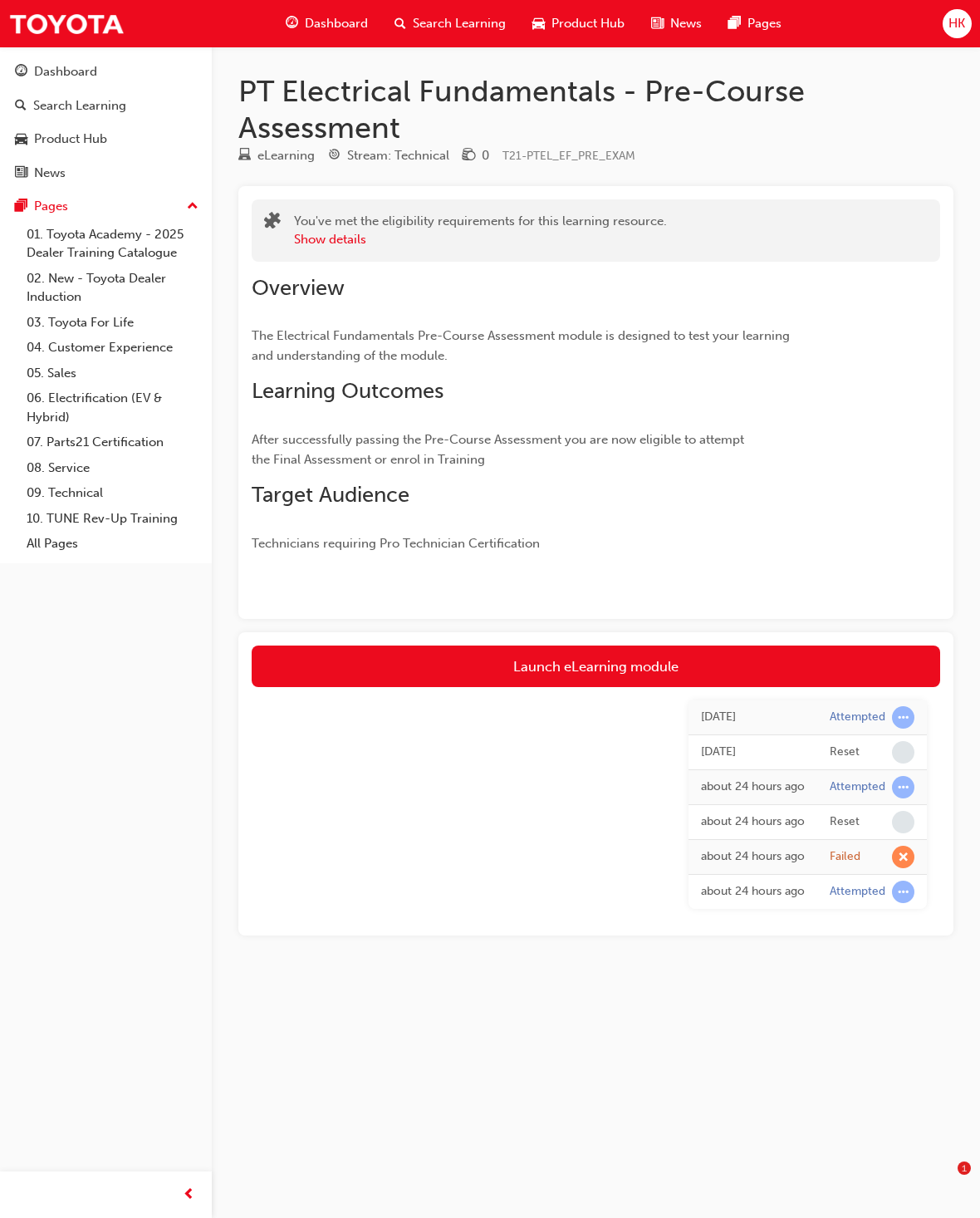 scroll, scrollTop: 0, scrollLeft: 0, axis: both 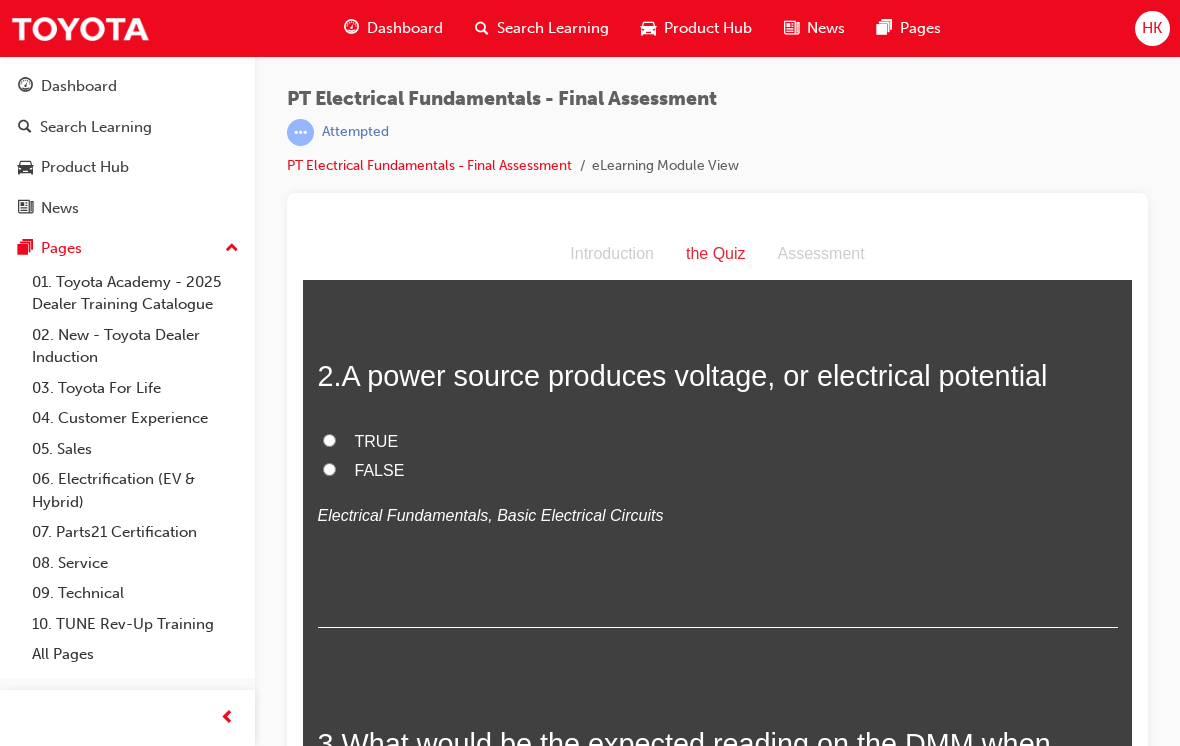 click on "TRUE" at bounding box center (377, 441) 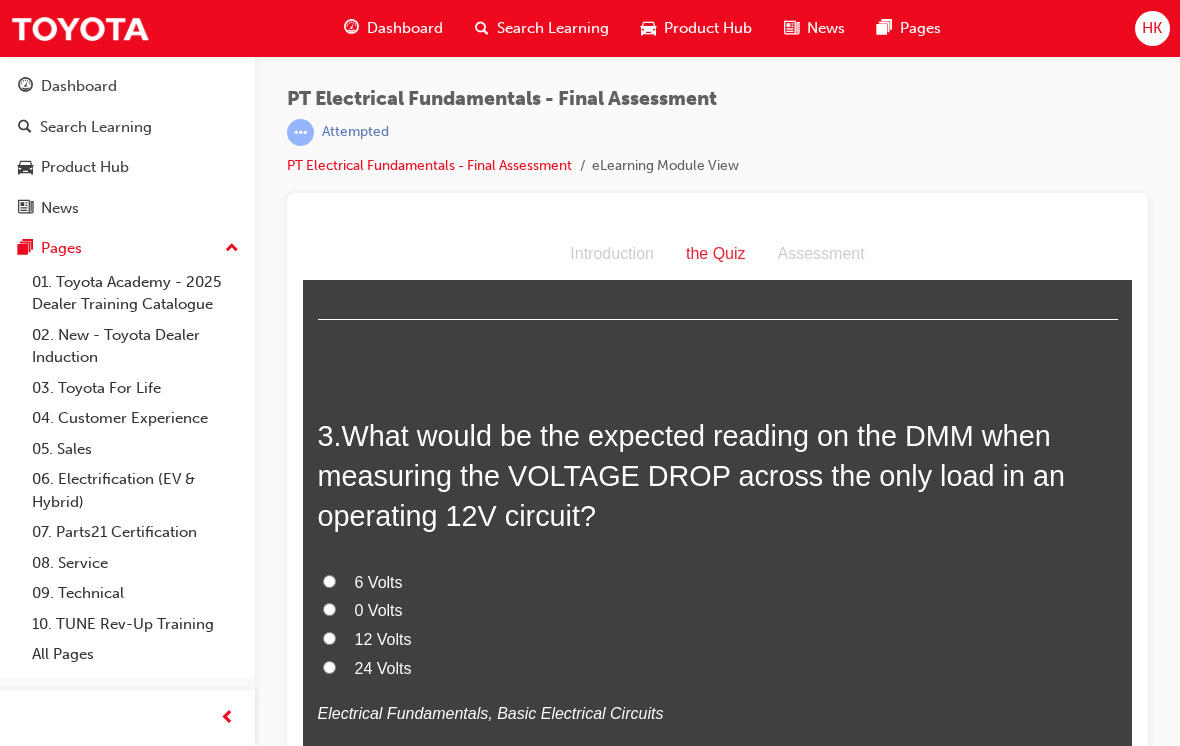 scroll, scrollTop: 825, scrollLeft: 0, axis: vertical 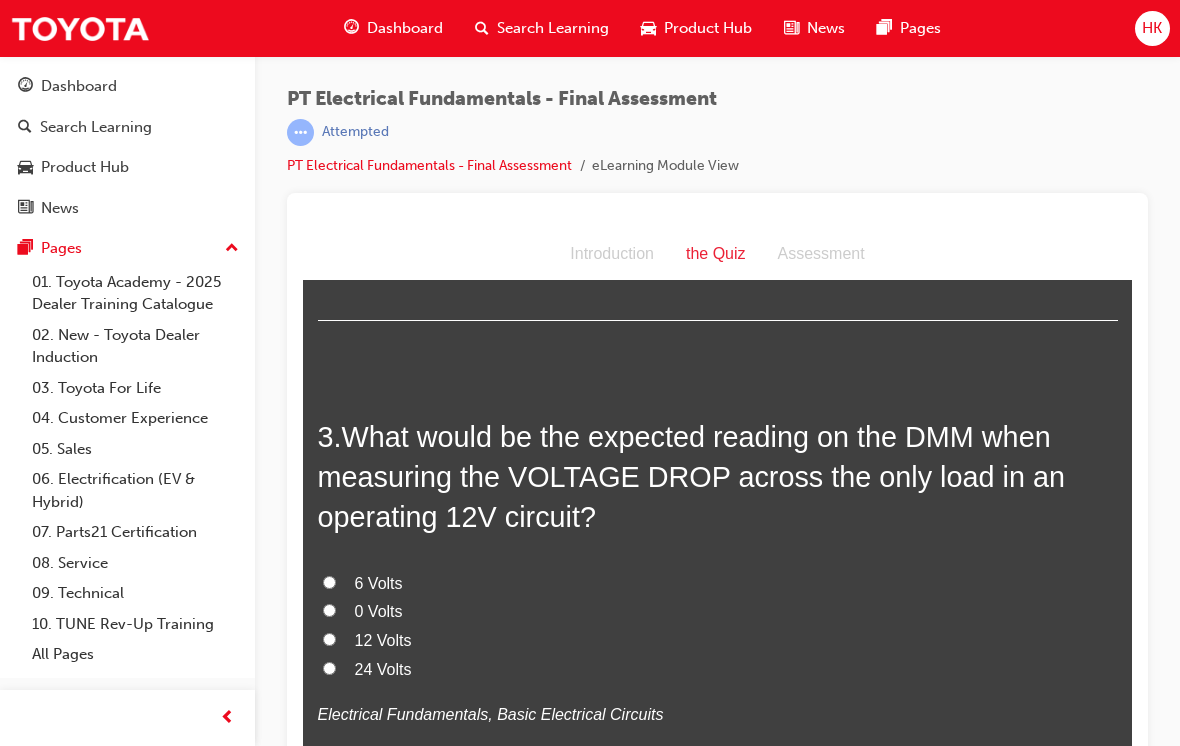 click on "12 Volts" at bounding box center (383, 640) 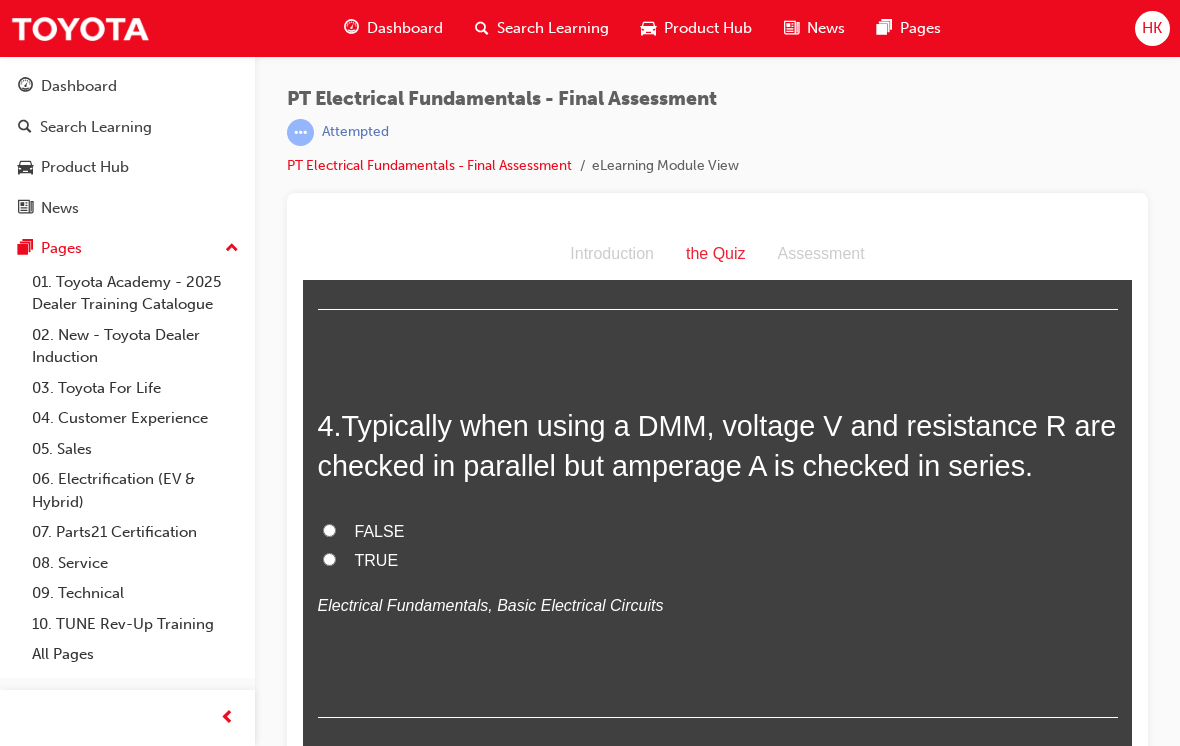 scroll, scrollTop: 1346, scrollLeft: 0, axis: vertical 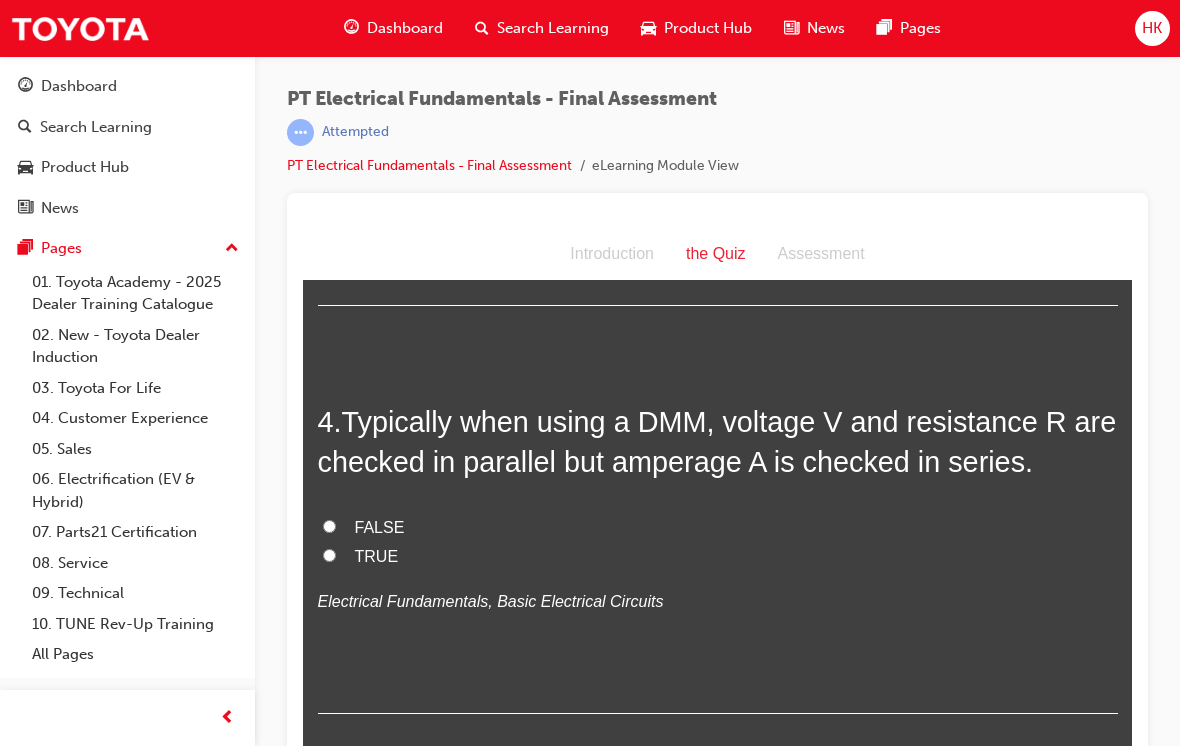 click on "FALSE" at bounding box center [380, 527] 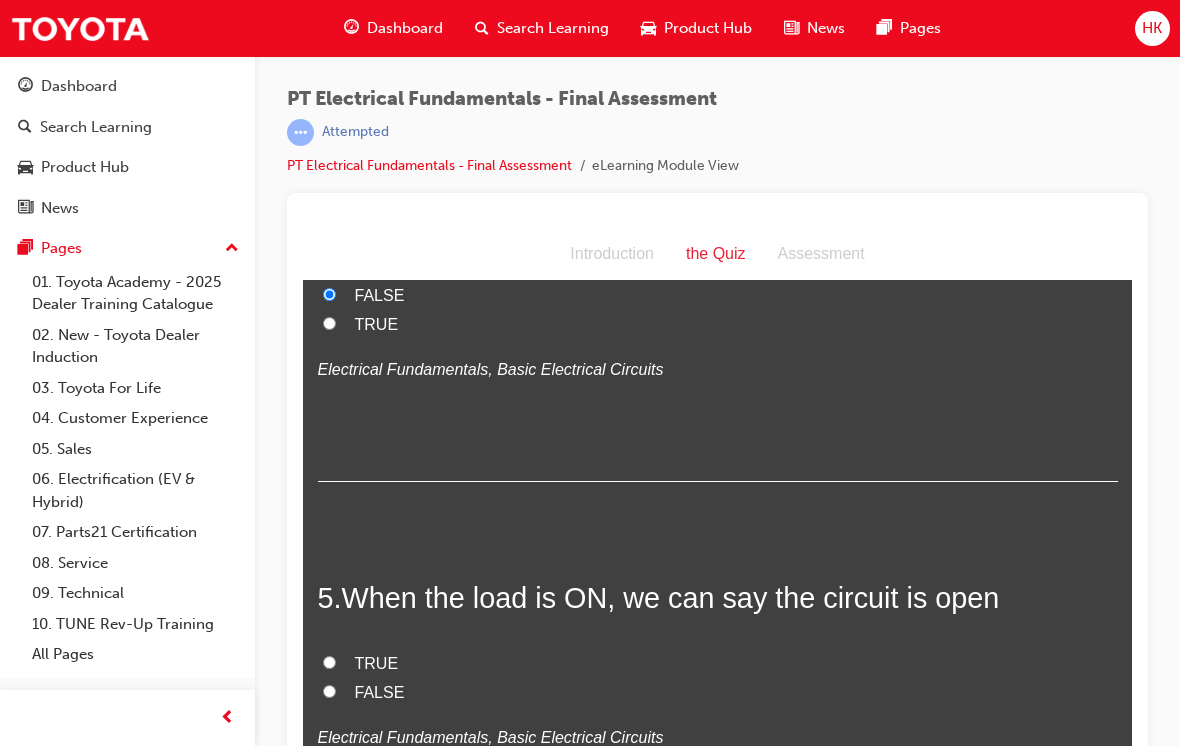 scroll, scrollTop: 1677, scrollLeft: 0, axis: vertical 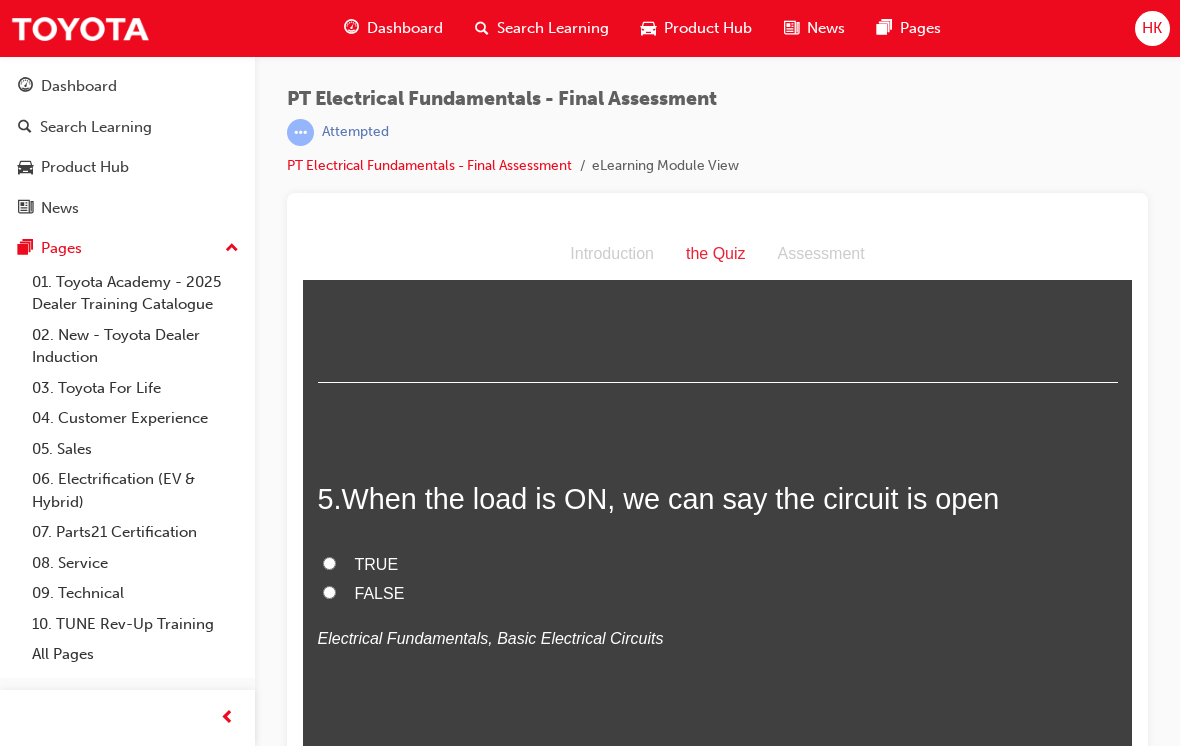 click on "TRUE" at bounding box center [377, 564] 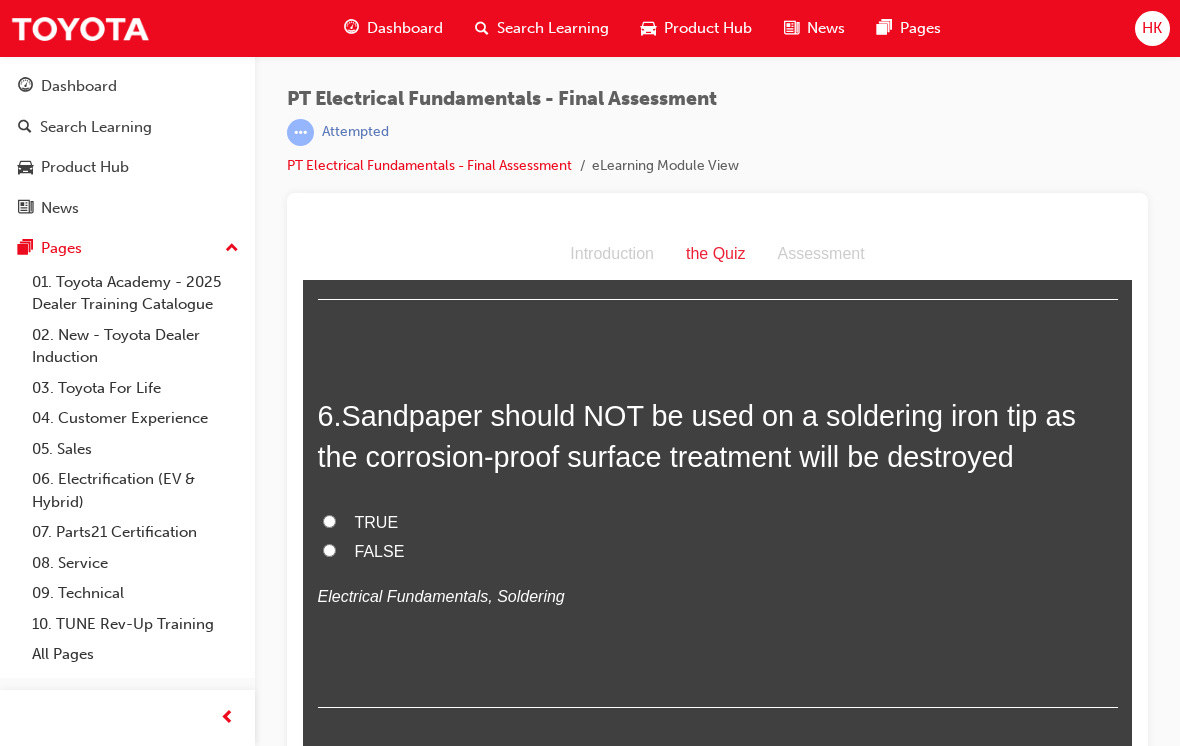 scroll, scrollTop: 2137, scrollLeft: 0, axis: vertical 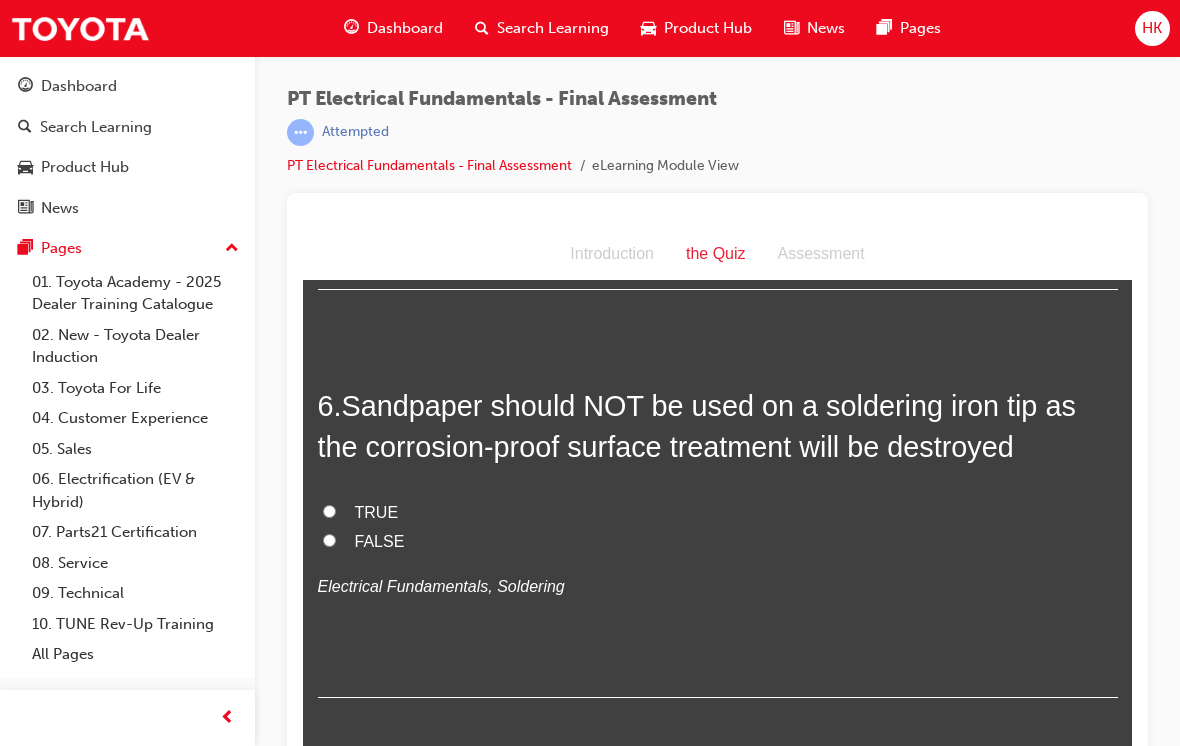 click on "FALSE" at bounding box center (380, 541) 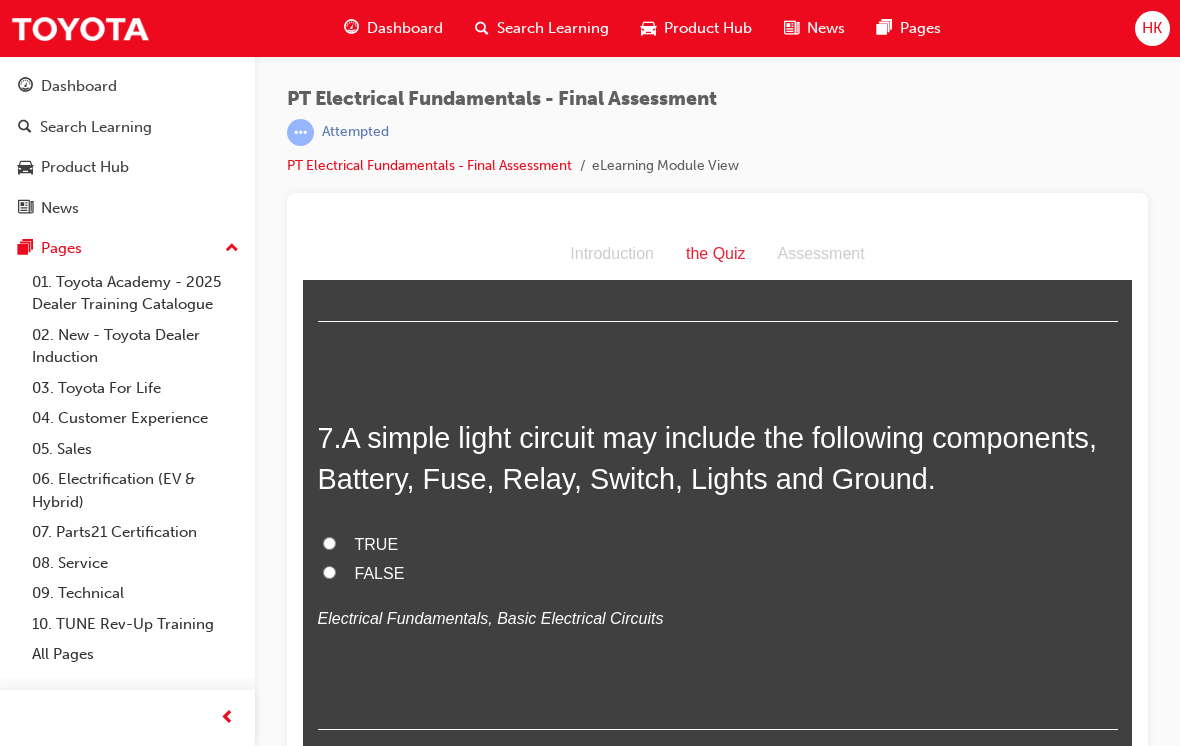 scroll, scrollTop: 2535, scrollLeft: 0, axis: vertical 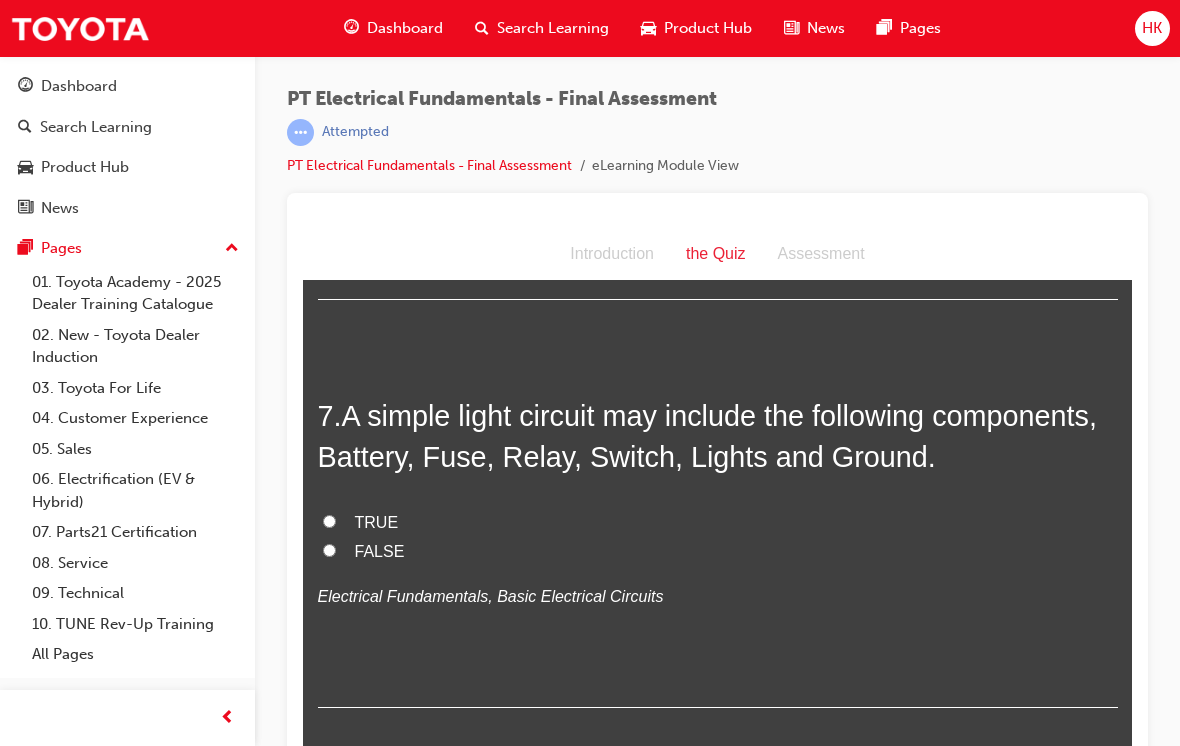 click on "TRUE" at bounding box center (377, 522) 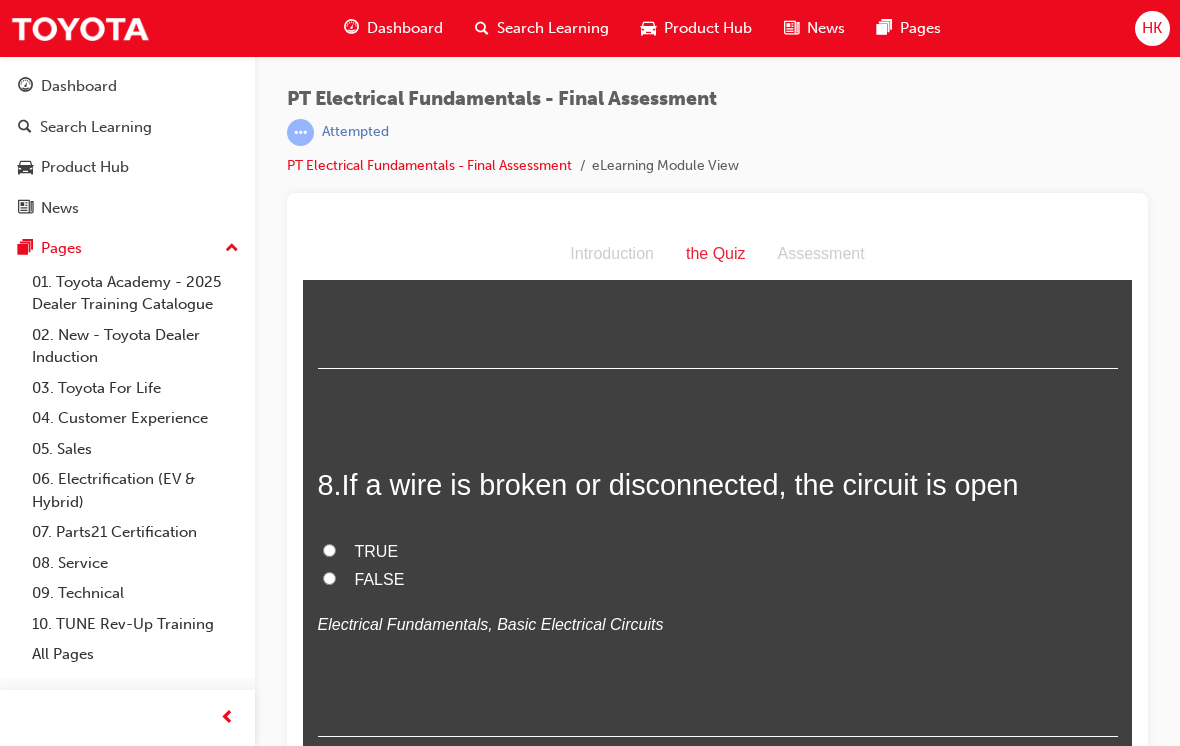 scroll, scrollTop: 2996, scrollLeft: 0, axis: vertical 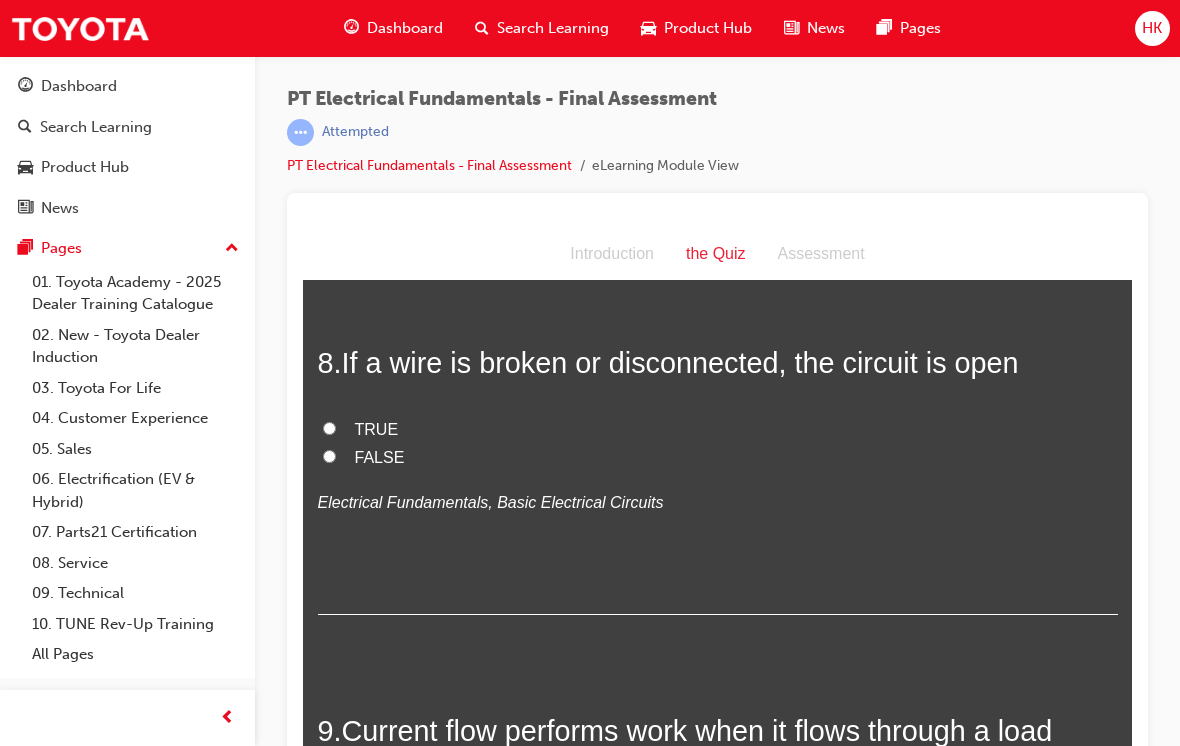 click on "FALSE" at bounding box center [380, 457] 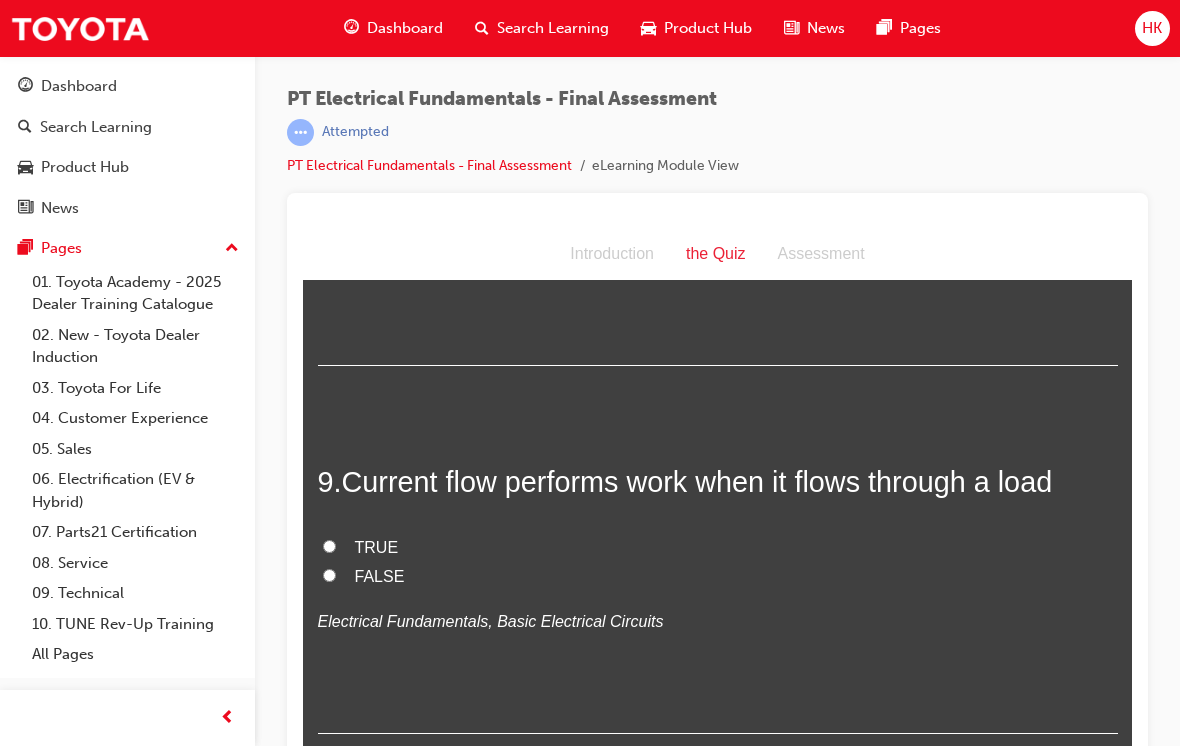 scroll, scrollTop: 3313, scrollLeft: 0, axis: vertical 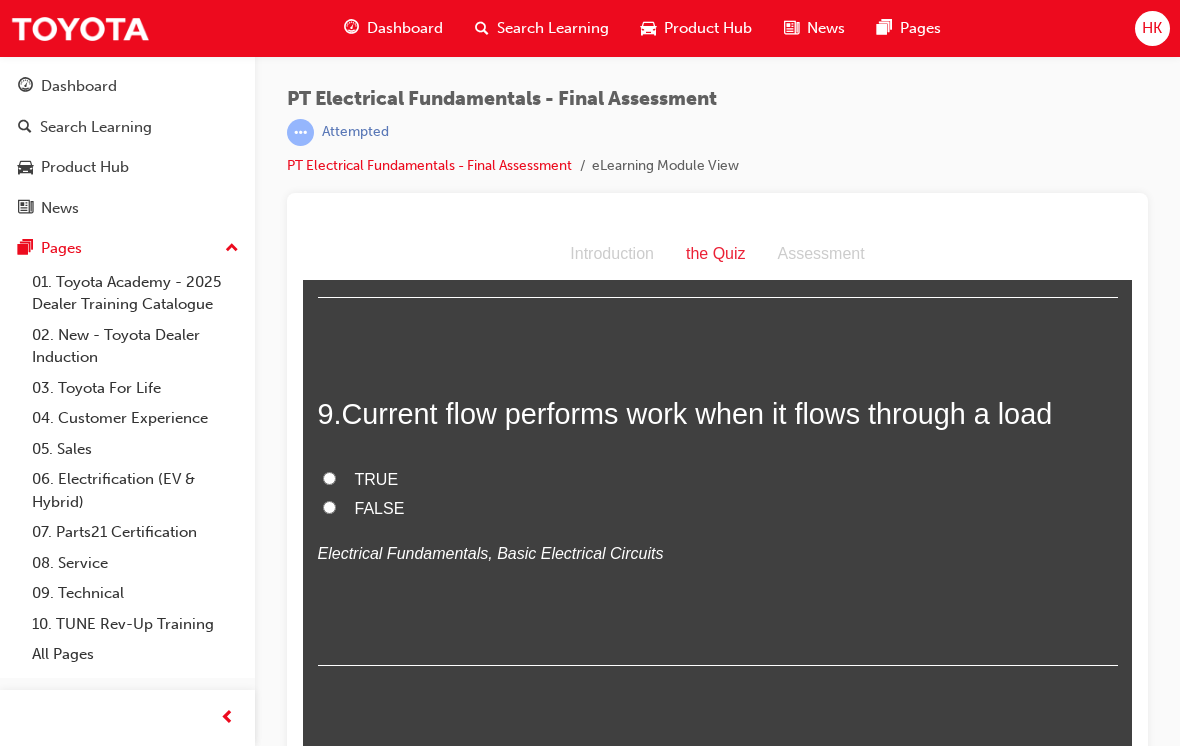 click on "FALSE" at bounding box center [380, 508] 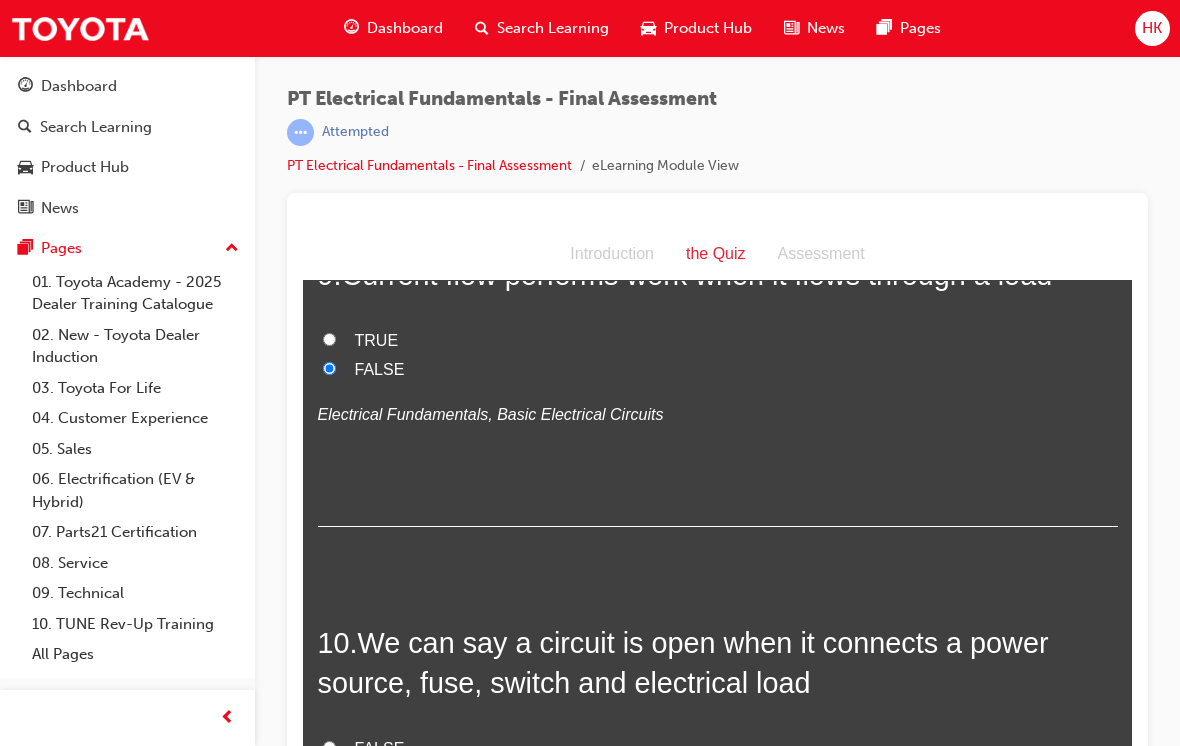 scroll, scrollTop: 3641, scrollLeft: 0, axis: vertical 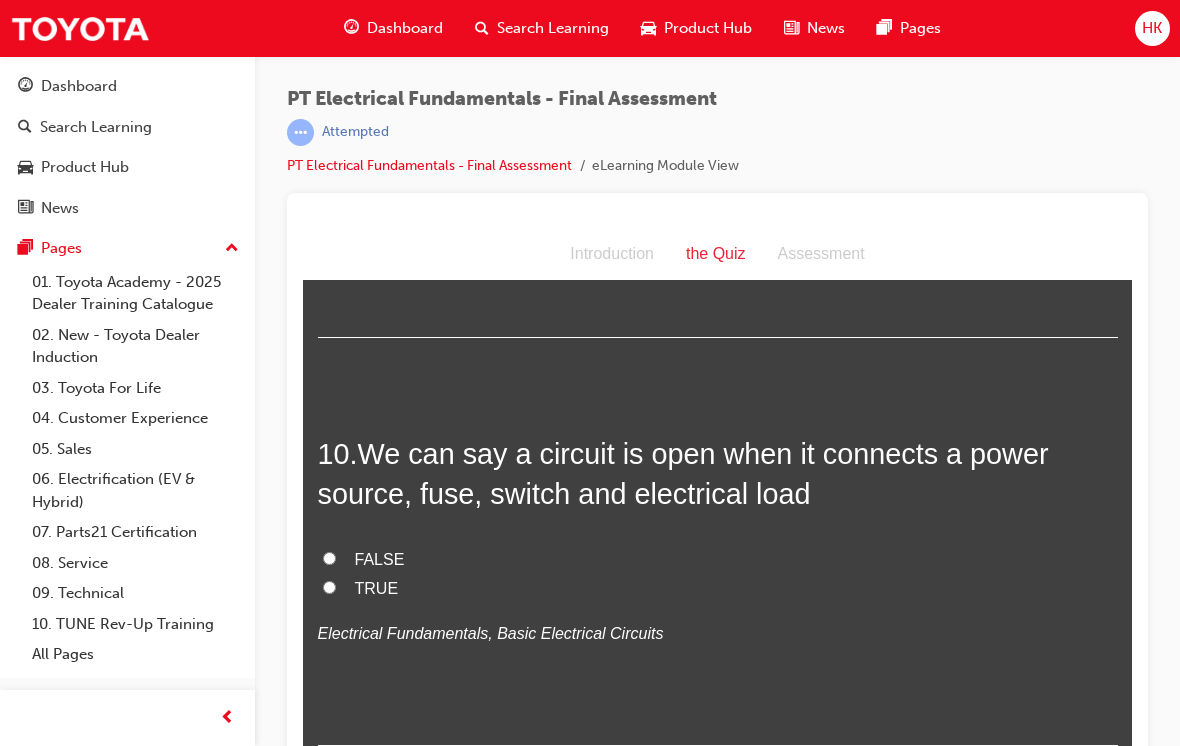click on "TRUE" at bounding box center (377, 588) 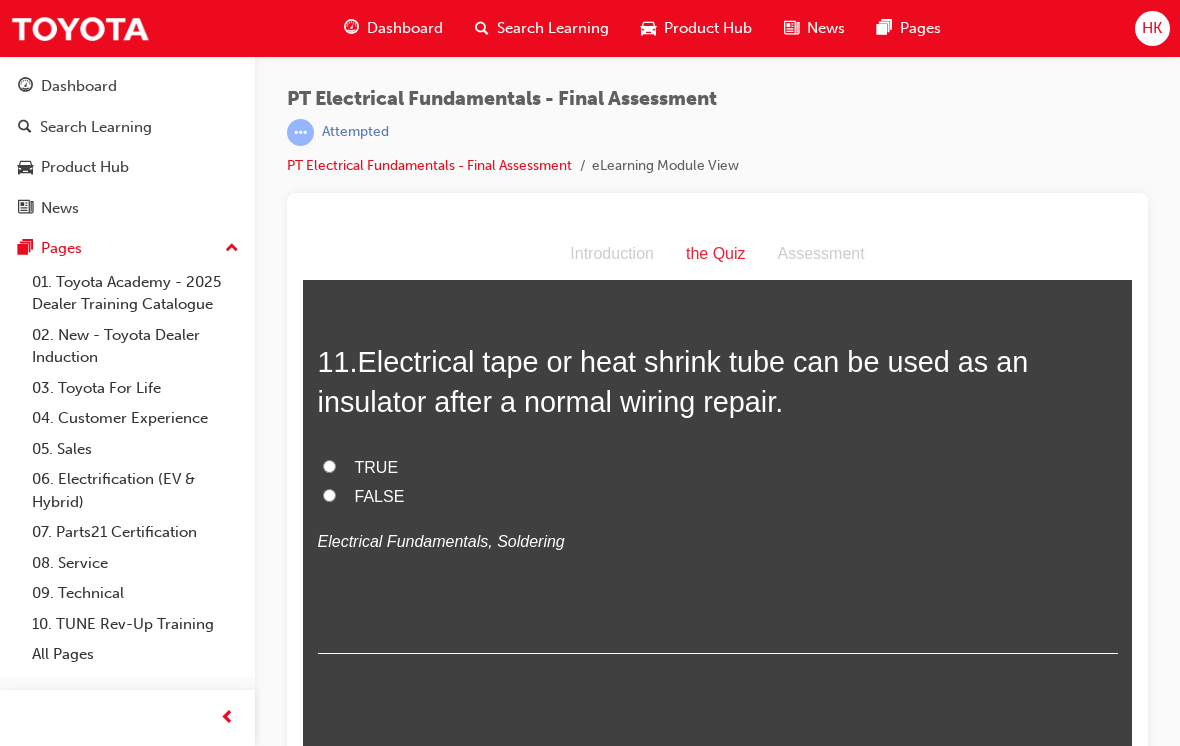 scroll, scrollTop: 4136, scrollLeft: 0, axis: vertical 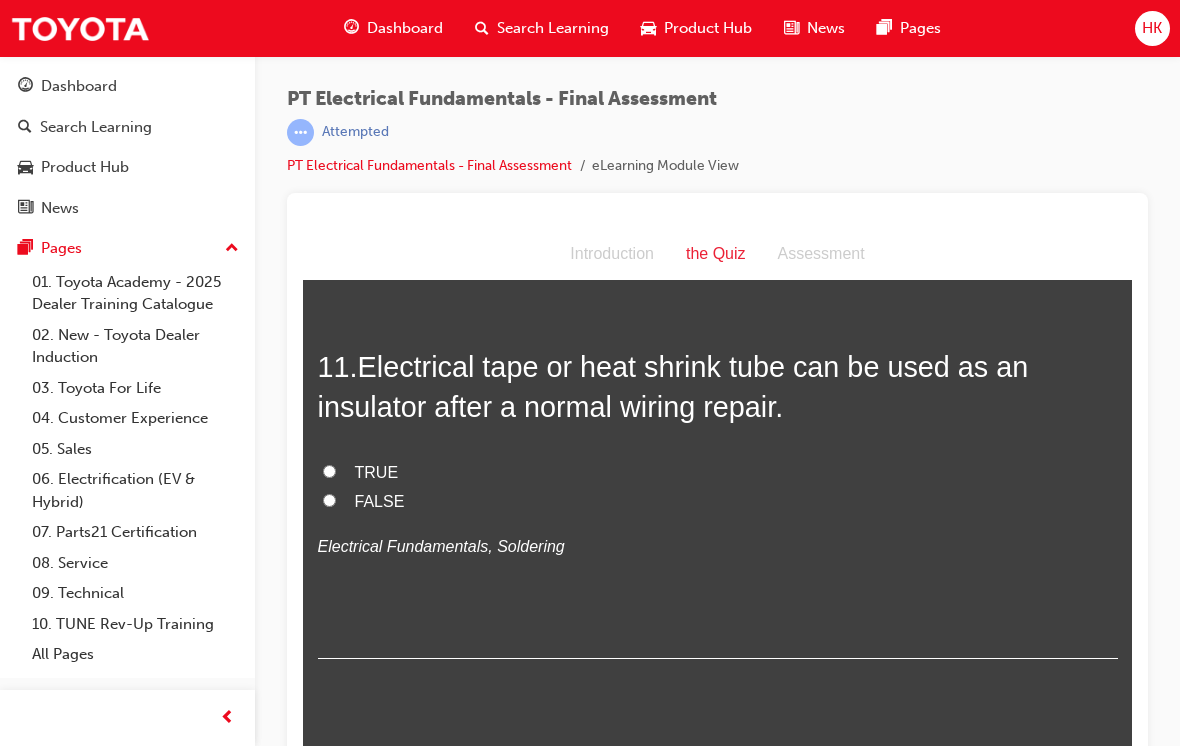 click on "TRUE" at bounding box center [377, 472] 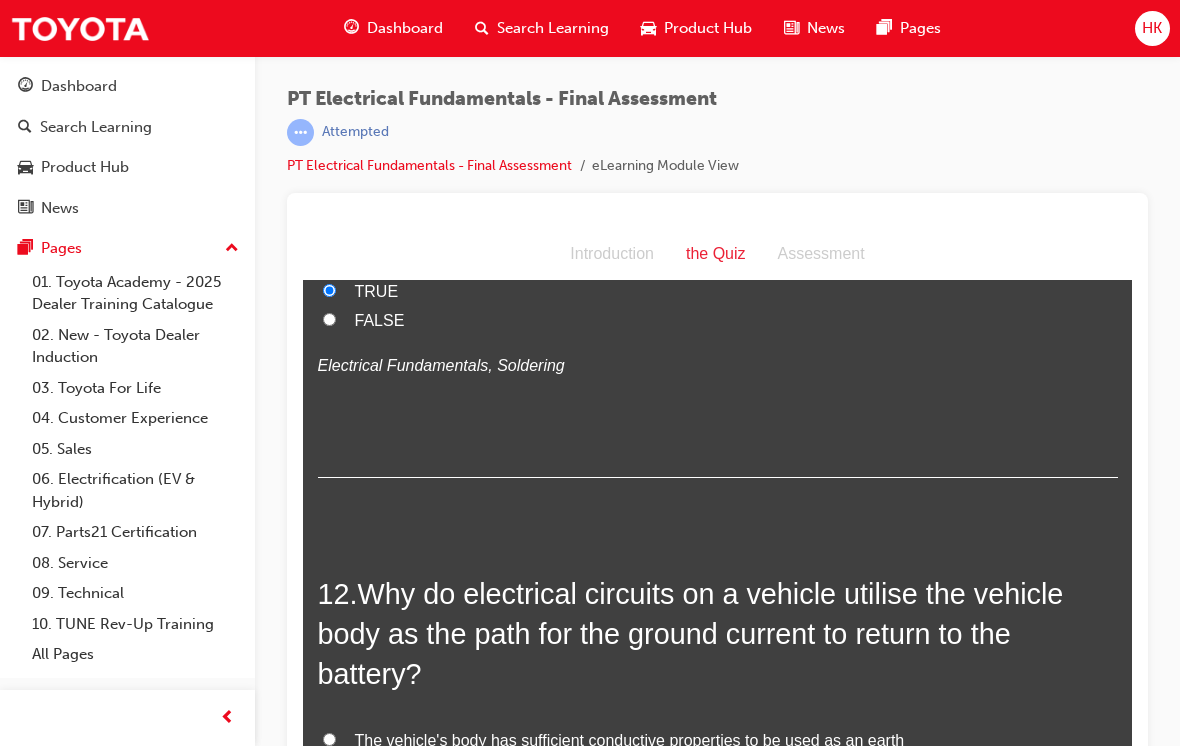 scroll, scrollTop: 4527, scrollLeft: 0, axis: vertical 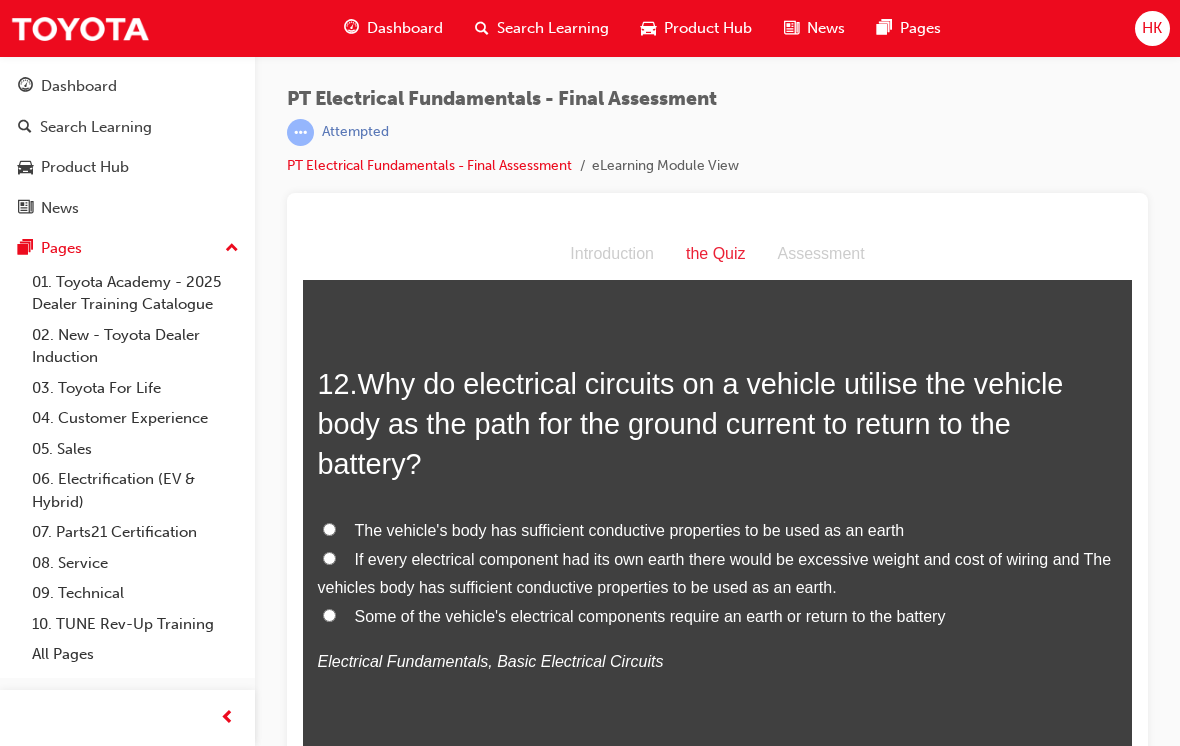 click on "The vehicle's body has sufficient conductive properties to be used as an earth" at bounding box center (630, 530) 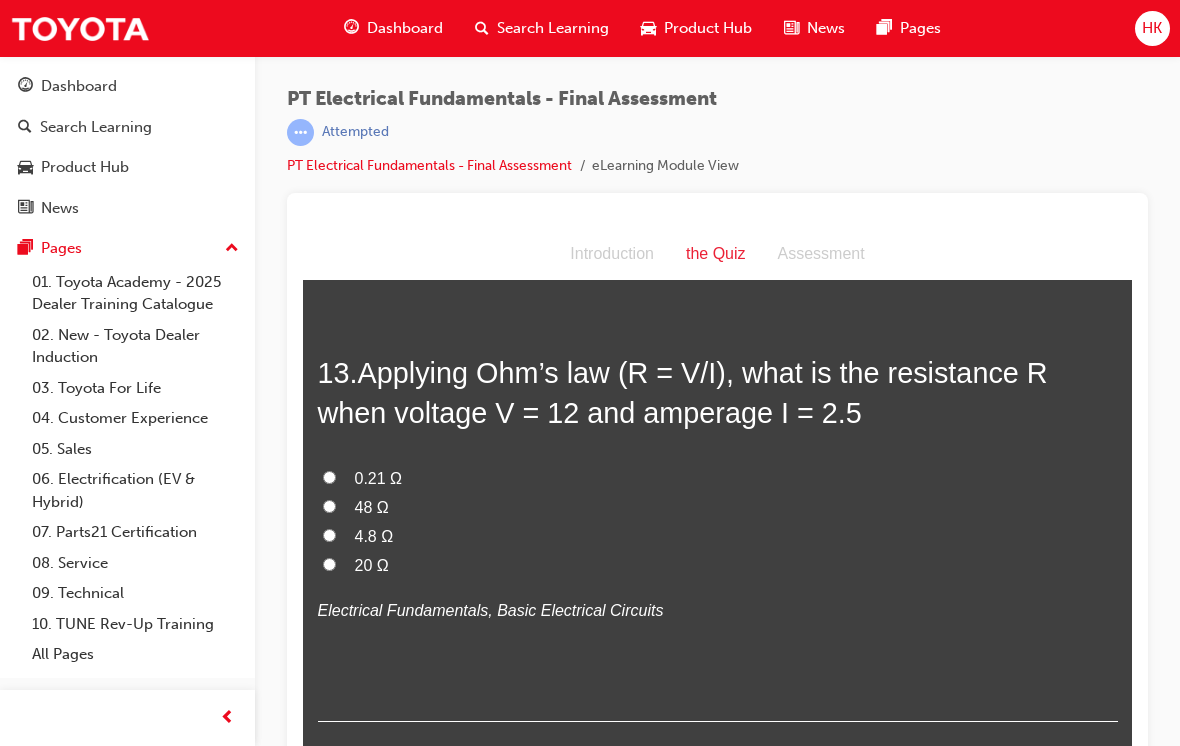 scroll, scrollTop: 5043, scrollLeft: 0, axis: vertical 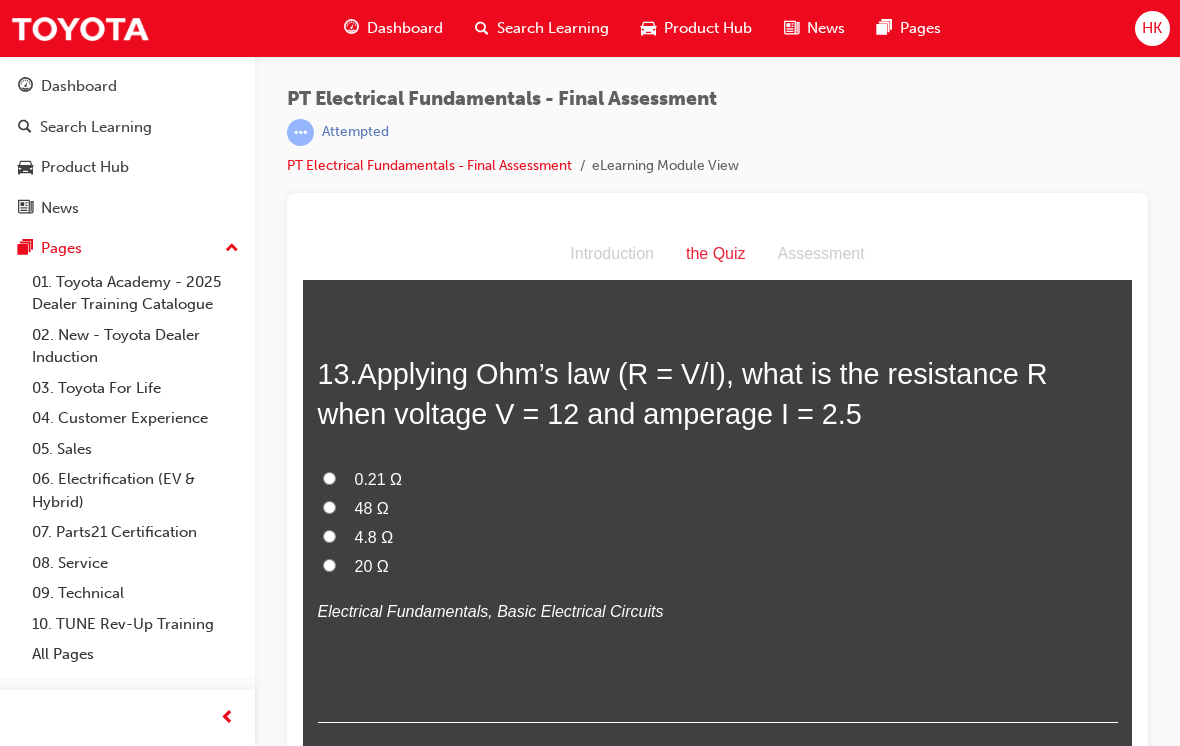 click on "4.8 Ω" at bounding box center [374, 537] 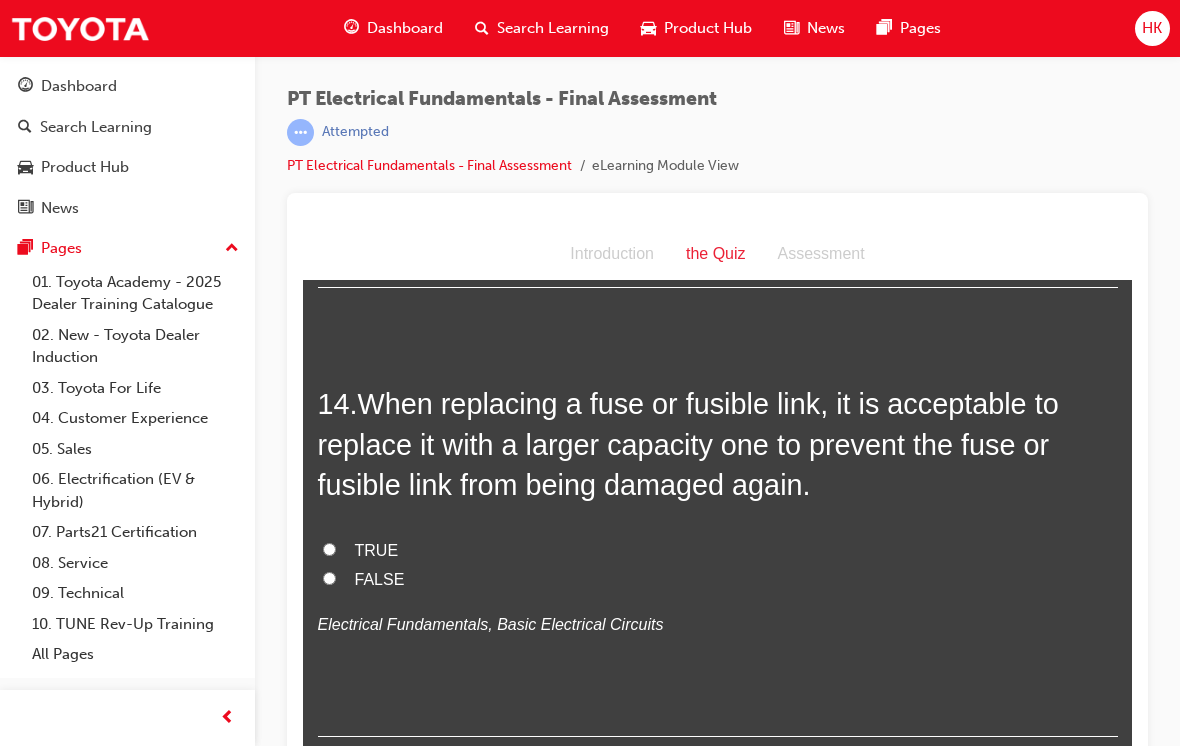 scroll, scrollTop: 5483, scrollLeft: 0, axis: vertical 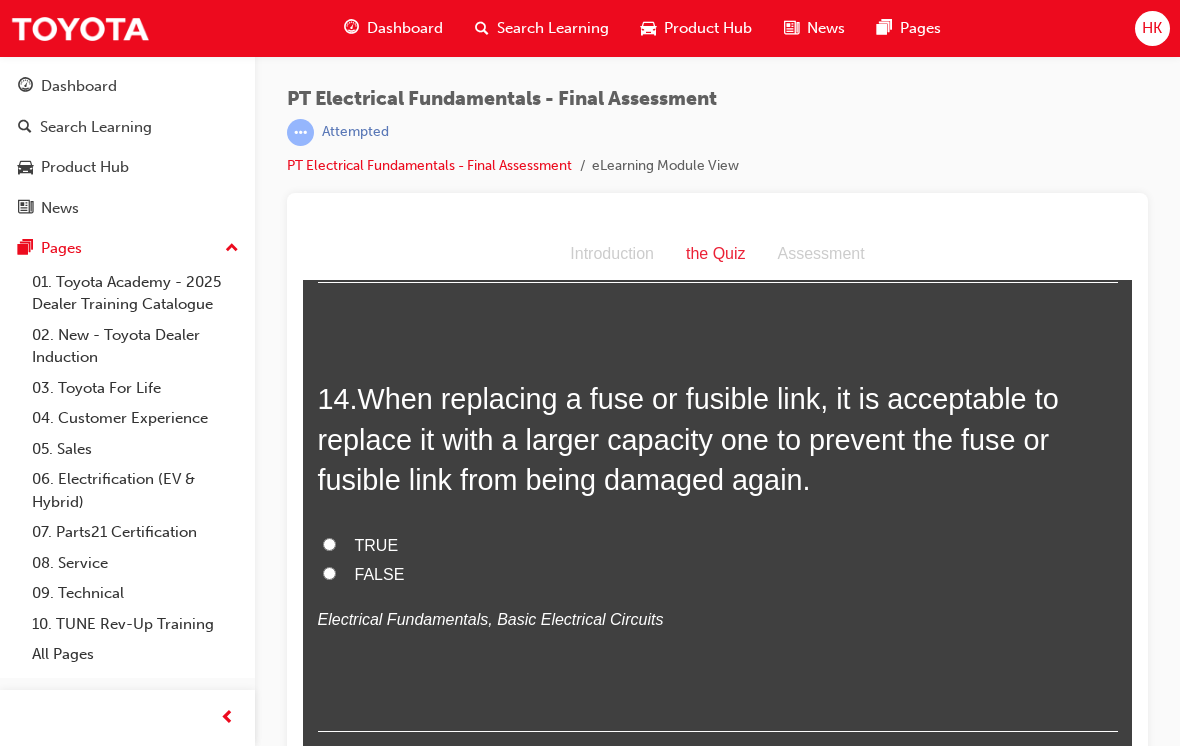 click on "TRUE" at bounding box center (377, 545) 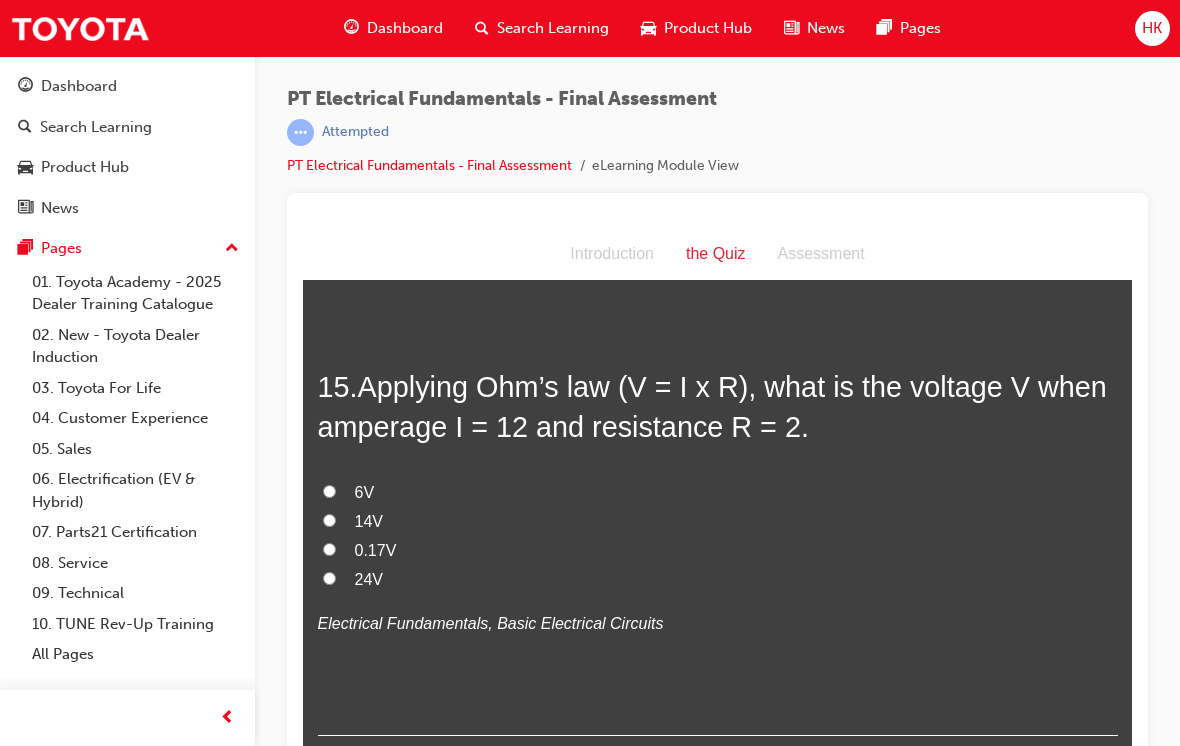 scroll, scrollTop: 5864, scrollLeft: 0, axis: vertical 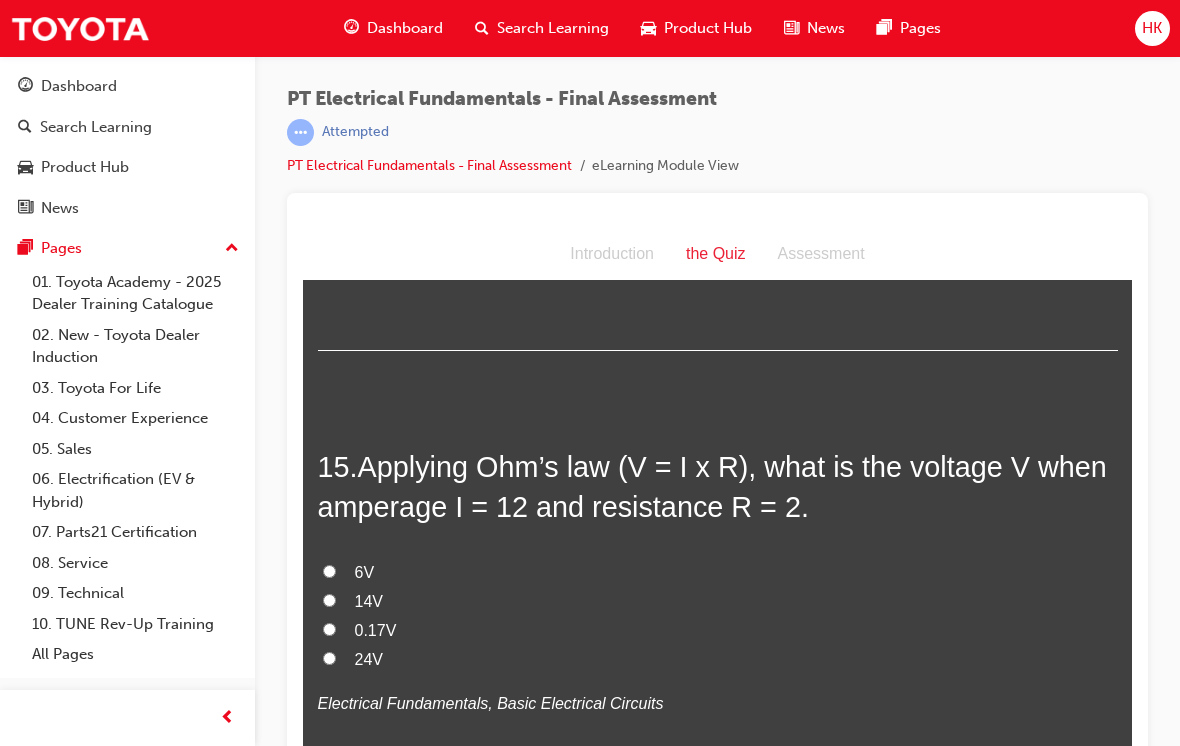 click on "24V" at bounding box center [369, 659] 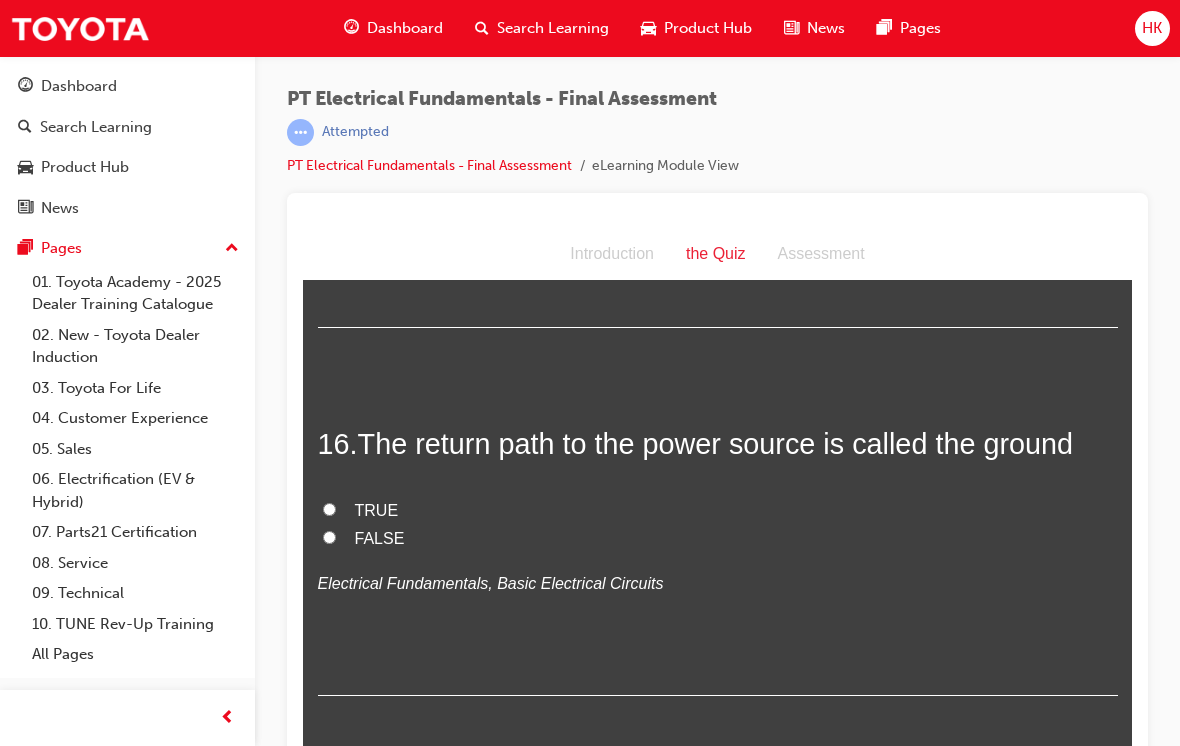 scroll, scrollTop: 6373, scrollLeft: 0, axis: vertical 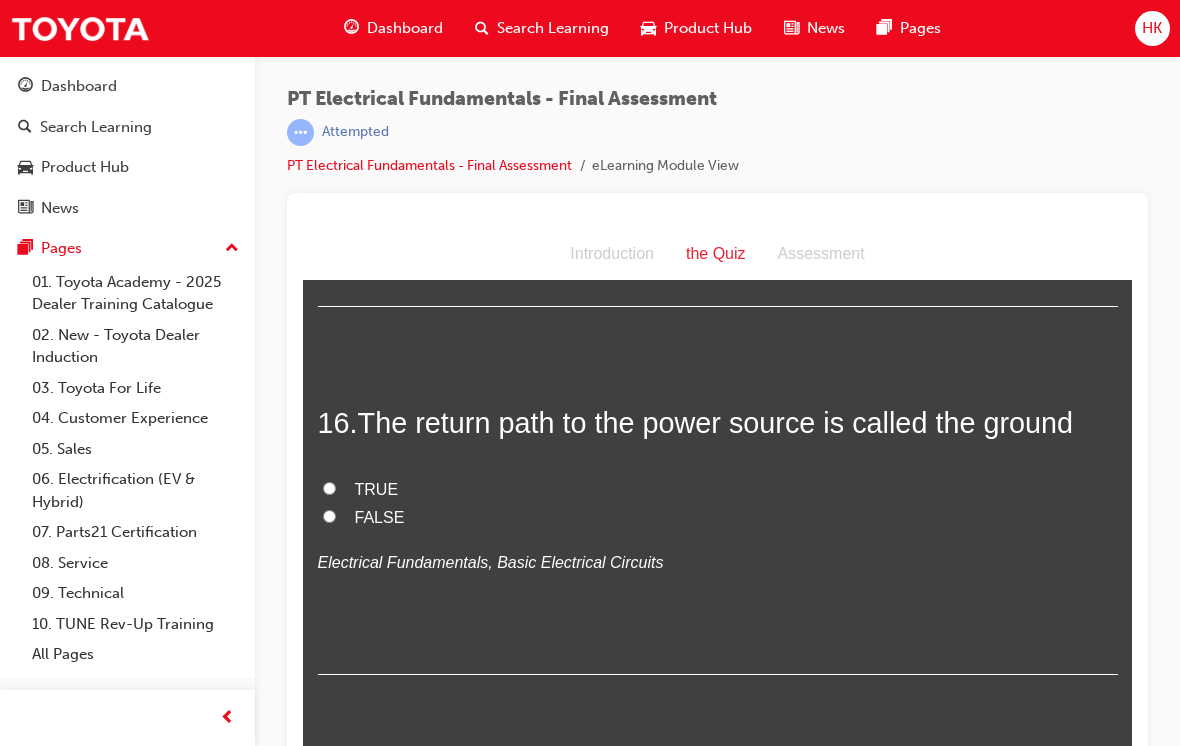 click on "TRUE" at bounding box center [377, 489] 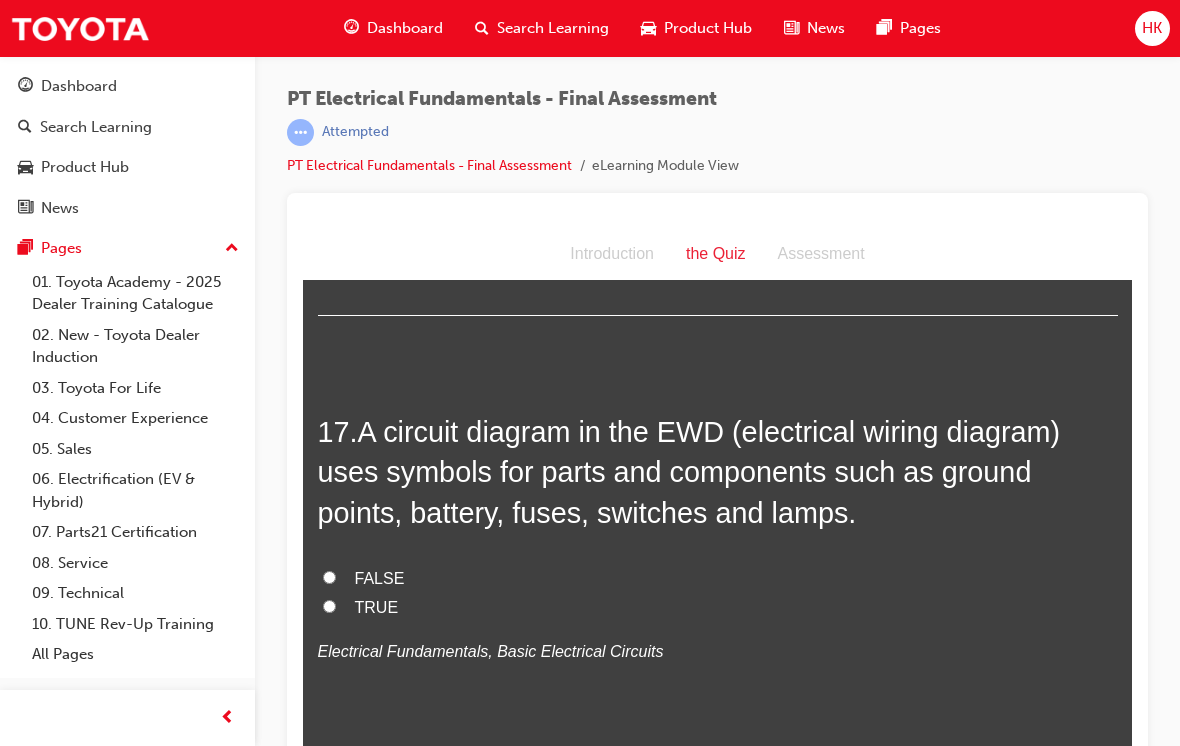 scroll, scrollTop: 6728, scrollLeft: 0, axis: vertical 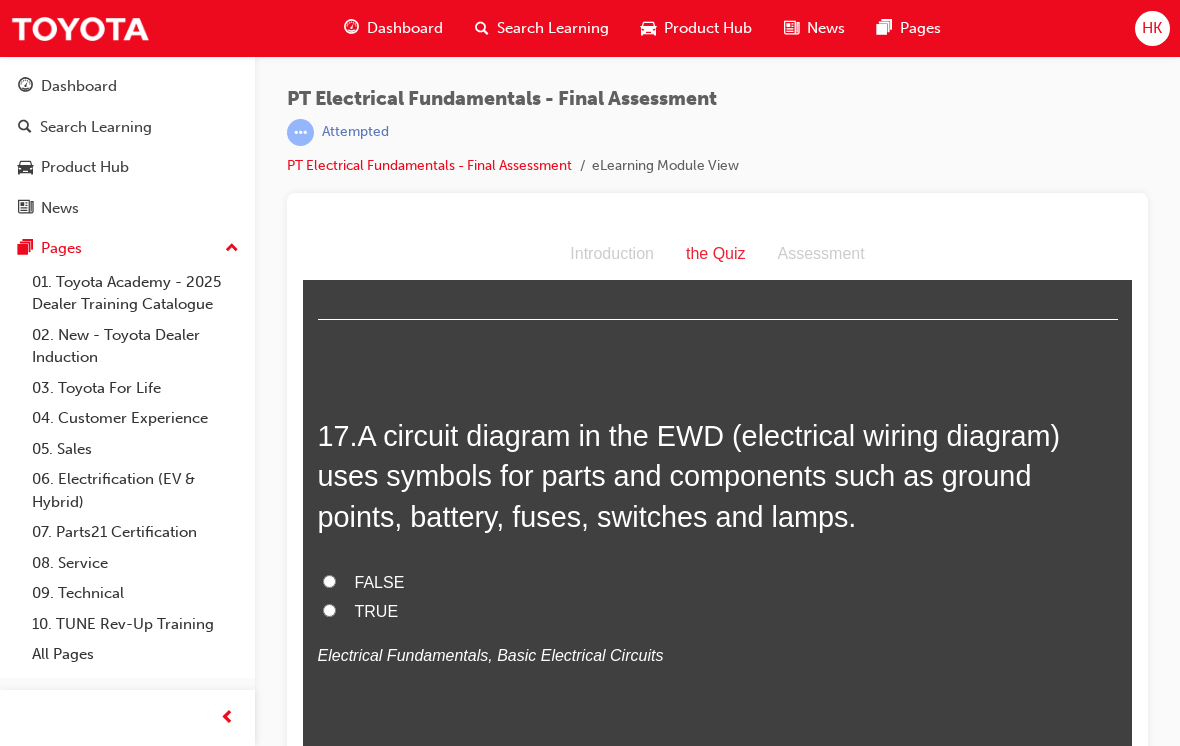 click on "TRUE" at bounding box center [377, 611] 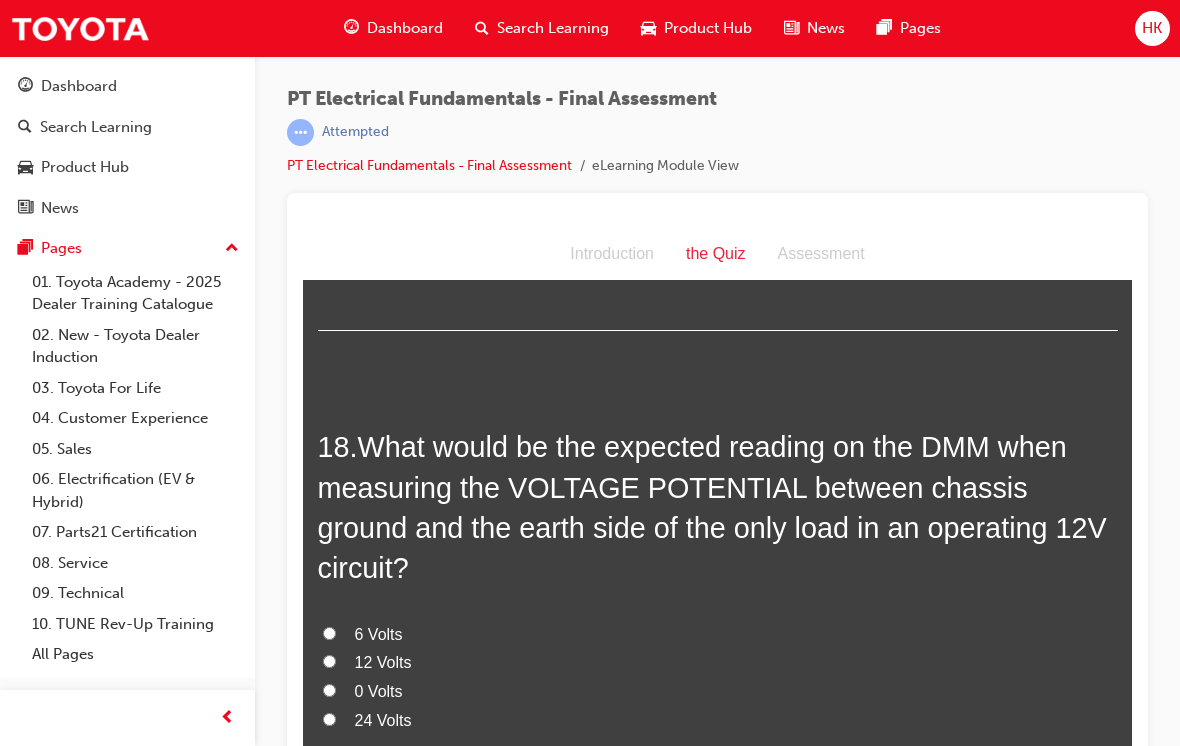 scroll, scrollTop: 7182, scrollLeft: 0, axis: vertical 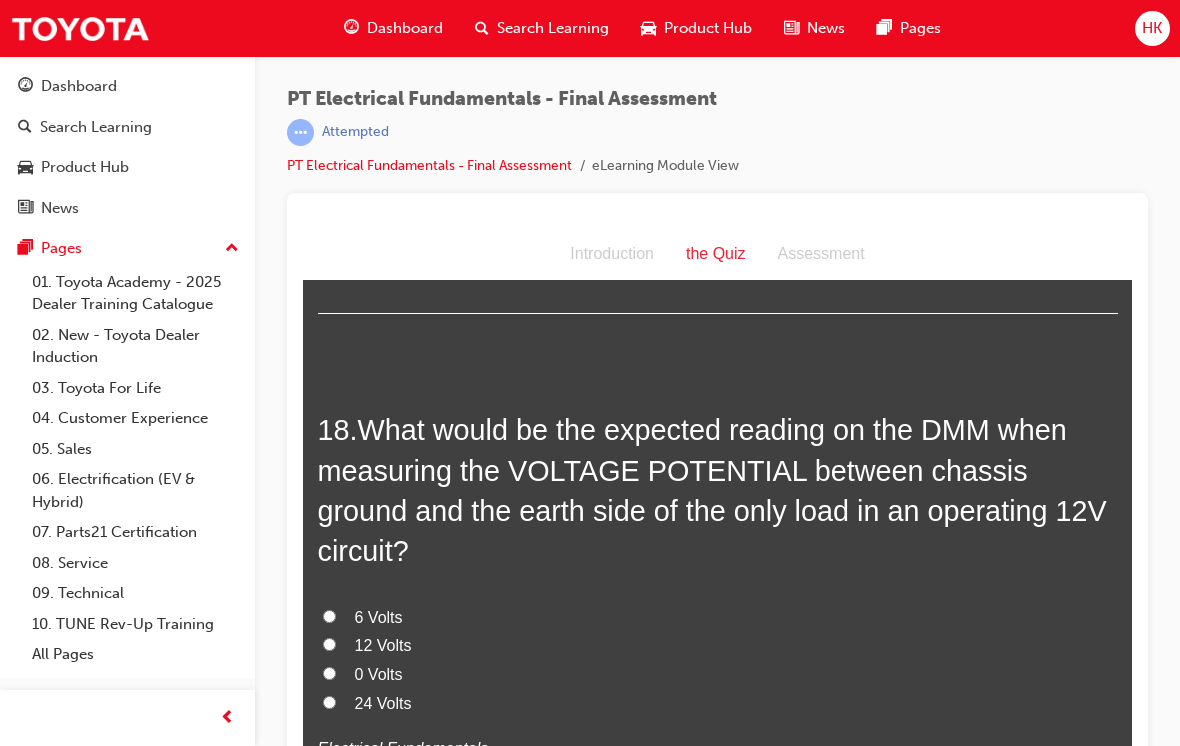 click on "12 Volts" at bounding box center [383, 645] 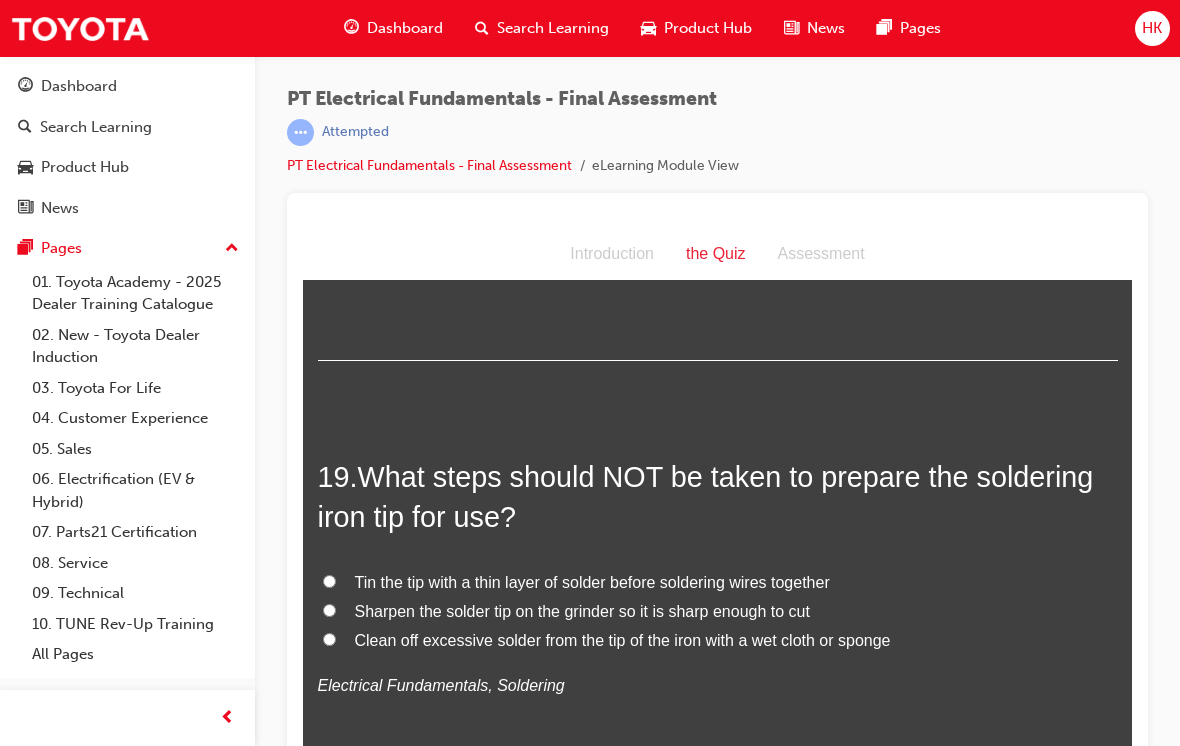 scroll, scrollTop: 7683, scrollLeft: 0, axis: vertical 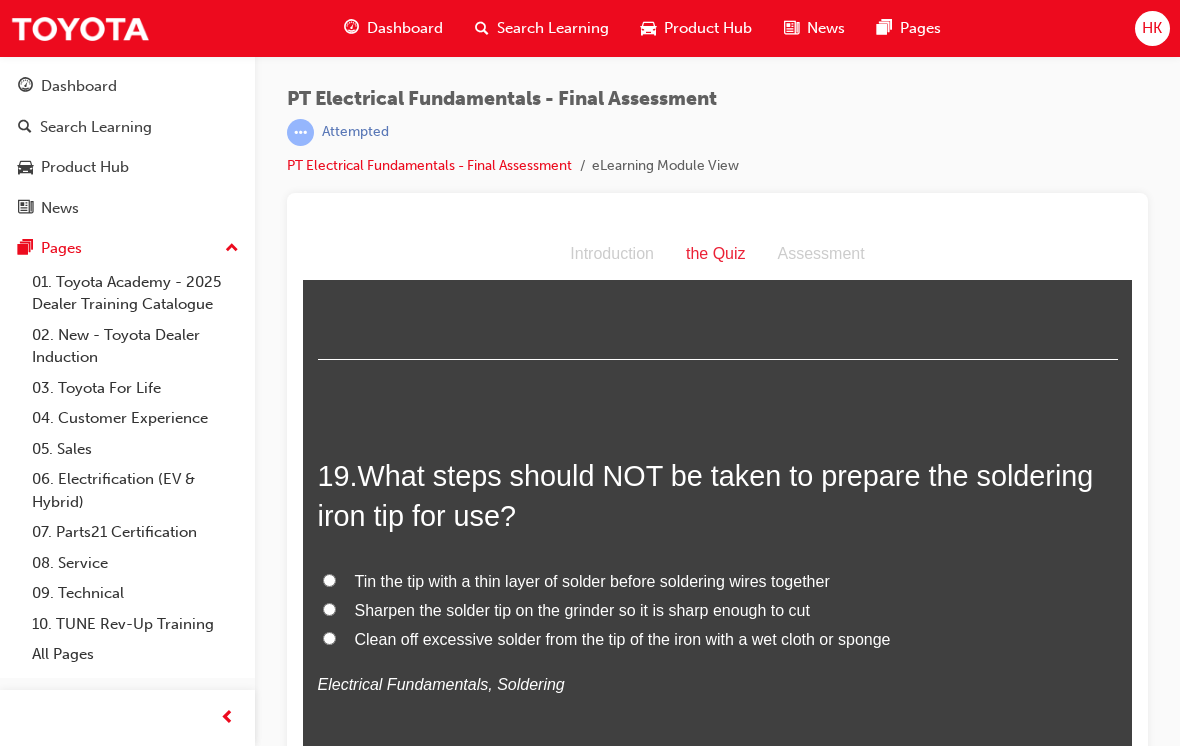 click on "Clean off excessive solder from the tip of the iron with a wet cloth or sponge" at bounding box center [623, 639] 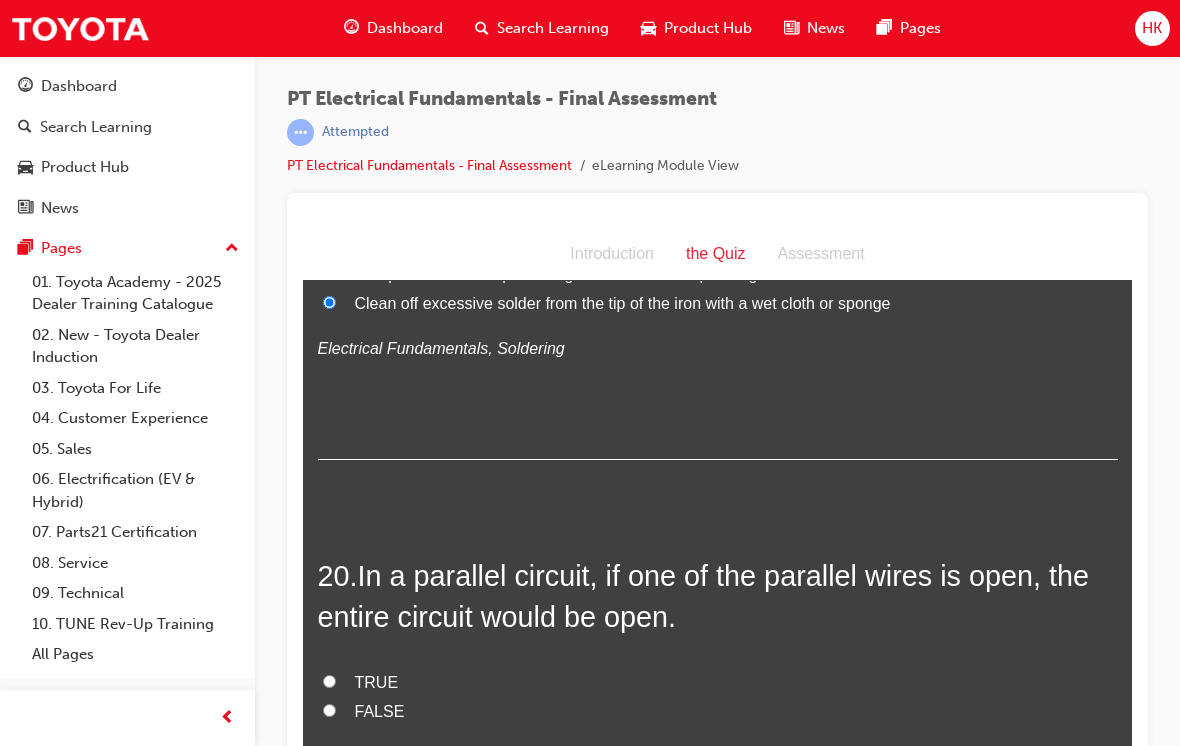 scroll, scrollTop: 8055, scrollLeft: 0, axis: vertical 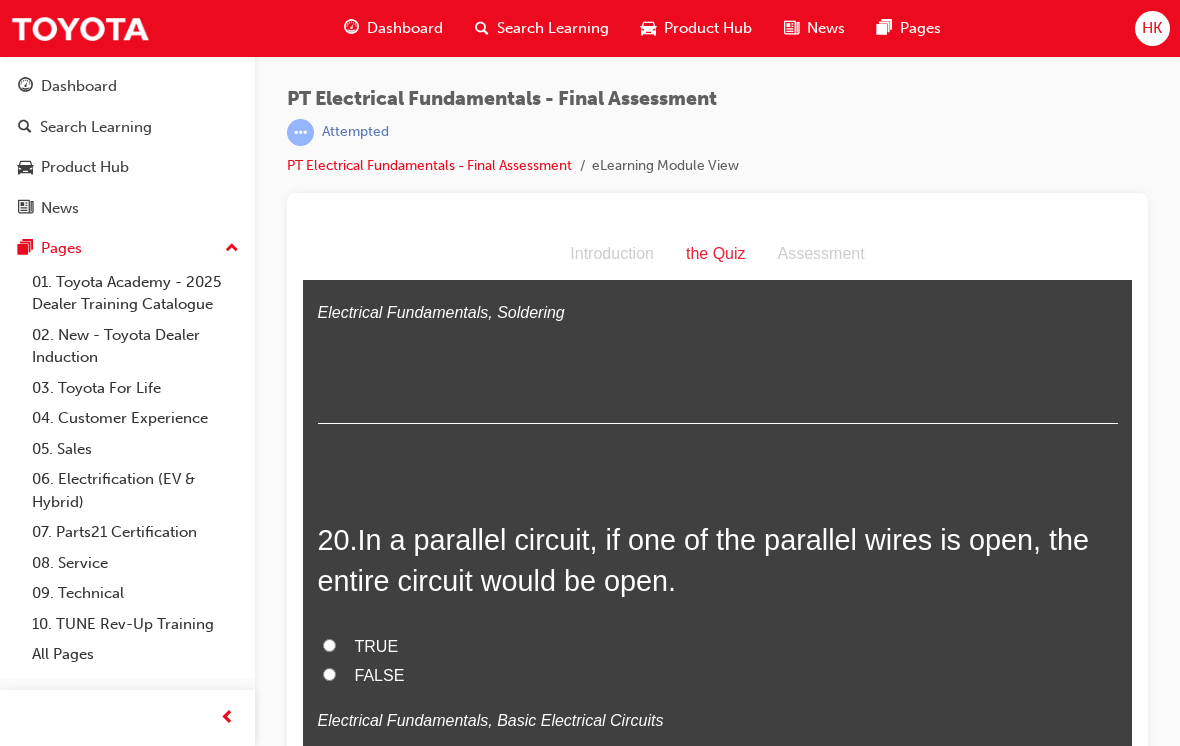 click on "TRUE" at bounding box center [377, 646] 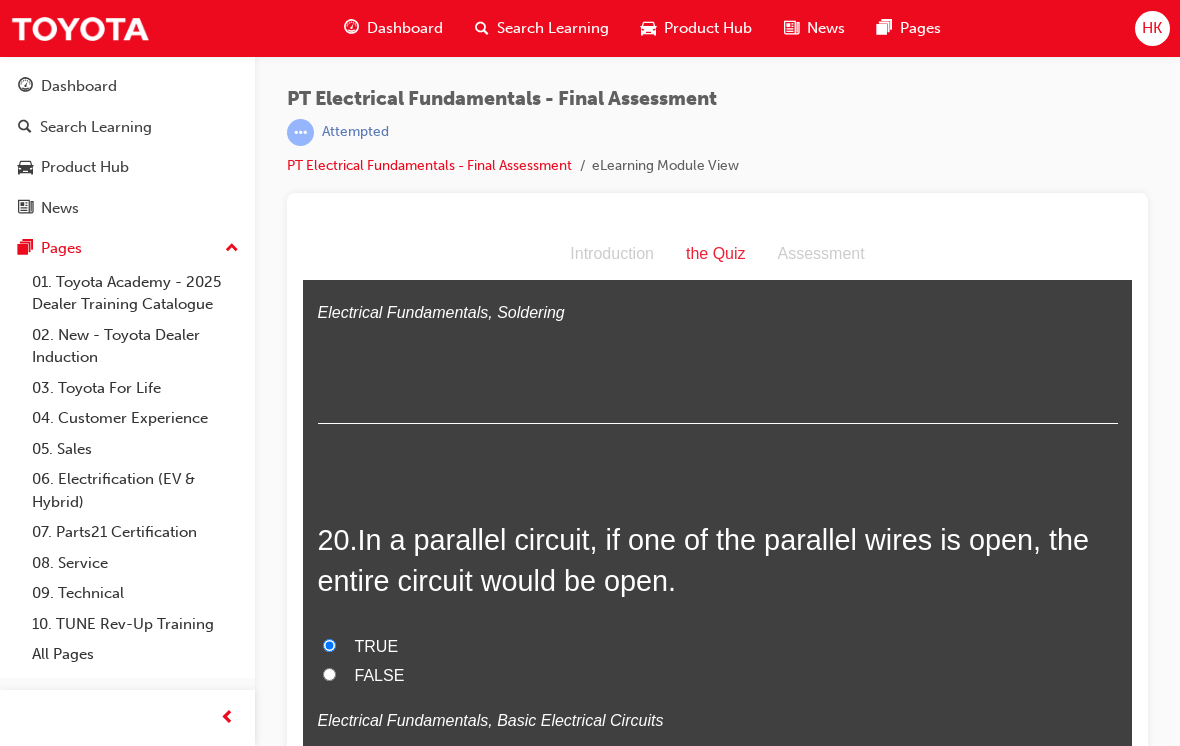 click on "FALSE" at bounding box center (380, 675) 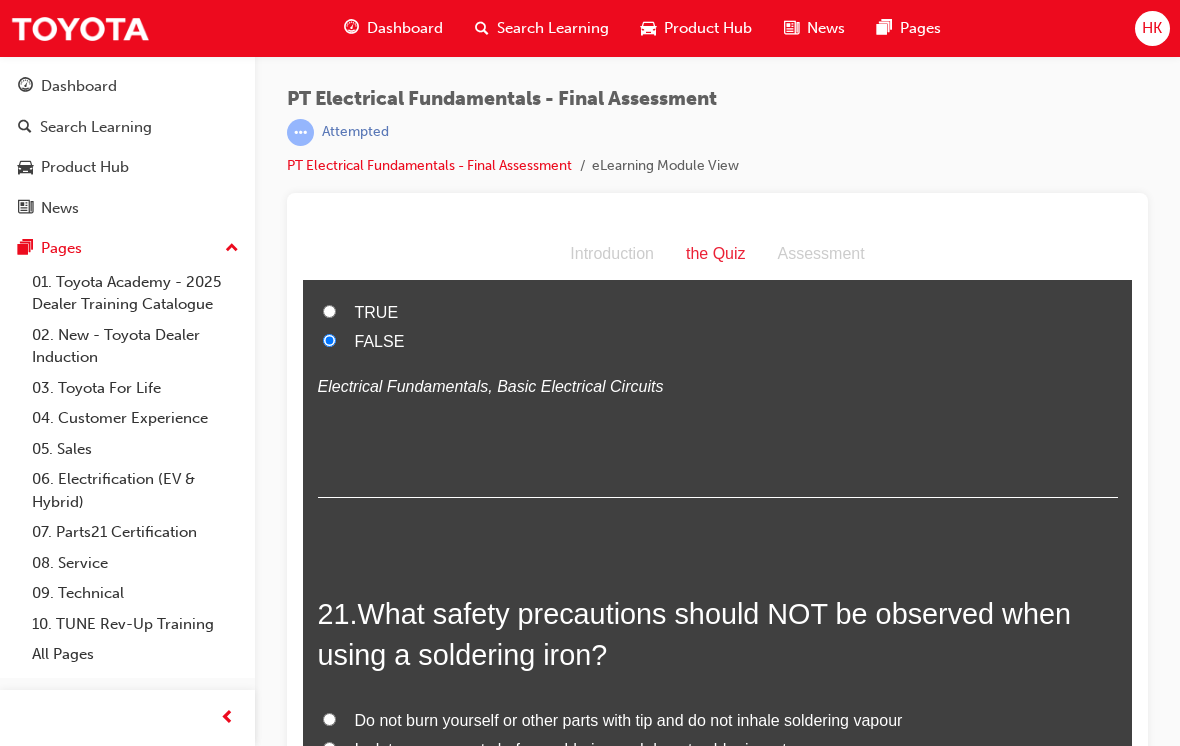 scroll, scrollTop: 8434, scrollLeft: 0, axis: vertical 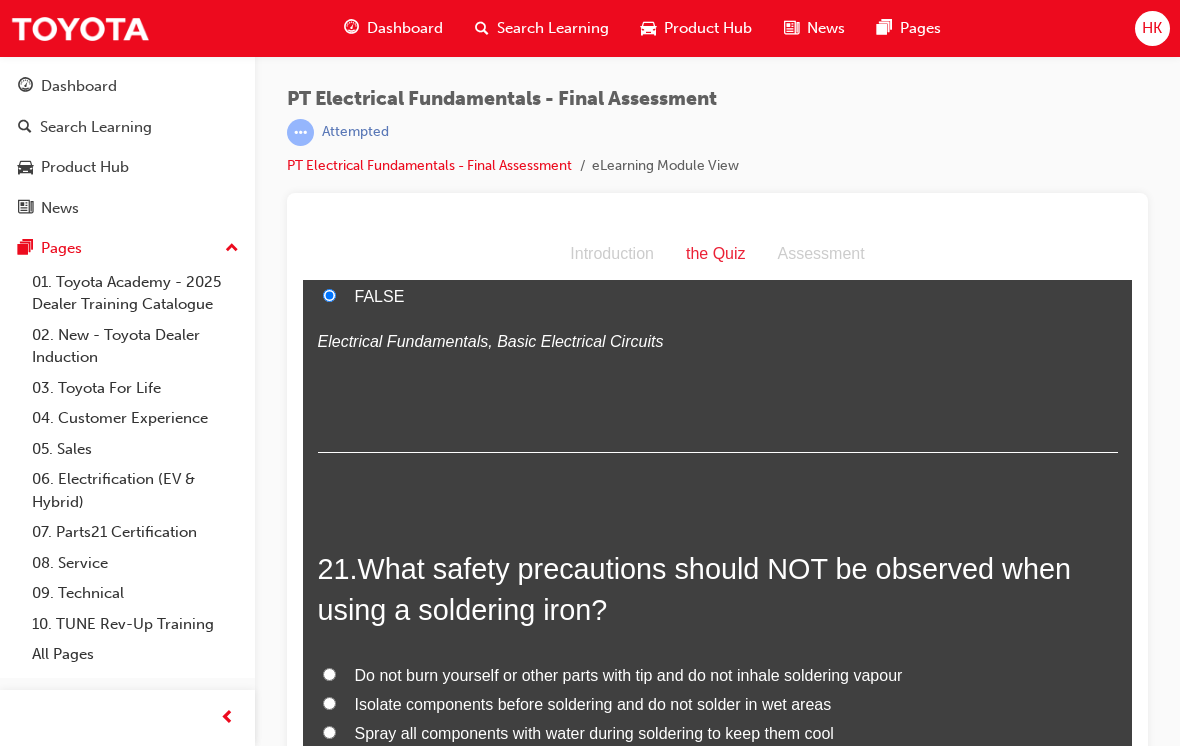 click on "Do not burn yourself or other parts with tip and do not inhale soldering vapour" at bounding box center [629, 675] 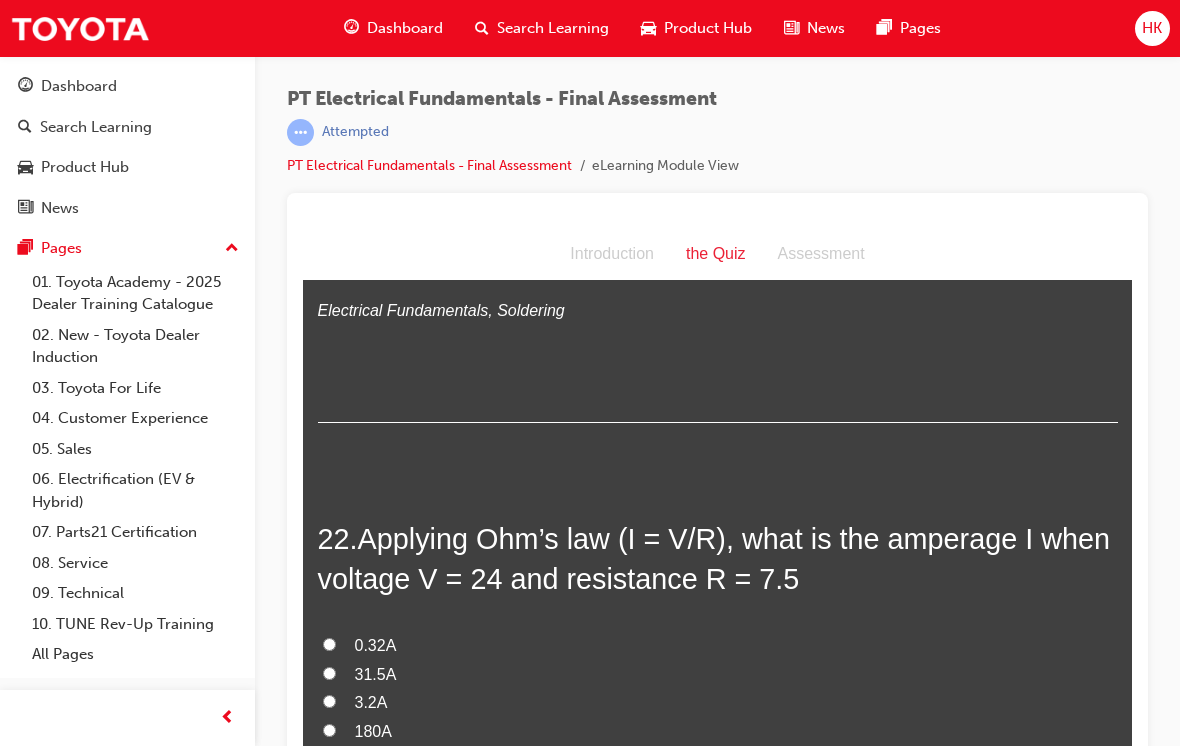 scroll, scrollTop: 8913, scrollLeft: 0, axis: vertical 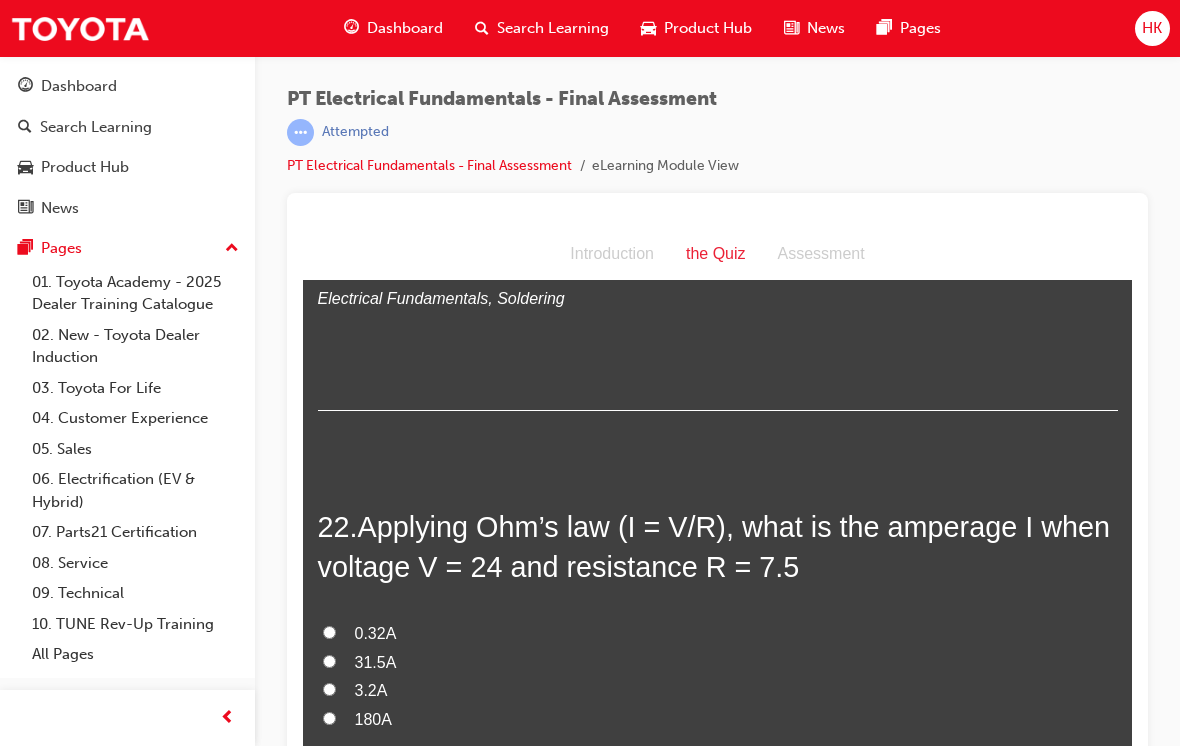 click on "3.2A" at bounding box center (371, 690) 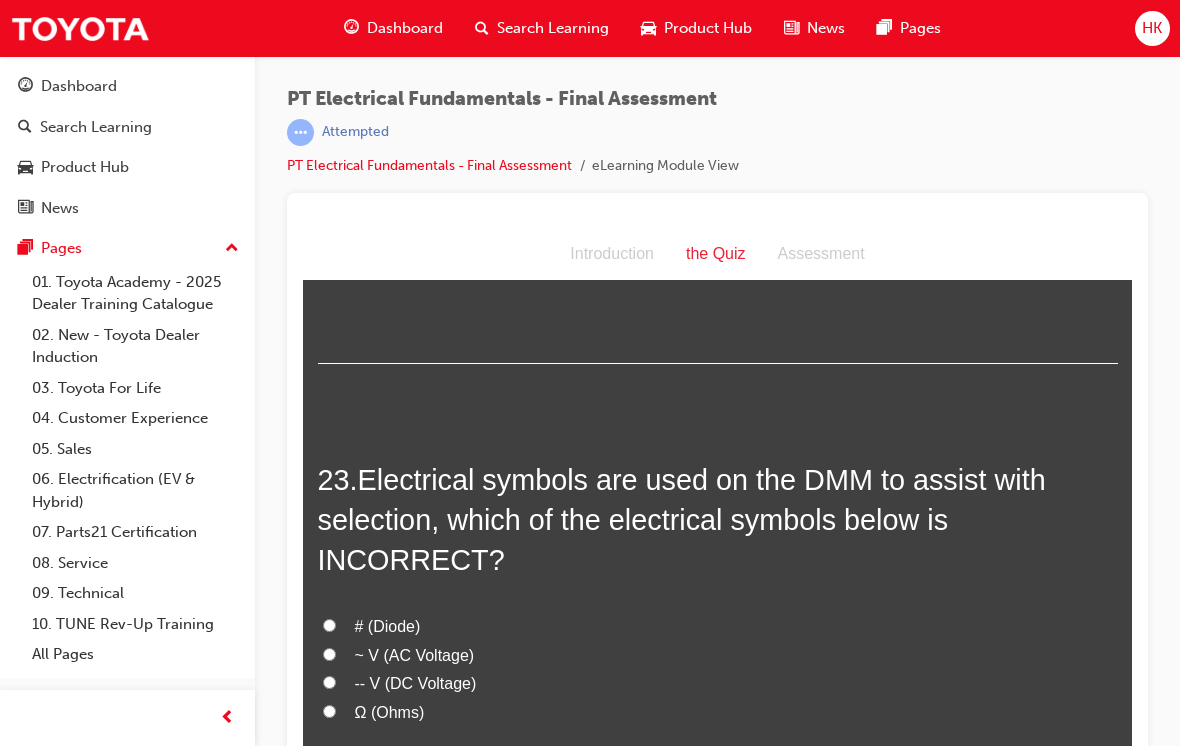 scroll, scrollTop: 9359, scrollLeft: 0, axis: vertical 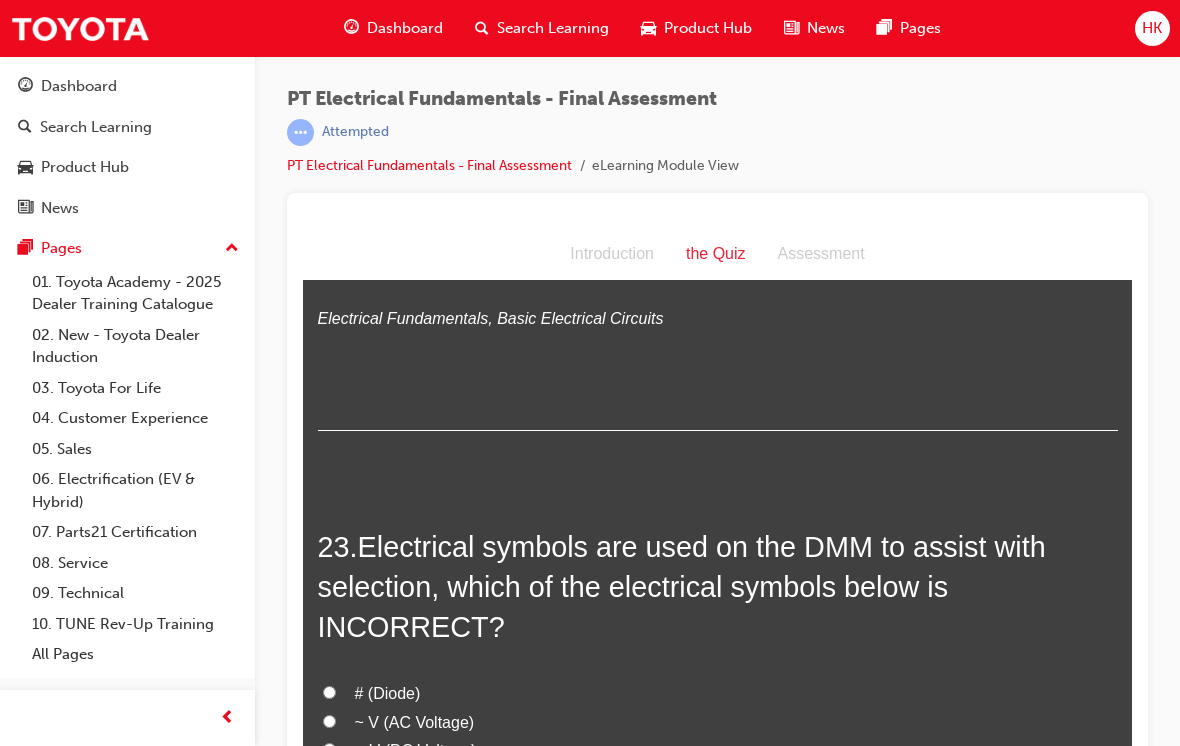 click on "# (Diode)" at bounding box center (388, 693) 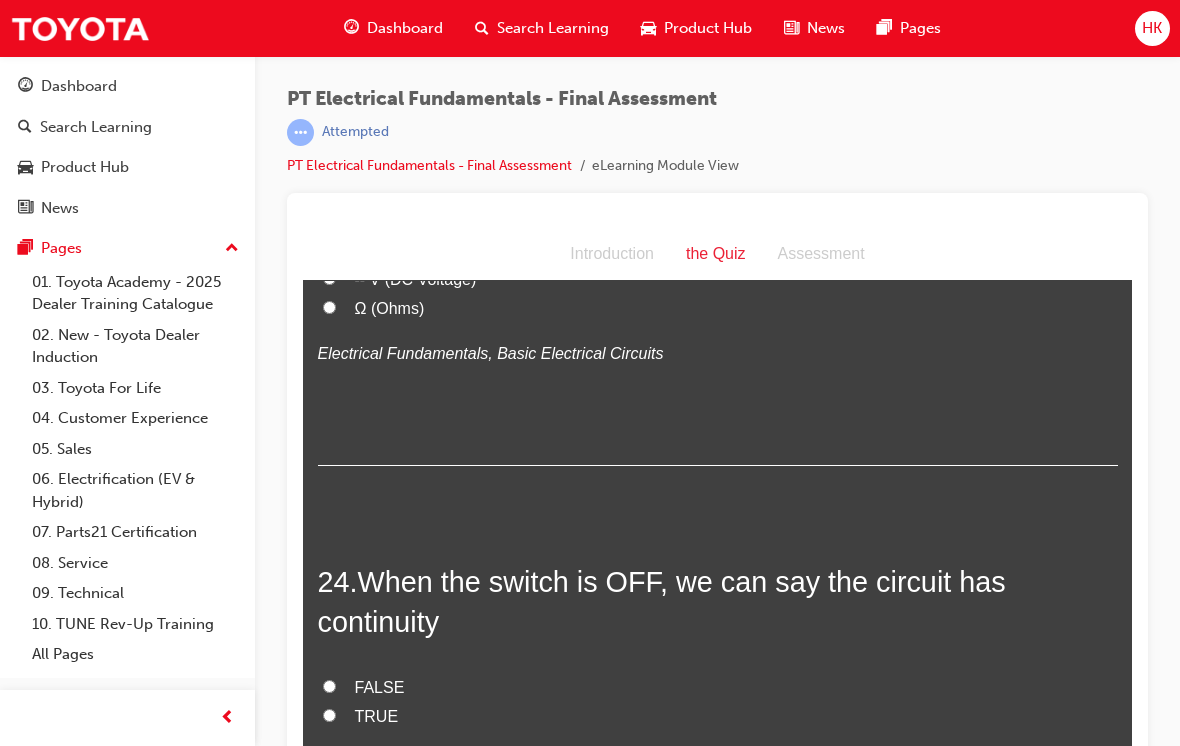 scroll, scrollTop: 9836, scrollLeft: 0, axis: vertical 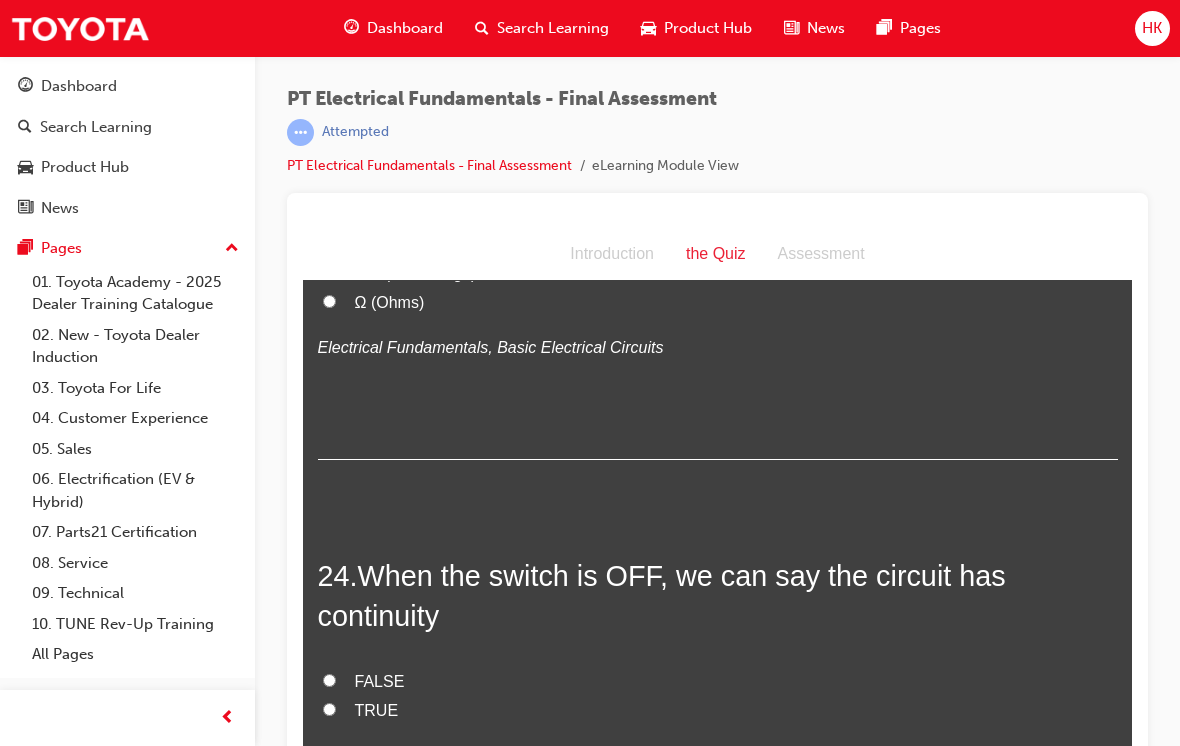 click on "TRUE" at bounding box center (377, 710) 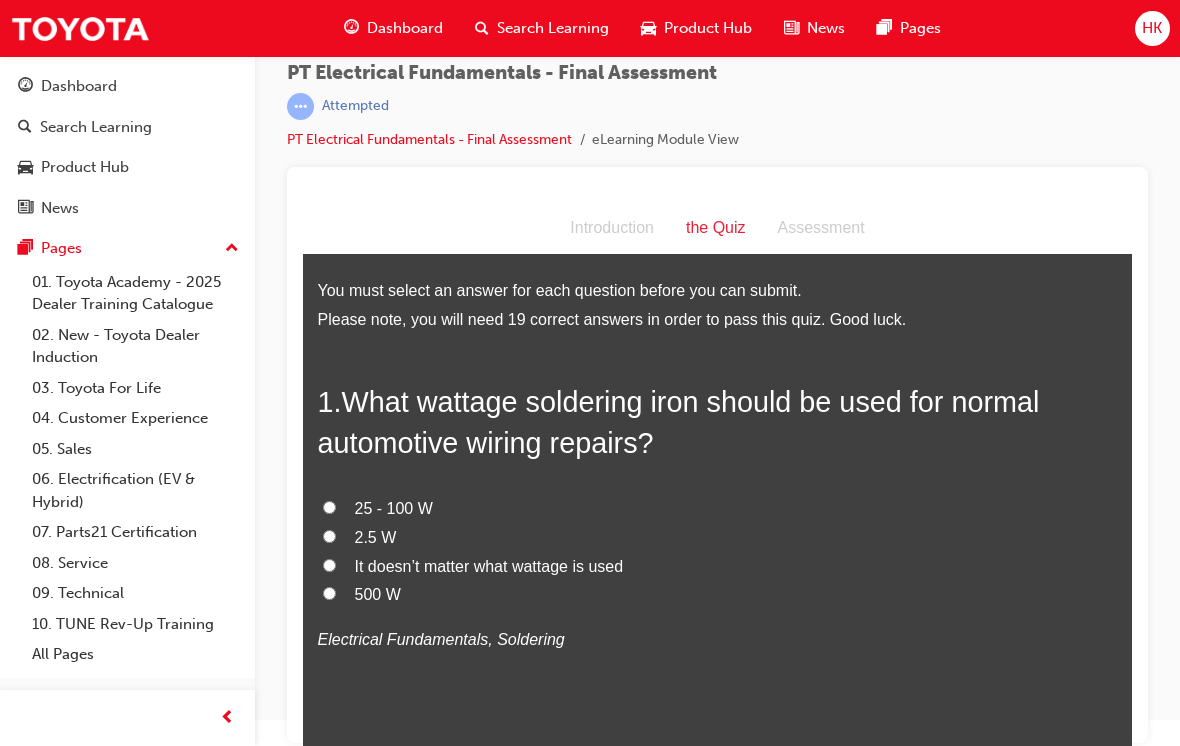 scroll, scrollTop: 0, scrollLeft: 0, axis: both 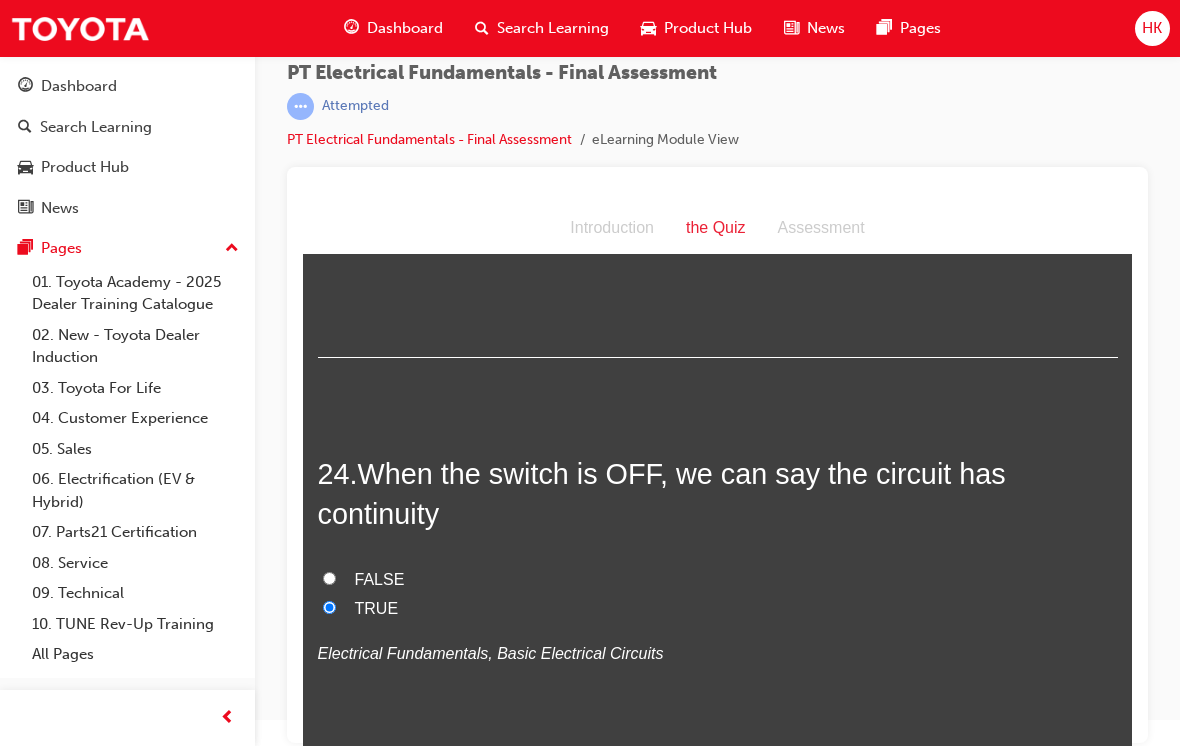 click on "Submit Answers" at bounding box center (716, 890) 